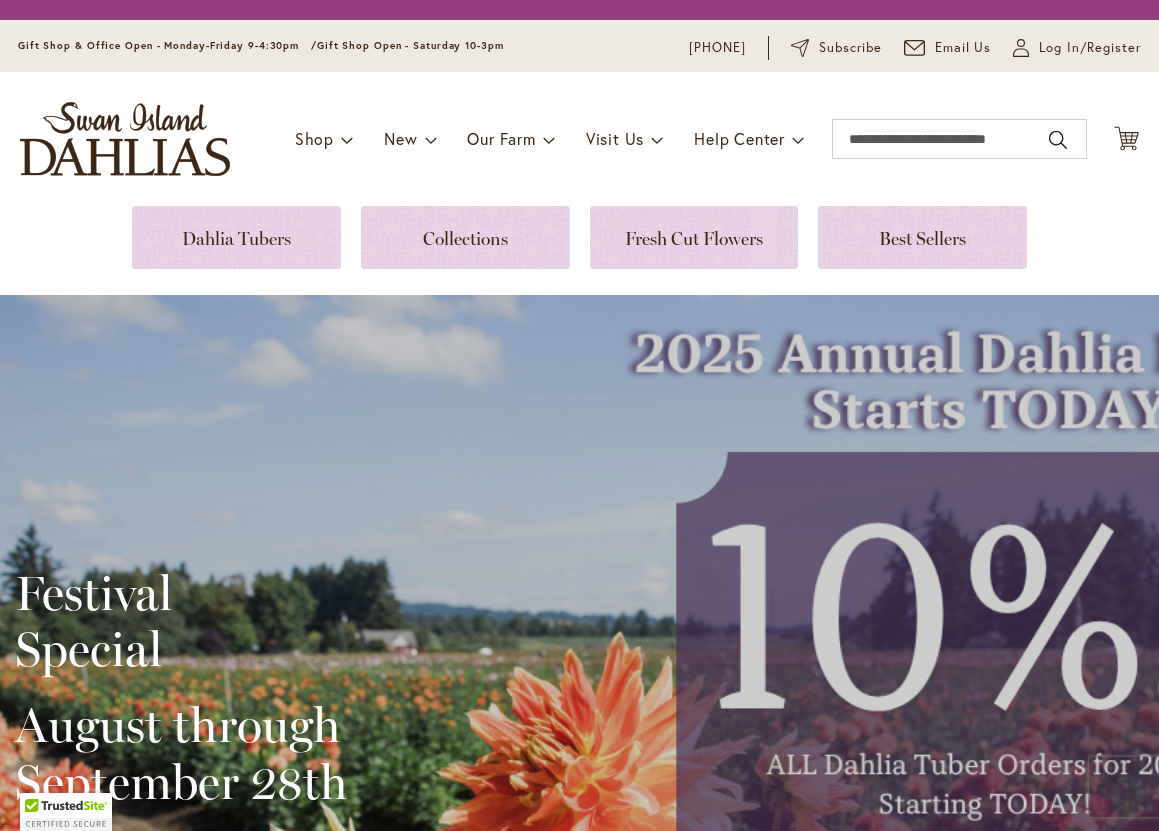 scroll, scrollTop: 0, scrollLeft: 0, axis: both 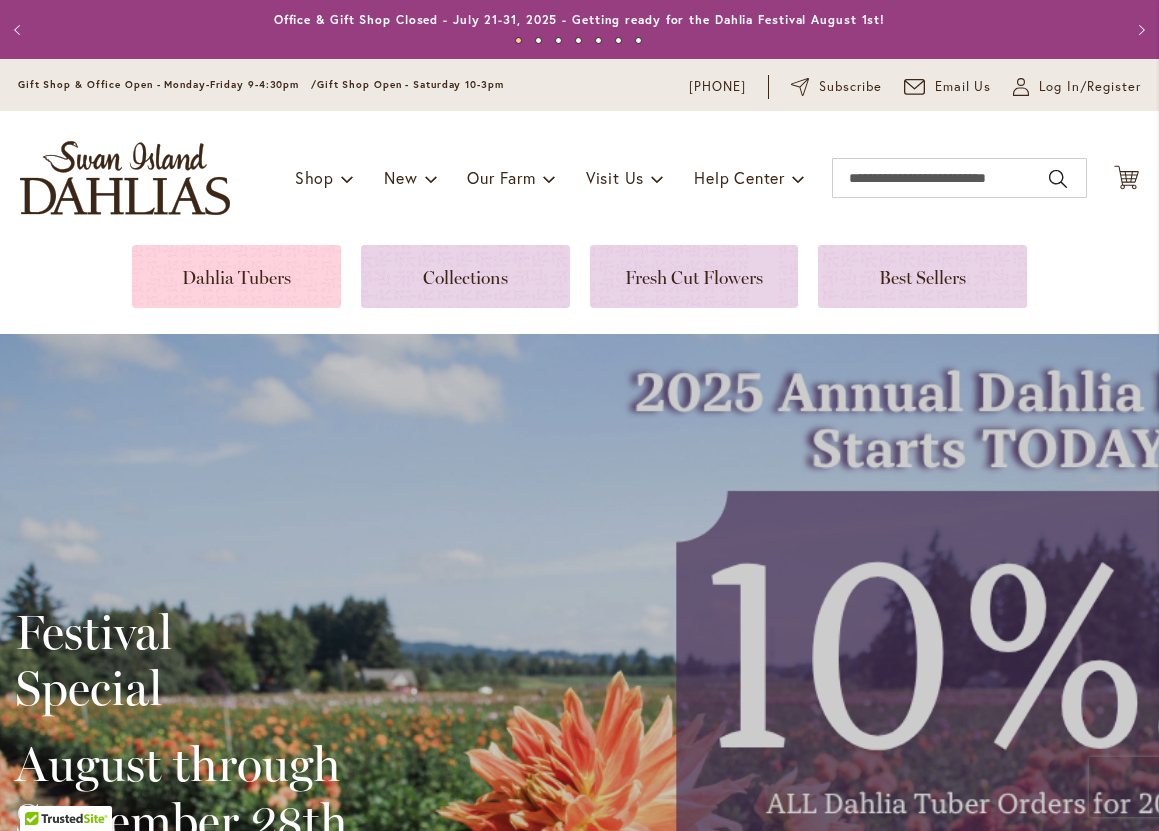 click at bounding box center [236, 276] 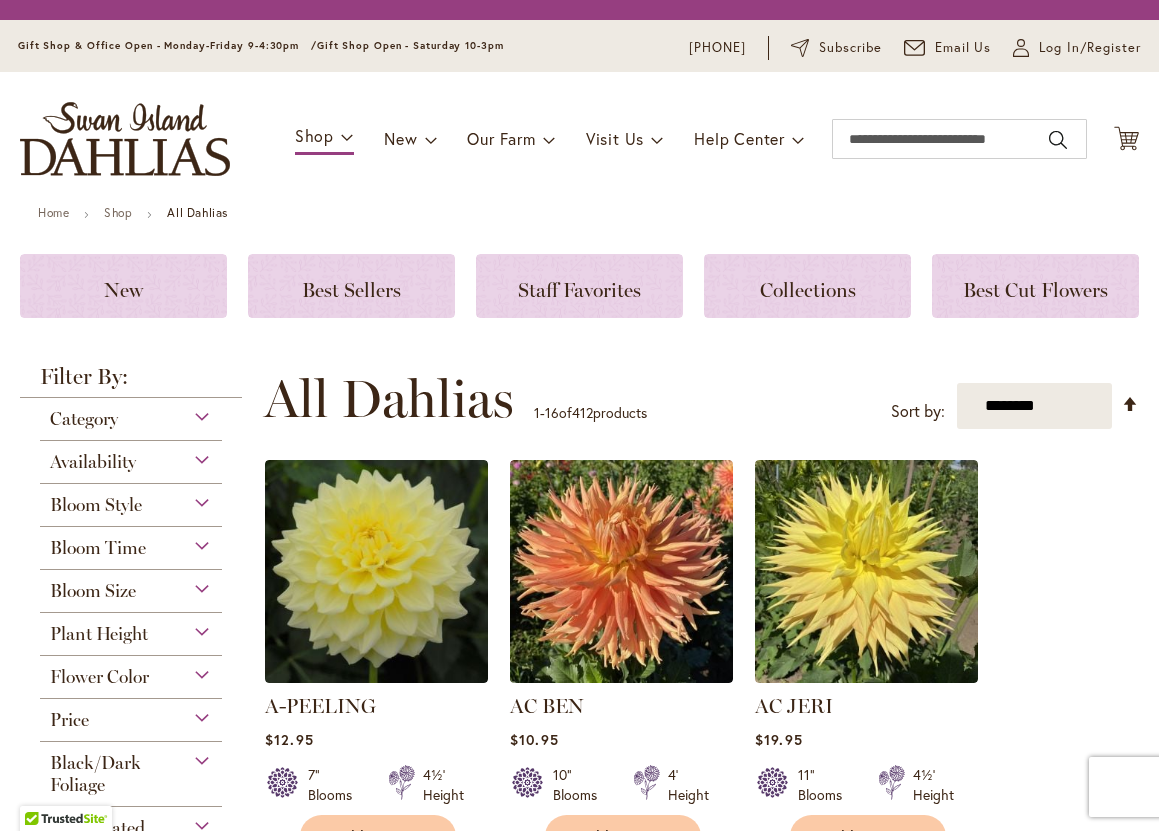 scroll, scrollTop: 0, scrollLeft: 0, axis: both 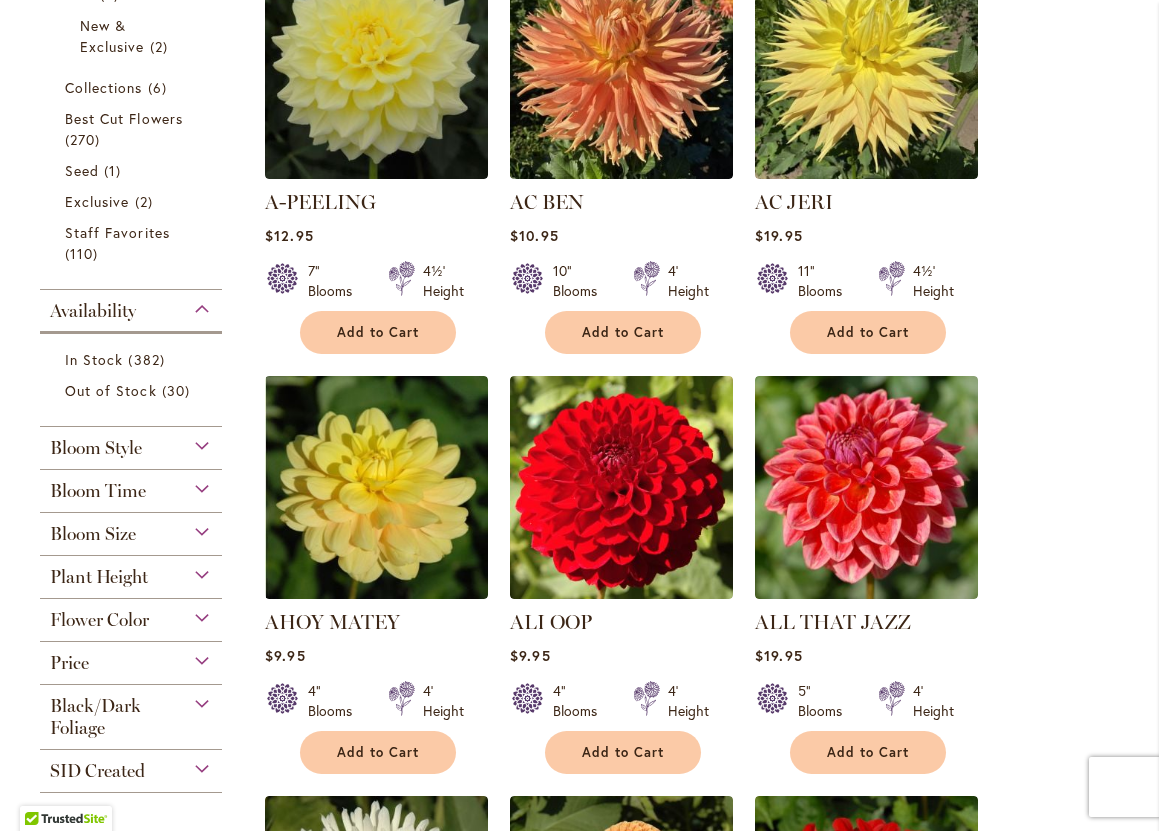 click on "Flower Color" at bounding box center [99, 620] 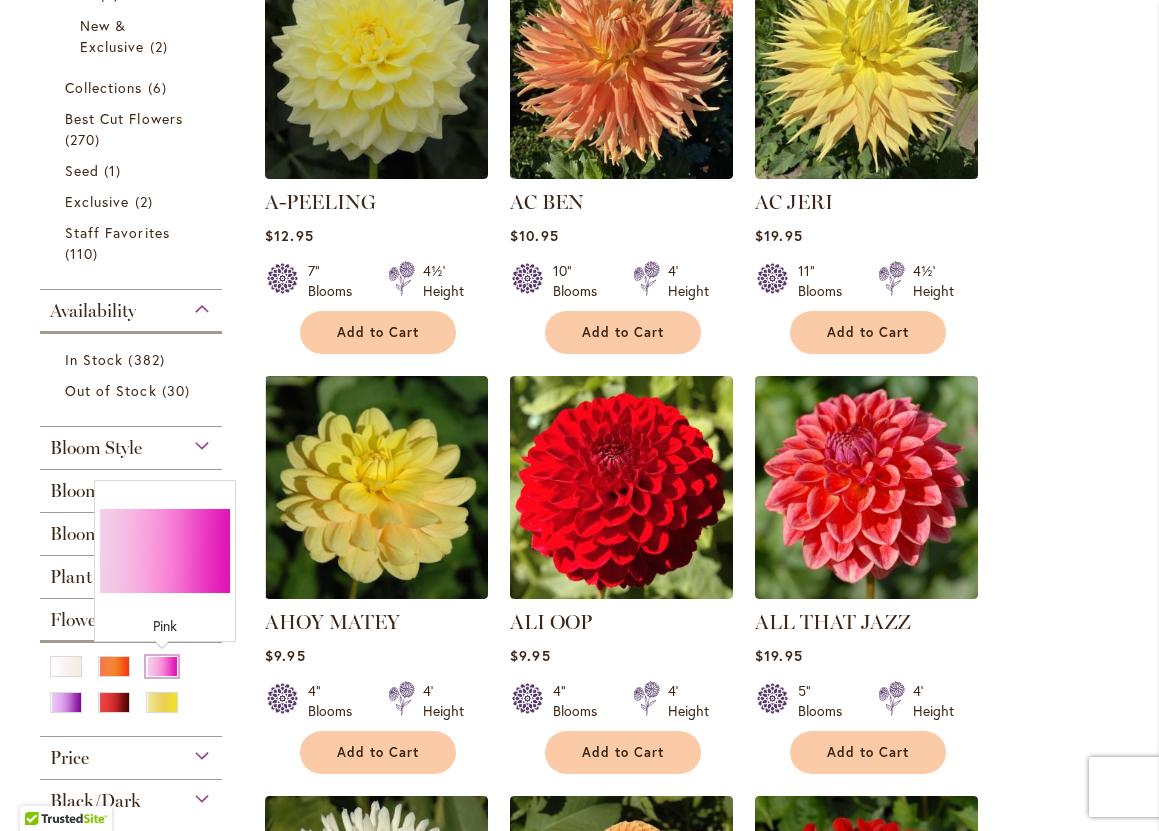 click at bounding box center (162, 666) 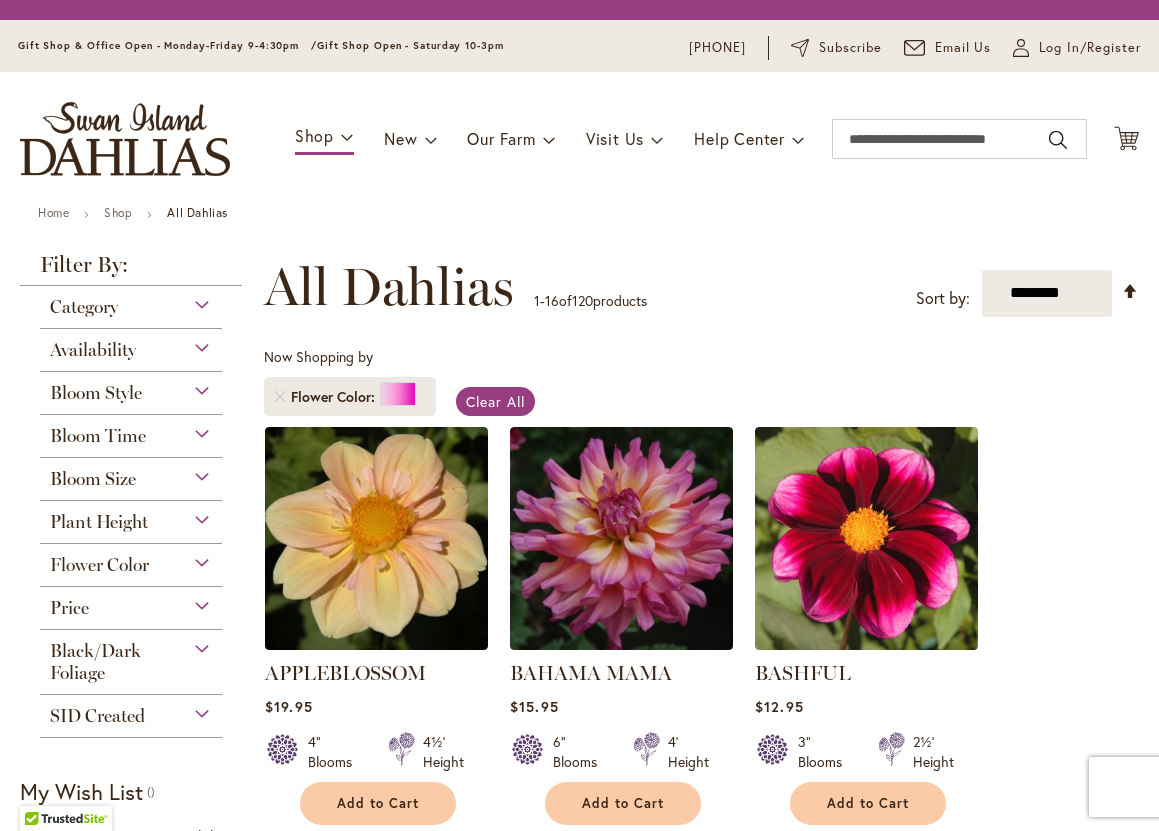 scroll, scrollTop: 0, scrollLeft: 0, axis: both 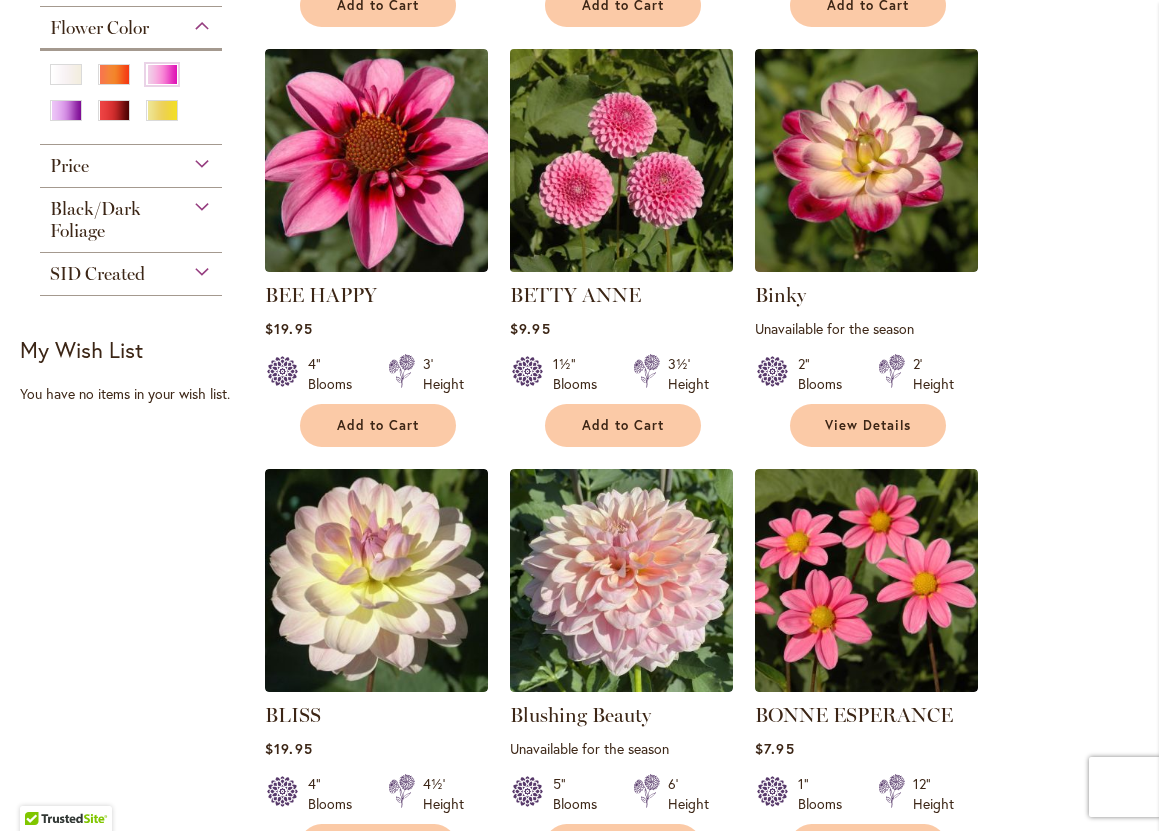 click at bounding box center (622, 160) 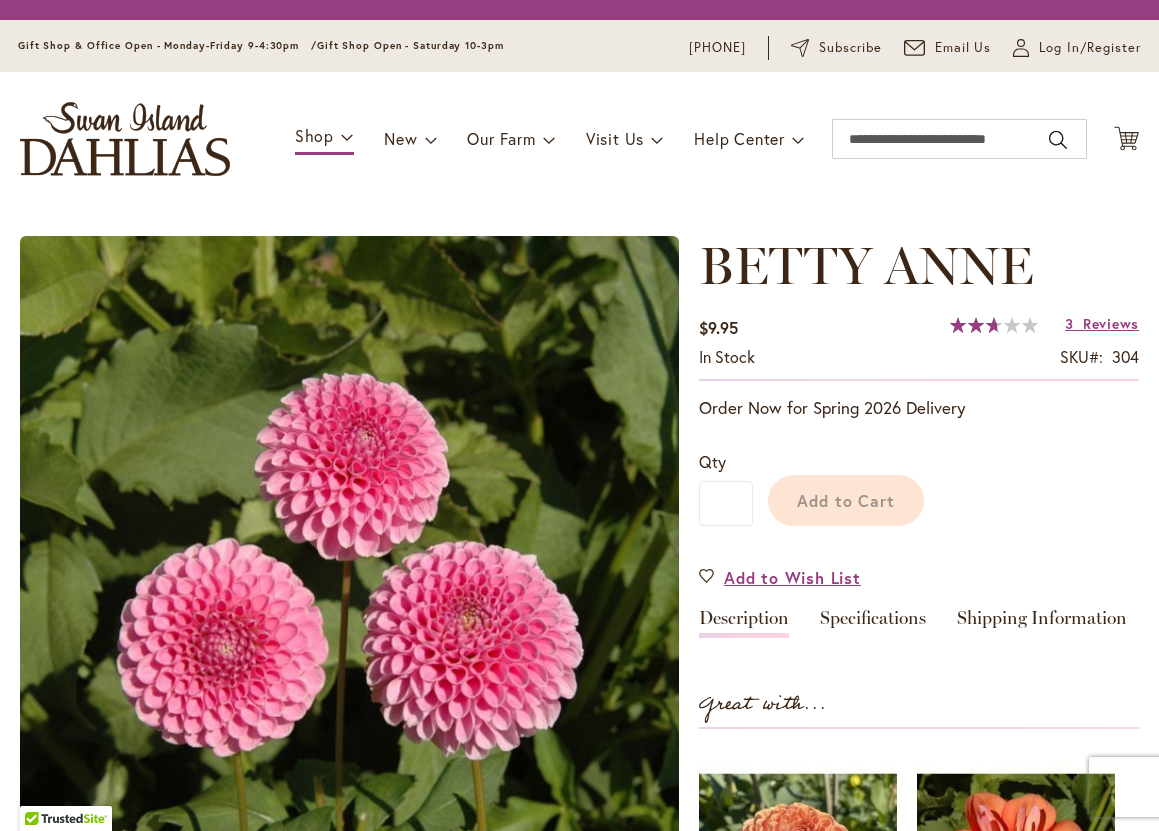 scroll, scrollTop: 0, scrollLeft: 0, axis: both 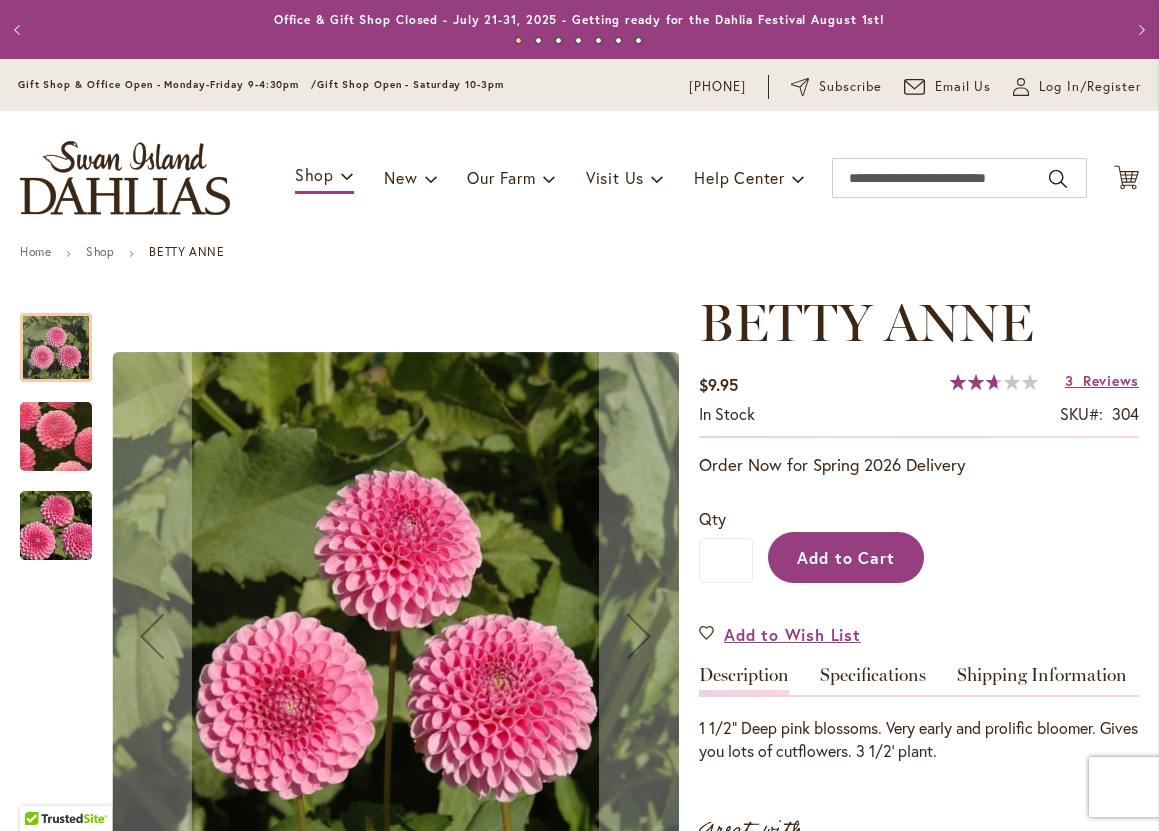click on "Add to Cart" at bounding box center [846, 557] 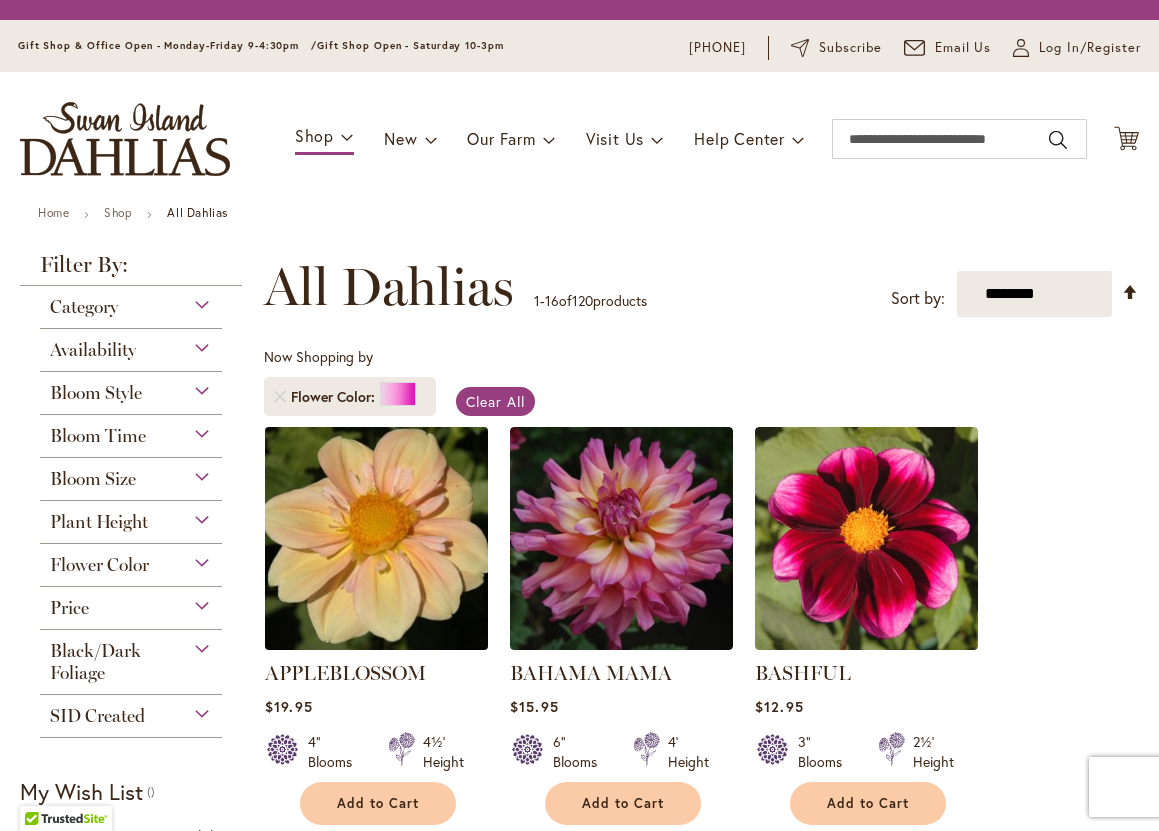 scroll, scrollTop: 0, scrollLeft: 0, axis: both 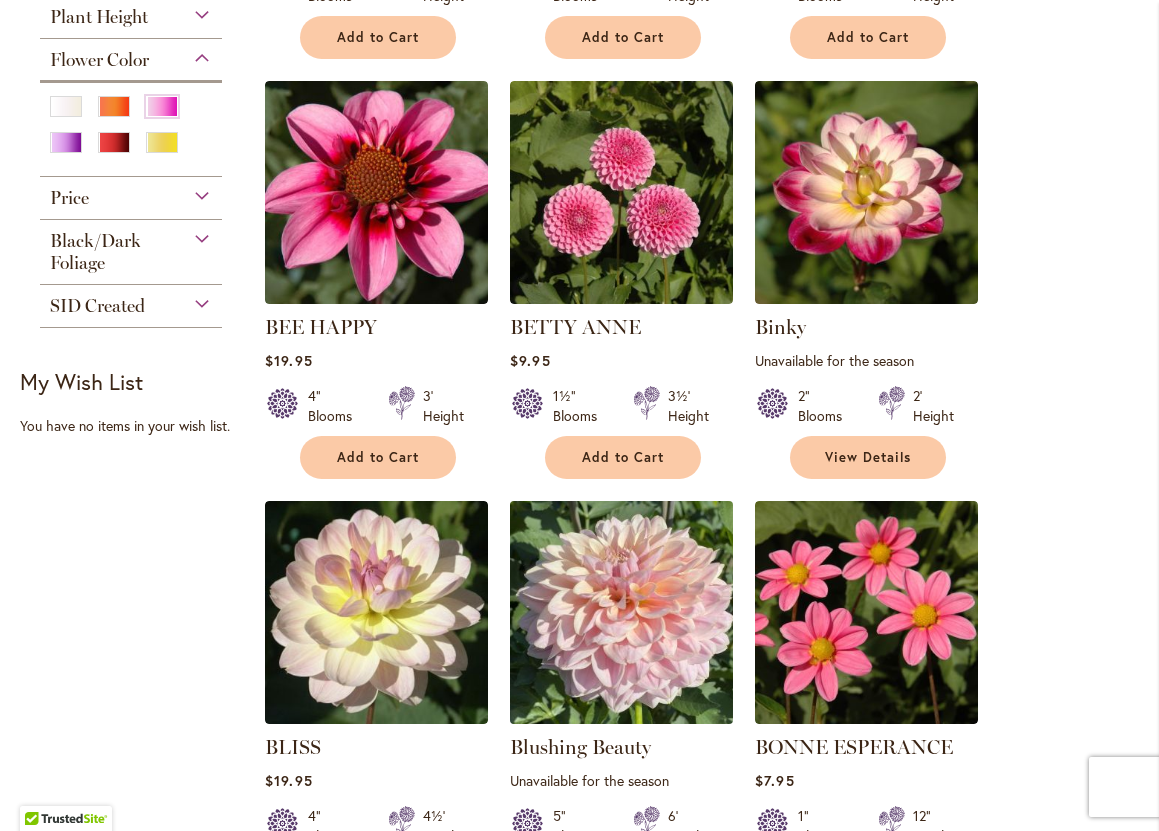 click at bounding box center [622, 612] 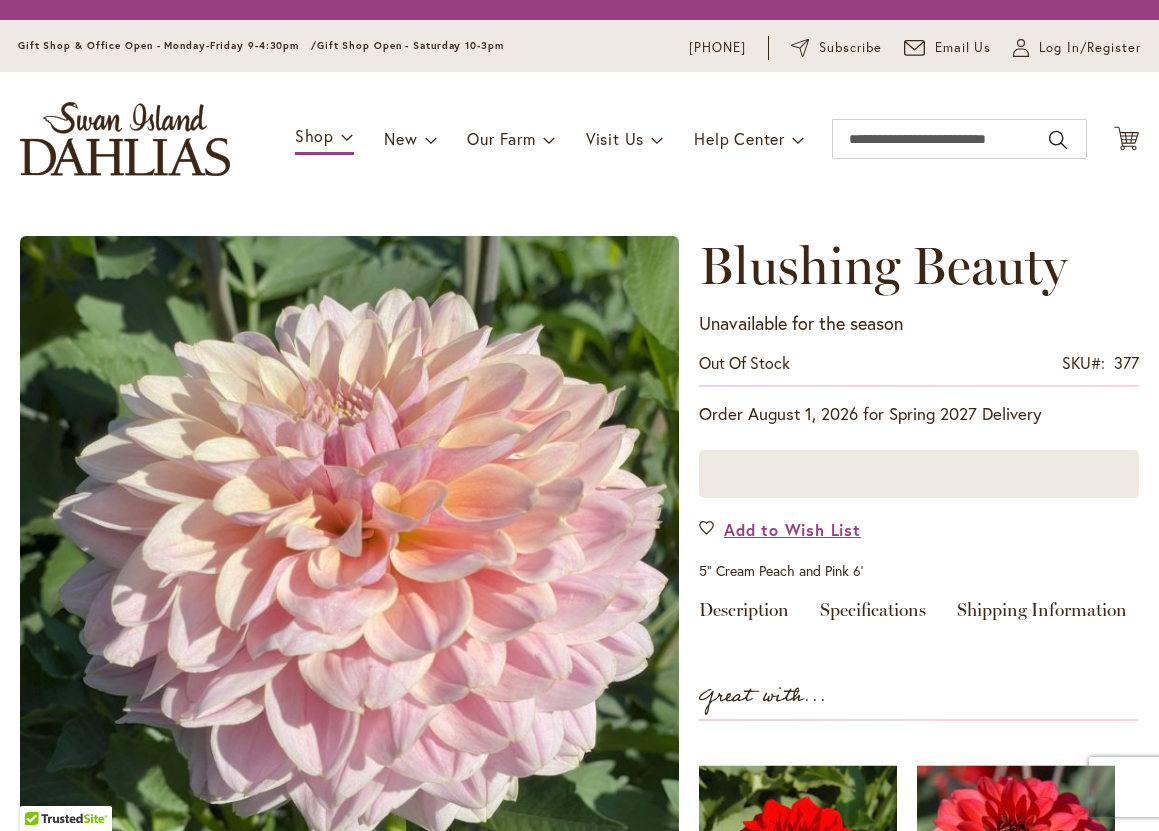 scroll, scrollTop: 0, scrollLeft: 0, axis: both 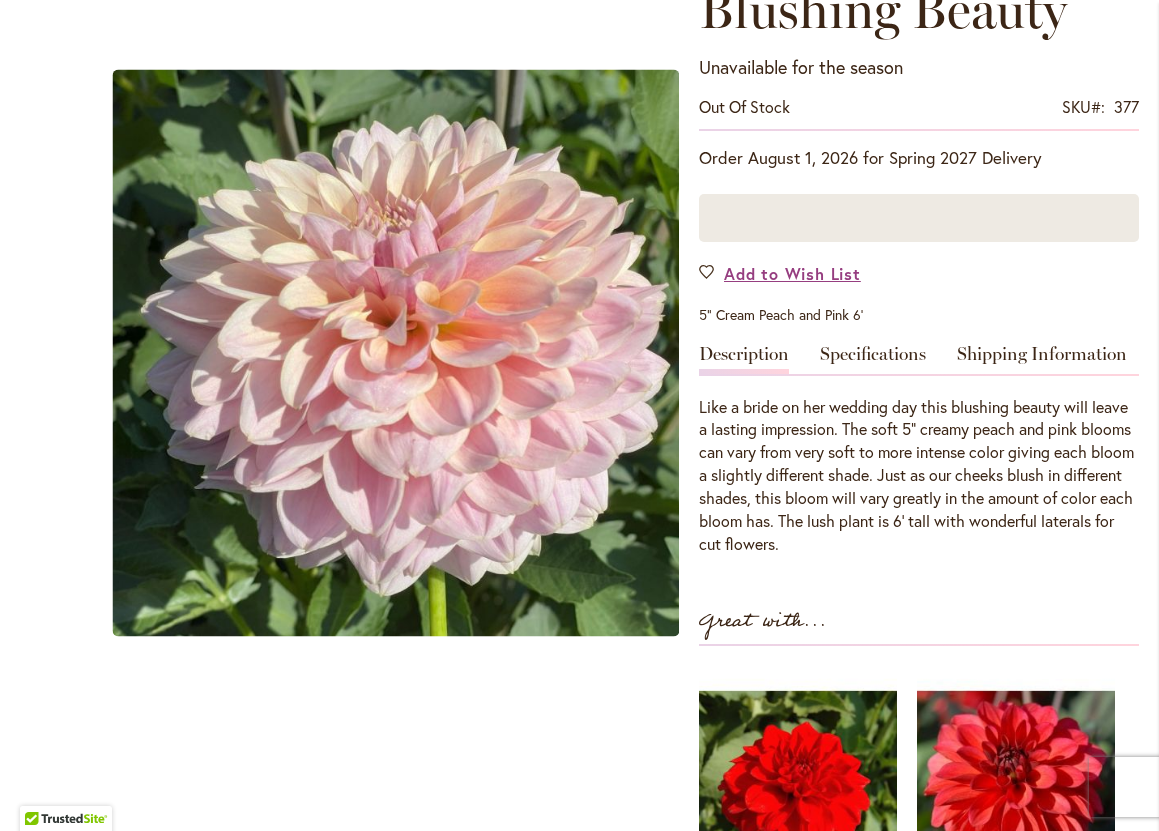 click on "Order August 1, 2026 for Spring 2027 Delivery" at bounding box center (919, 158) 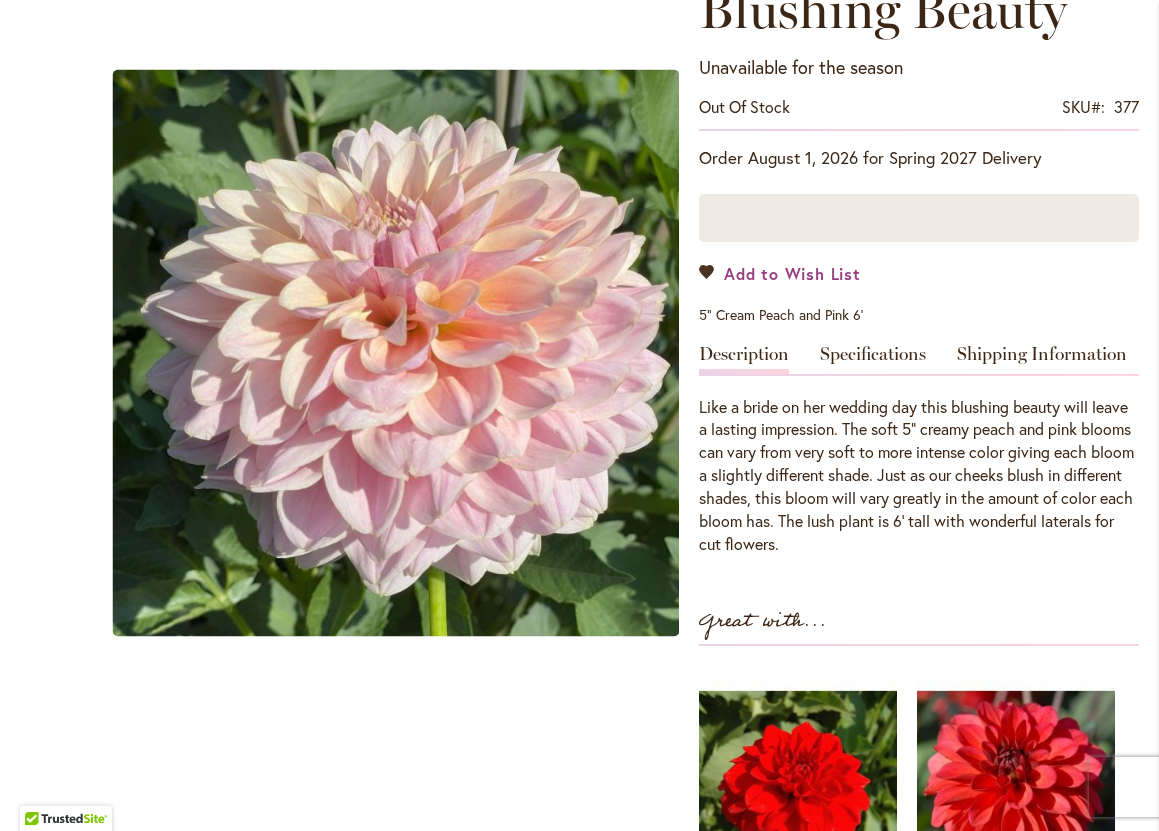 click on "Add to Wish List" at bounding box center [792, 273] 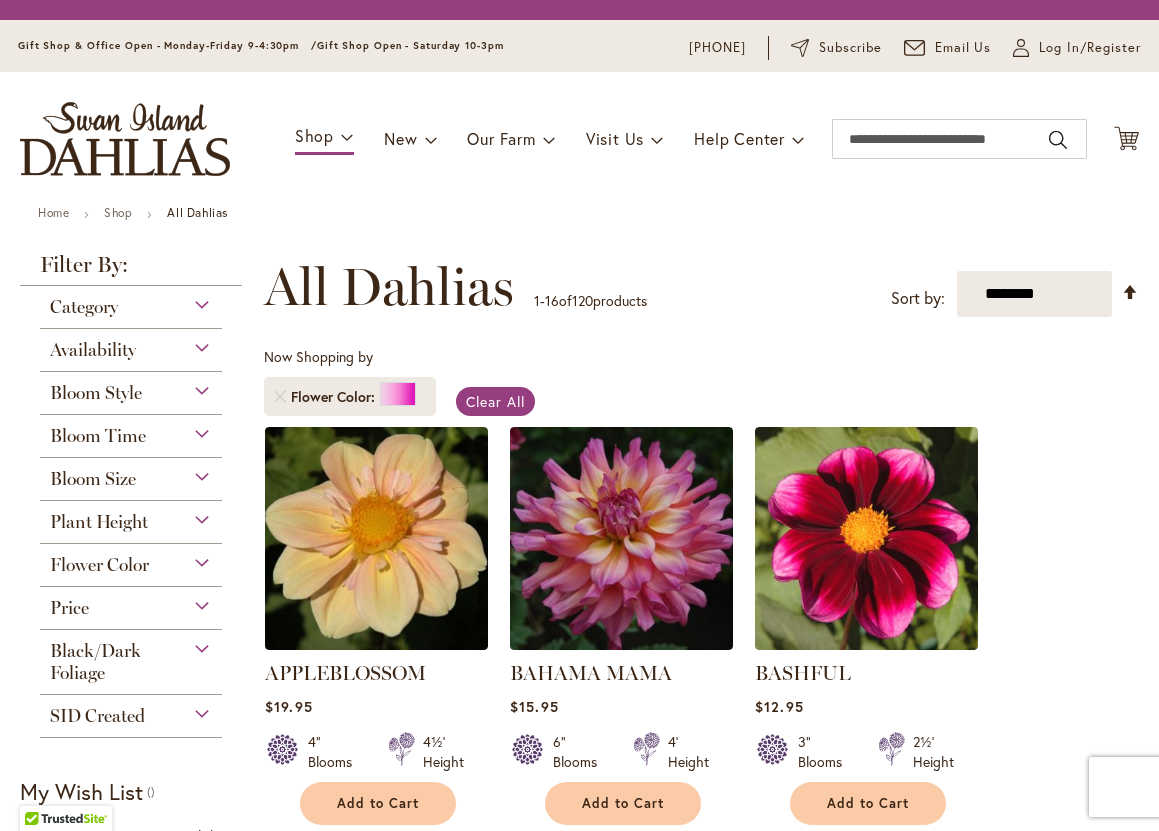 scroll, scrollTop: 0, scrollLeft: 0, axis: both 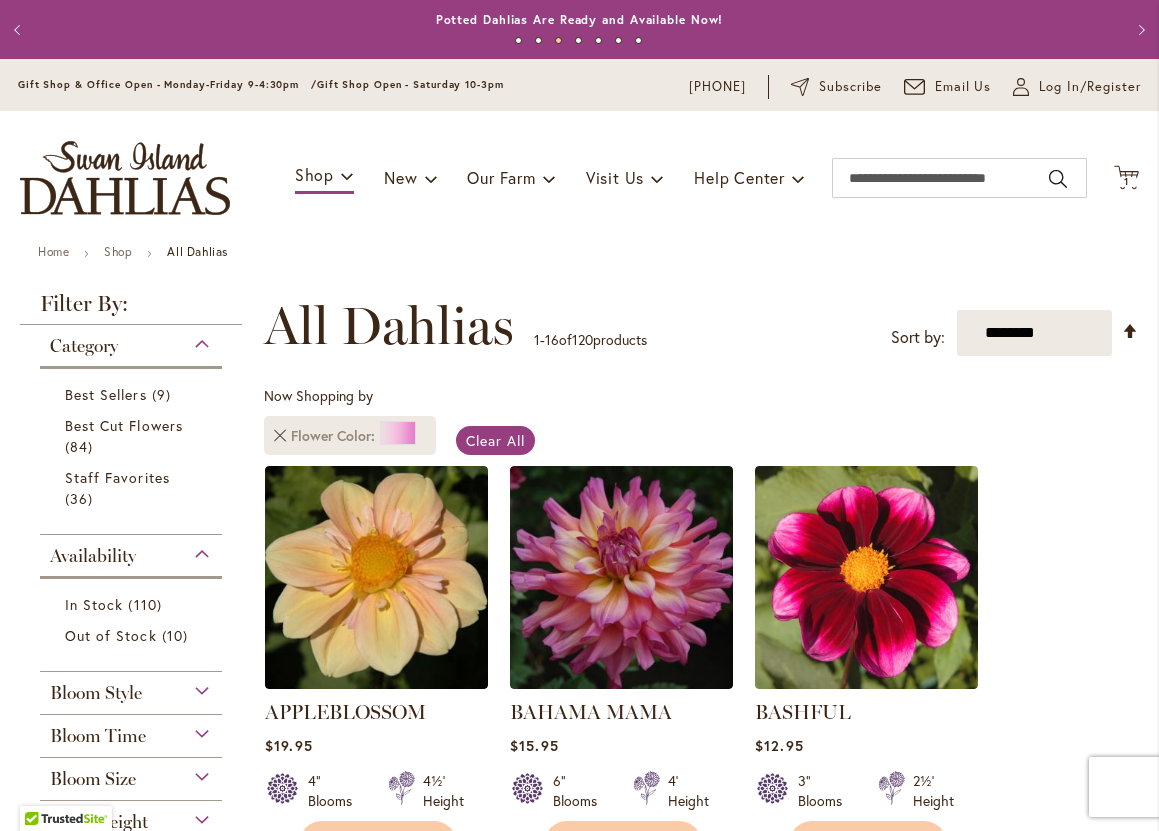 click at bounding box center [280, 436] 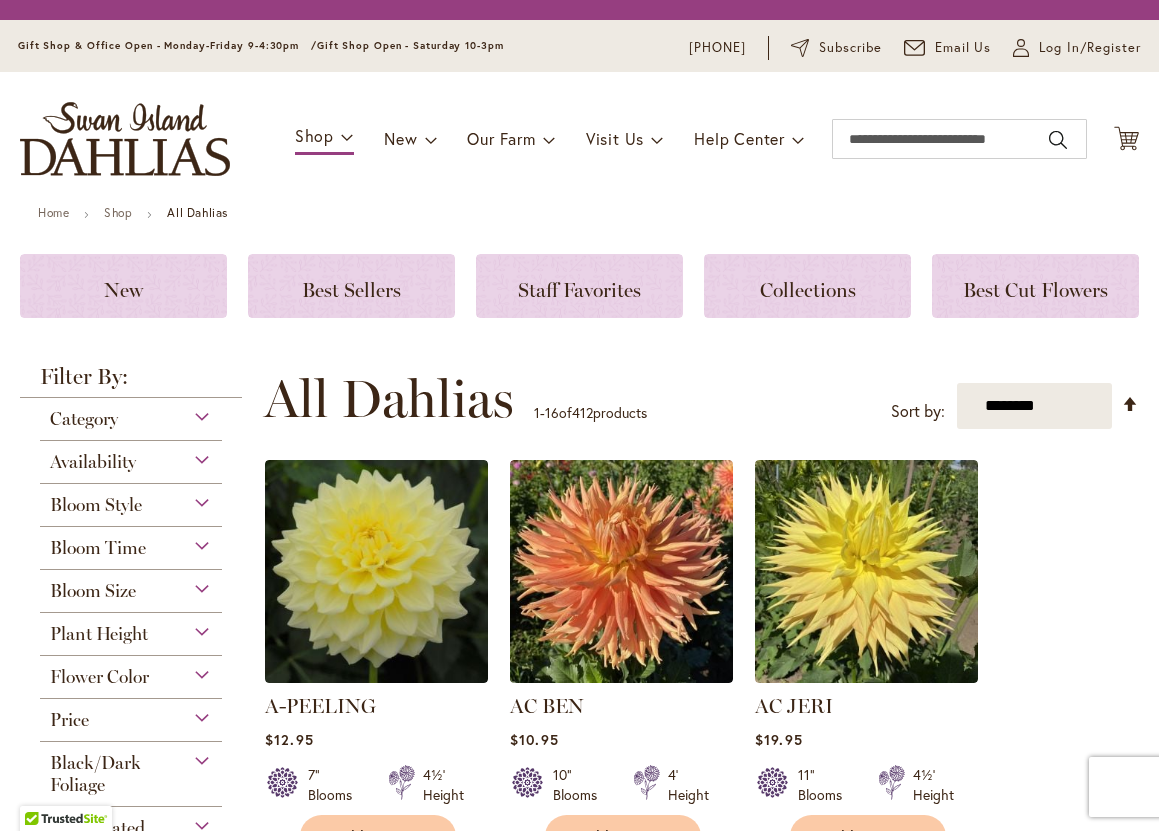 scroll, scrollTop: 0, scrollLeft: 0, axis: both 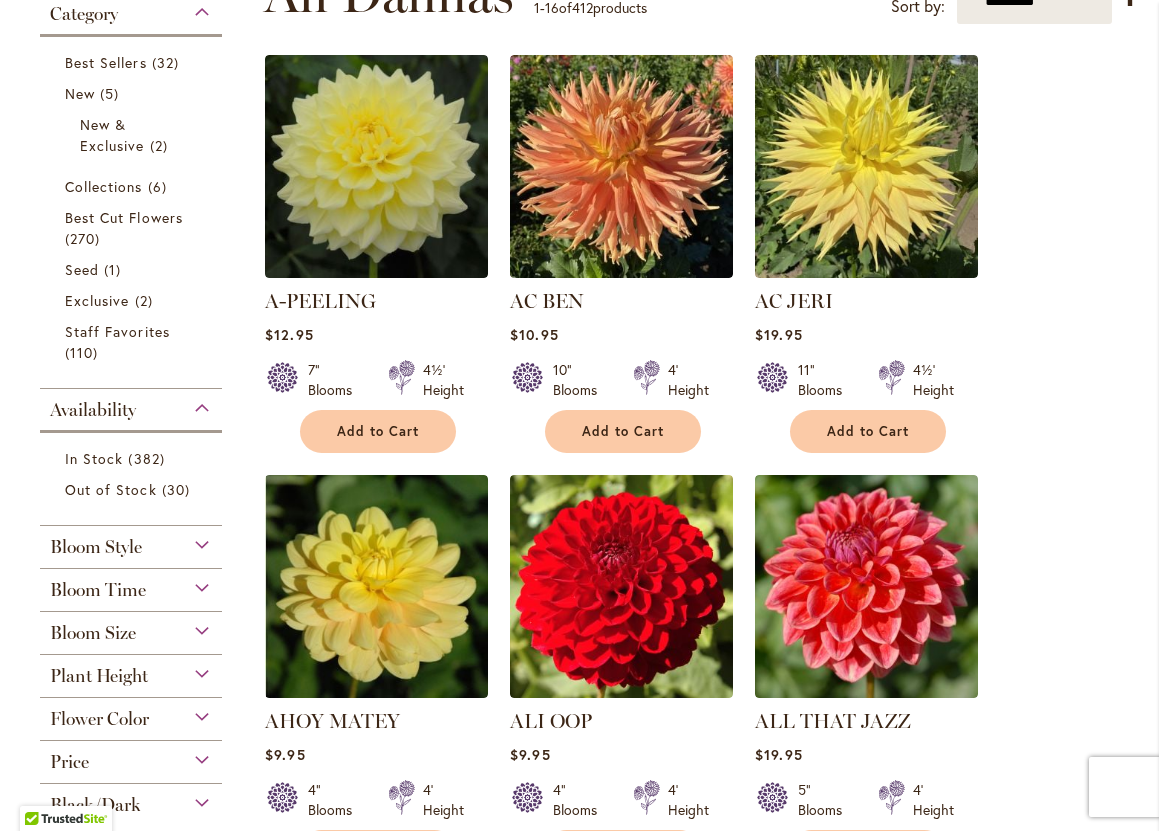 click on "Flower Color" at bounding box center [99, 719] 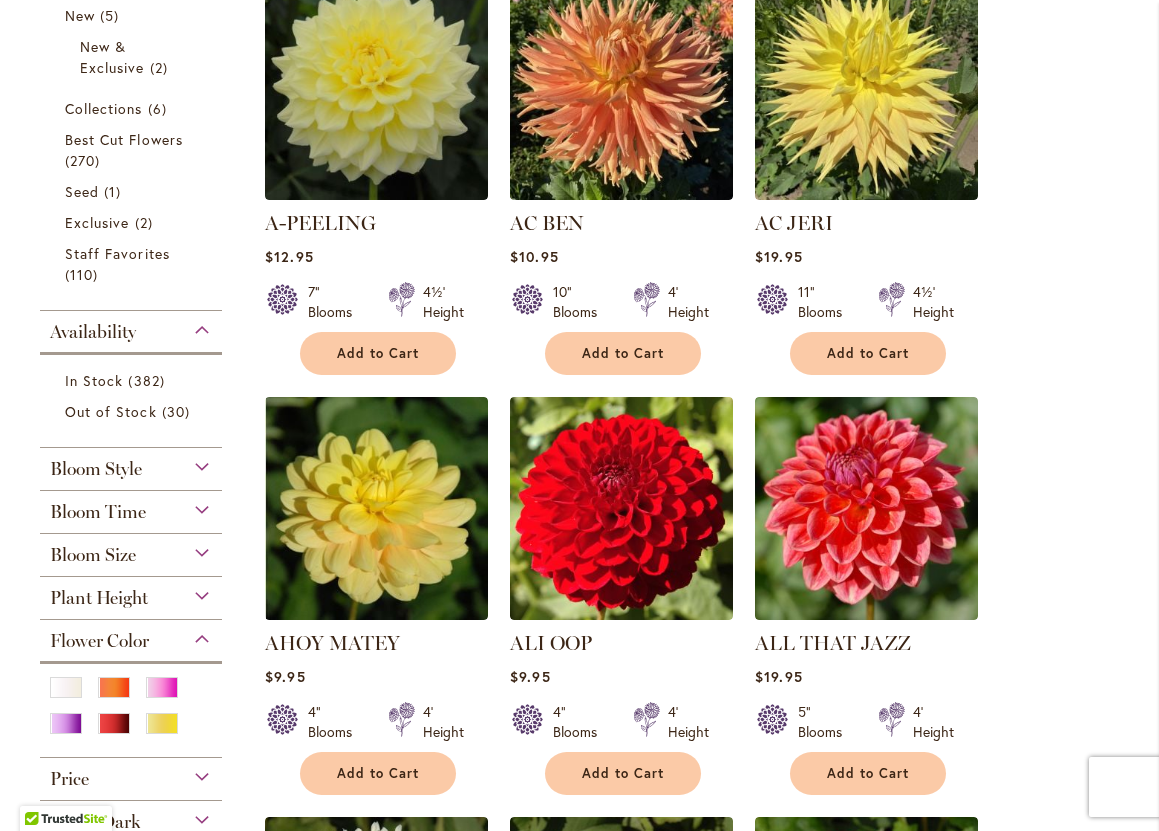 scroll, scrollTop: 528, scrollLeft: 0, axis: vertical 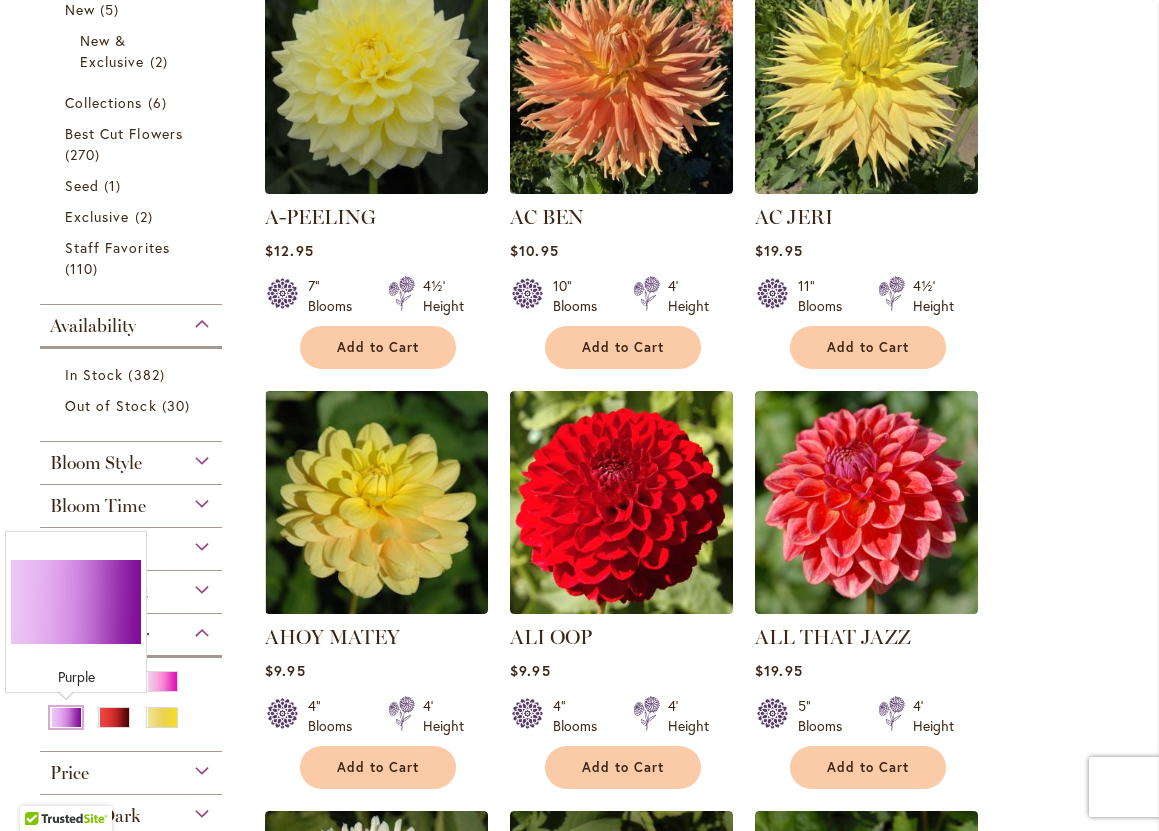 click at bounding box center [66, 717] 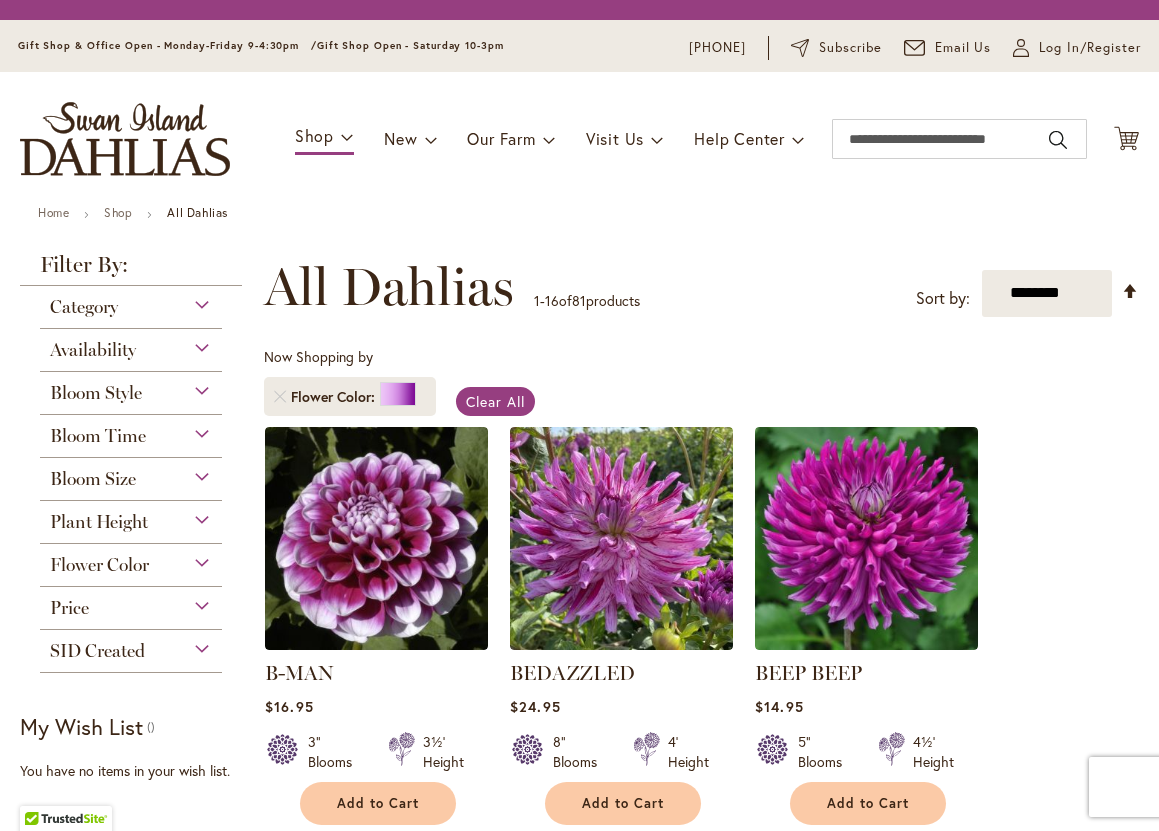 scroll, scrollTop: 0, scrollLeft: 0, axis: both 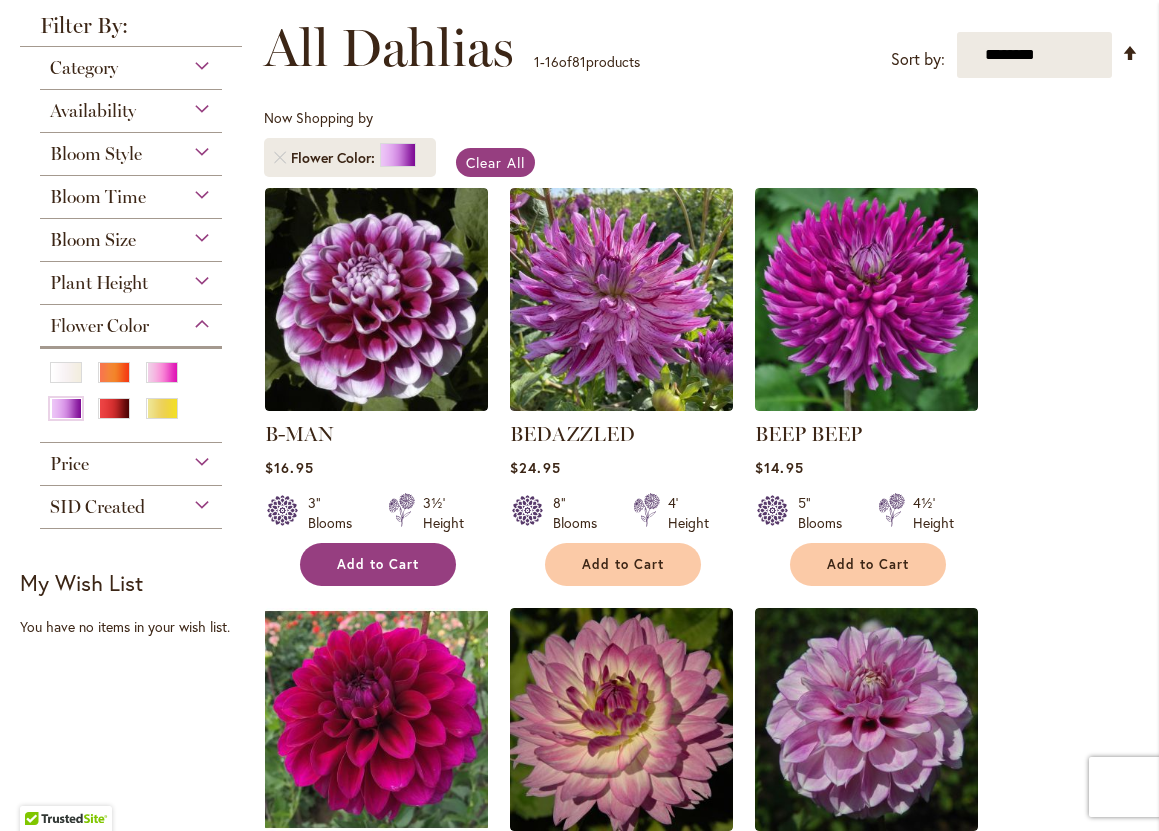 click on "Add to Cart" at bounding box center [378, 564] 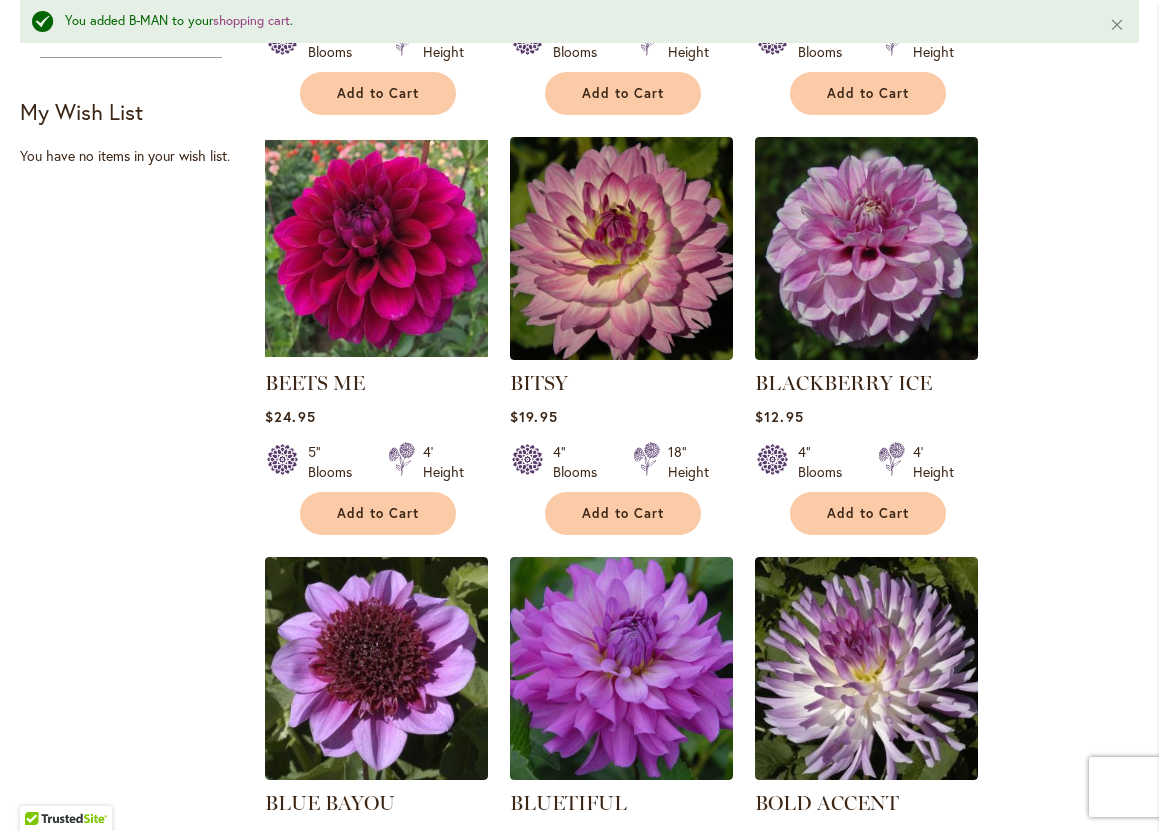 scroll, scrollTop: 806, scrollLeft: 0, axis: vertical 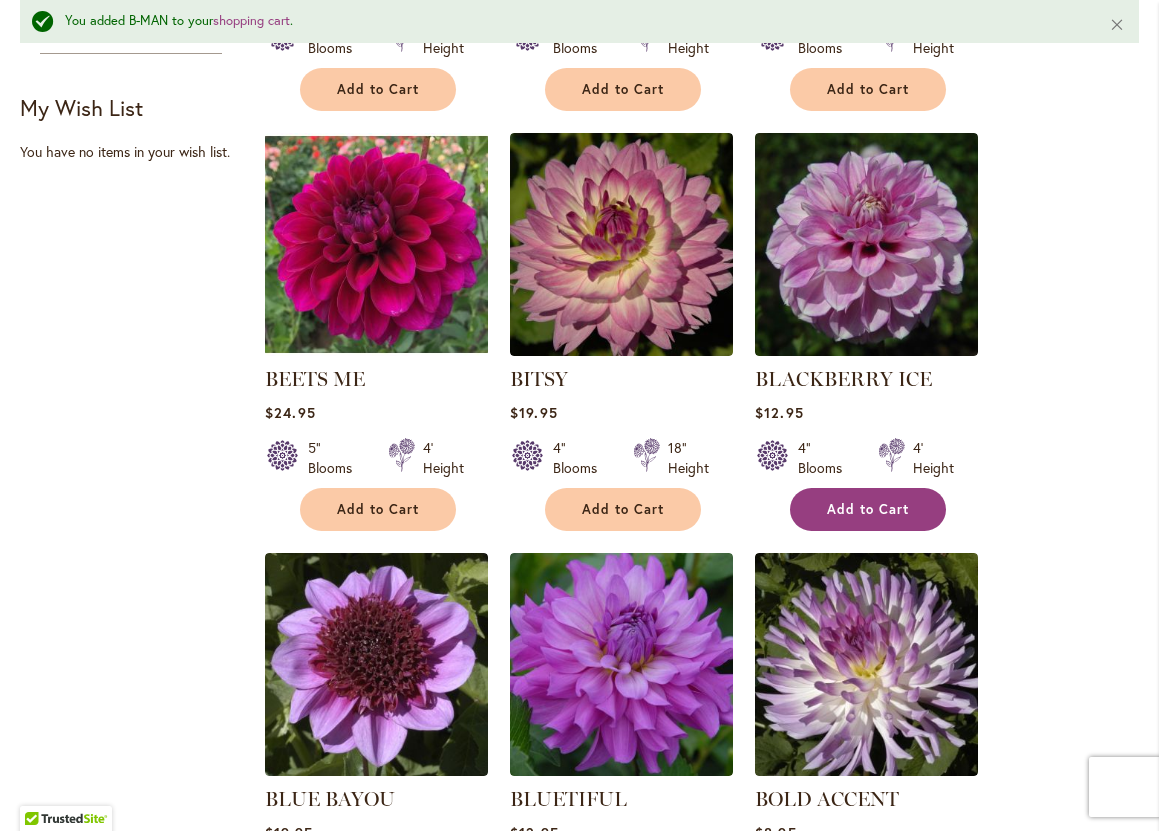 click on "Add to Cart" at bounding box center [868, 509] 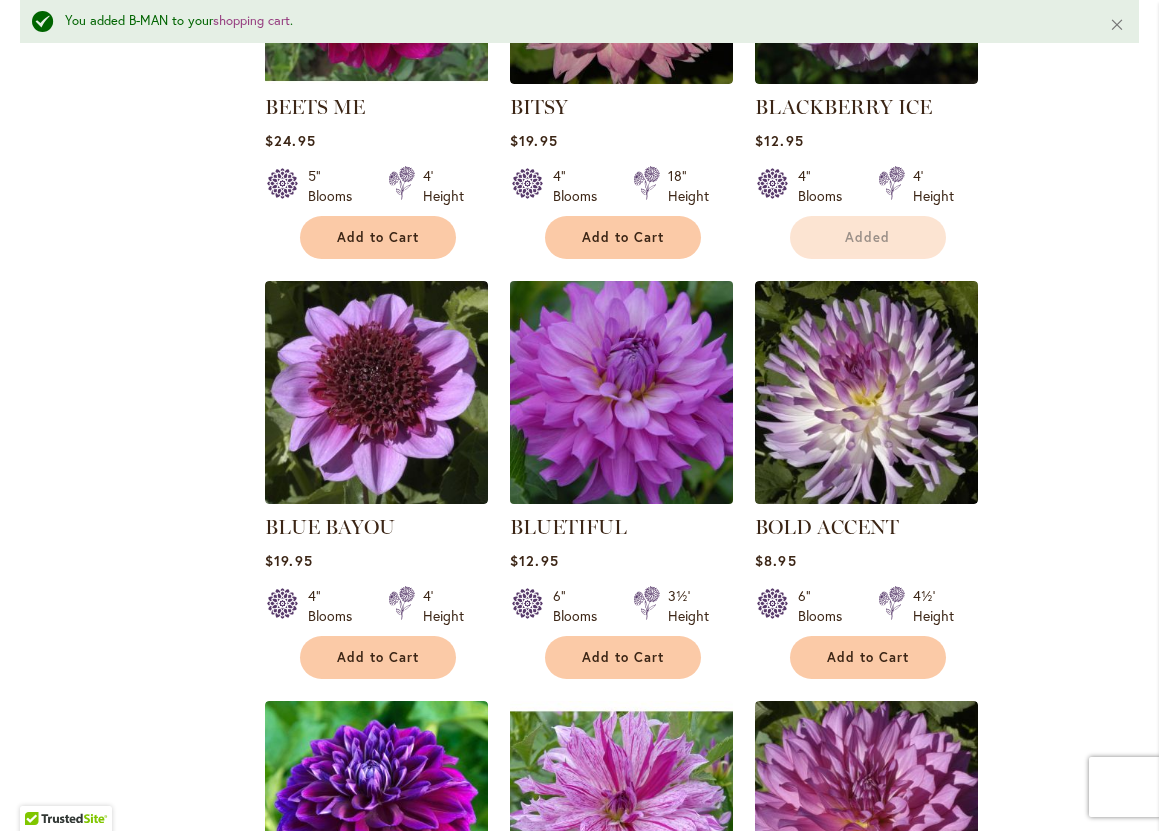 scroll, scrollTop: 1081, scrollLeft: 0, axis: vertical 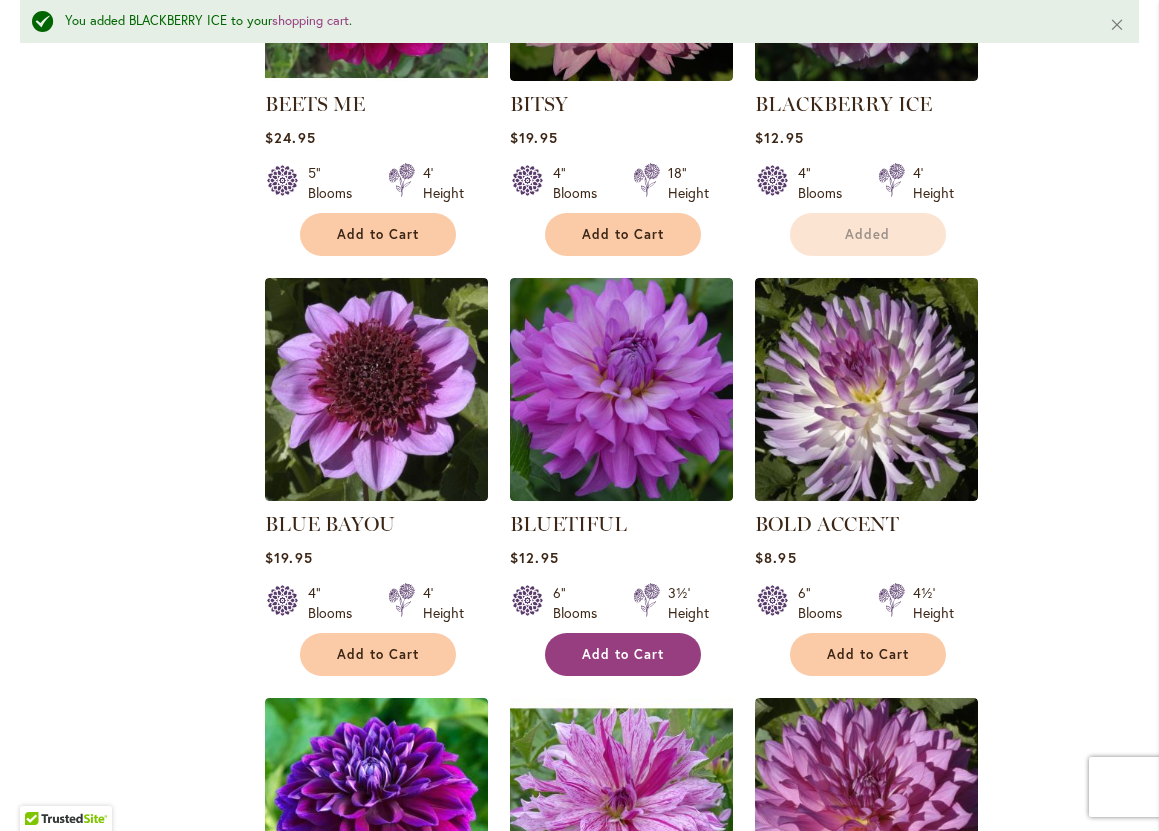 click on "Add to Cart" at bounding box center [623, 654] 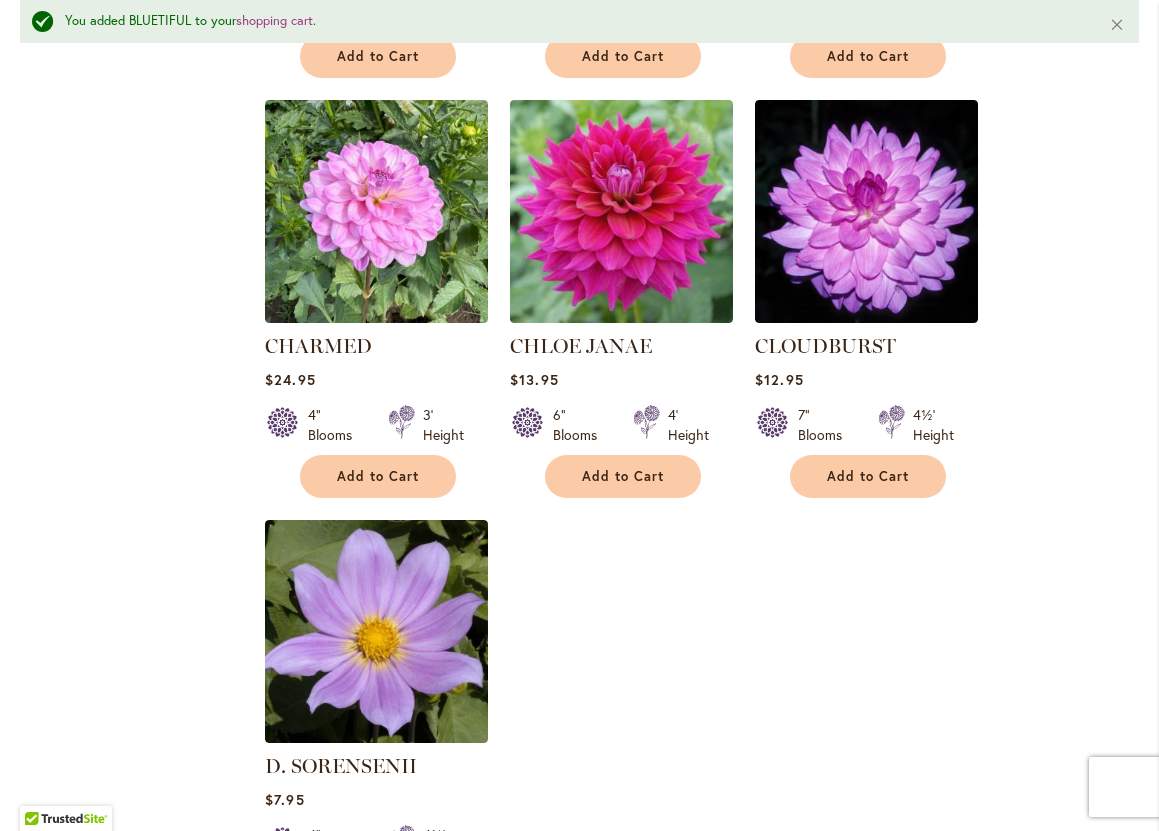 scroll, scrollTop: 2142, scrollLeft: 0, axis: vertical 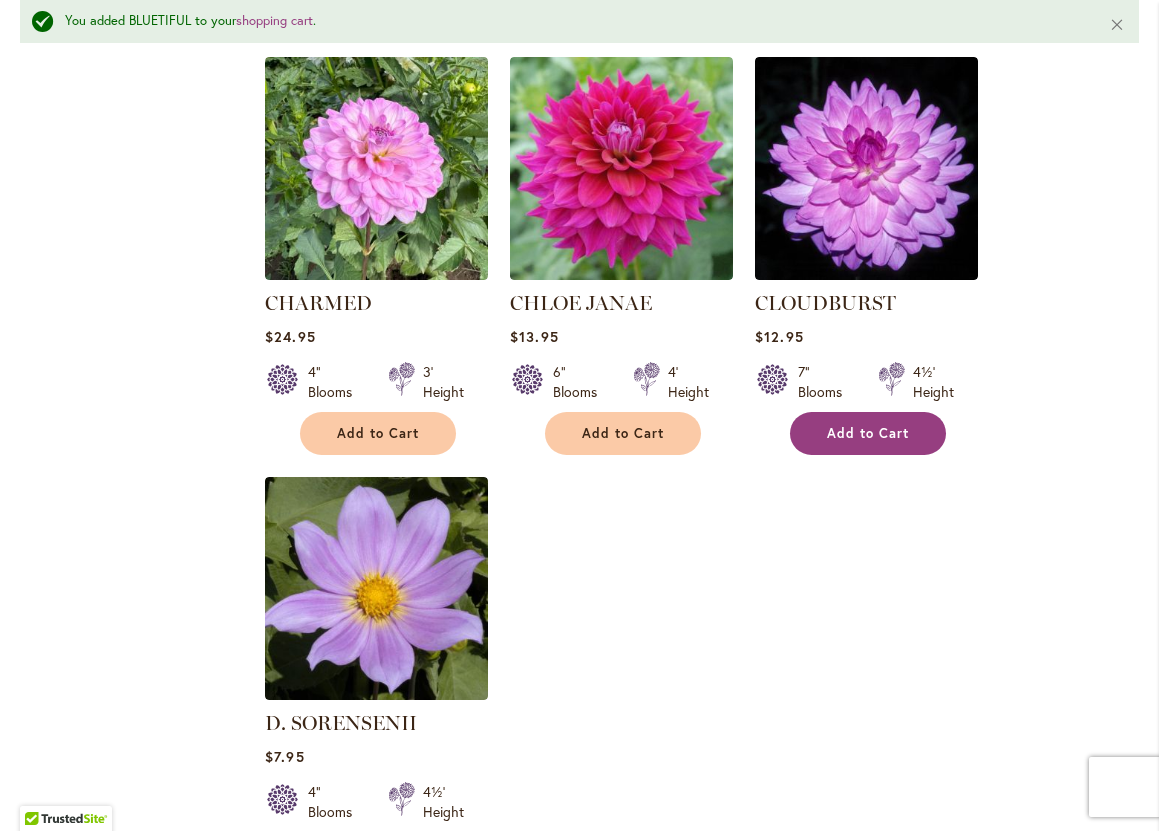 click on "Add to Cart" at bounding box center (868, 433) 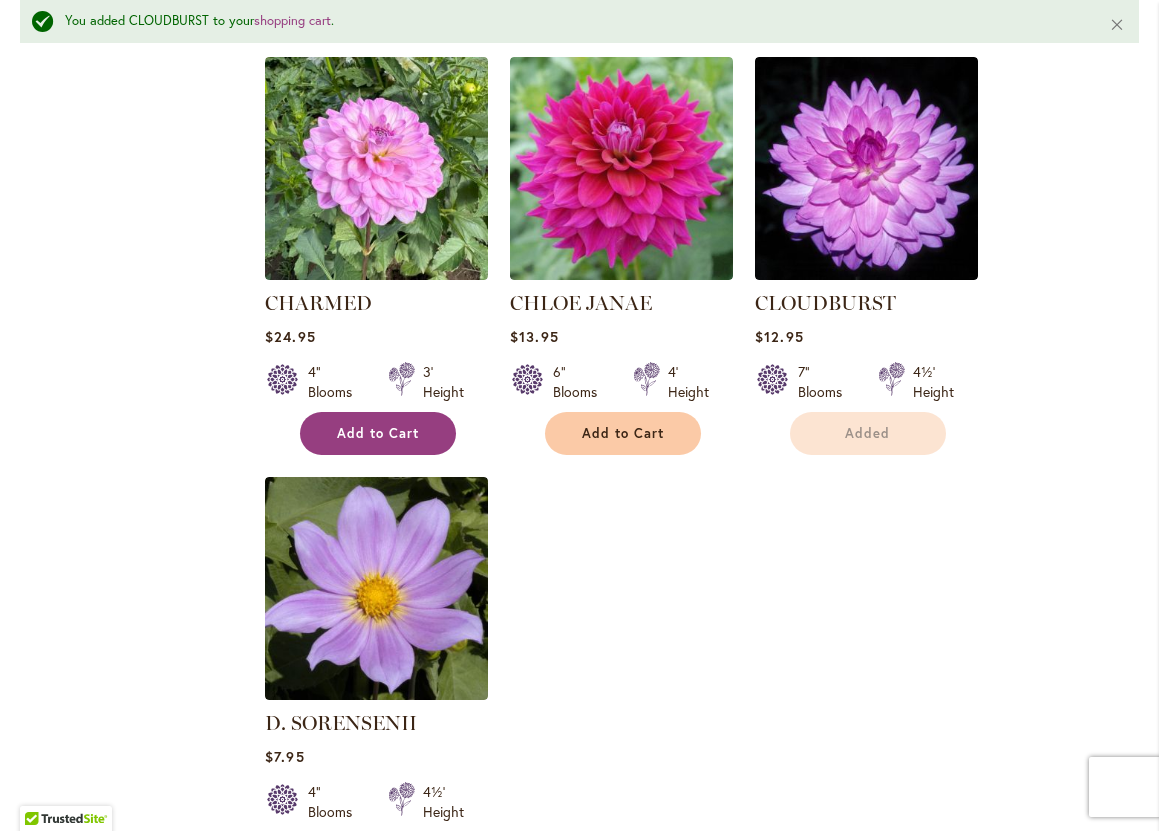 click on "Add to Cart" at bounding box center [378, 433] 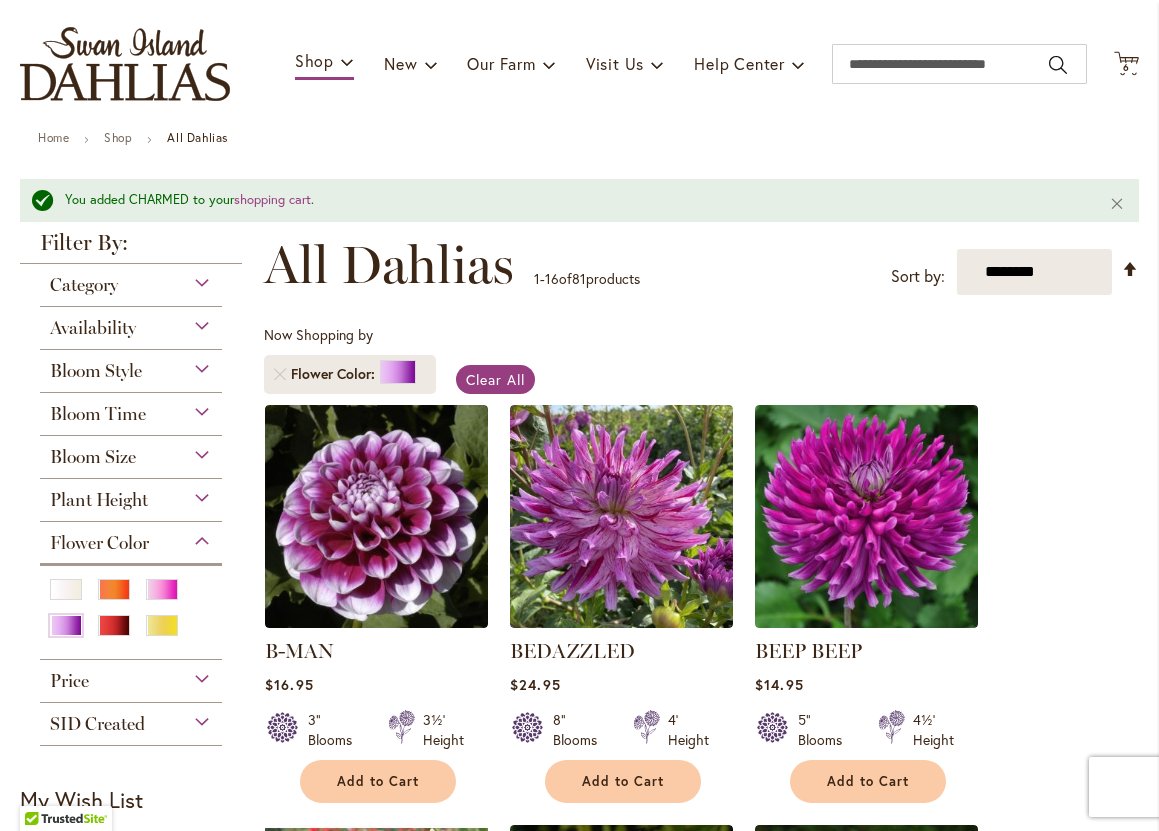 scroll, scrollTop: 90, scrollLeft: 0, axis: vertical 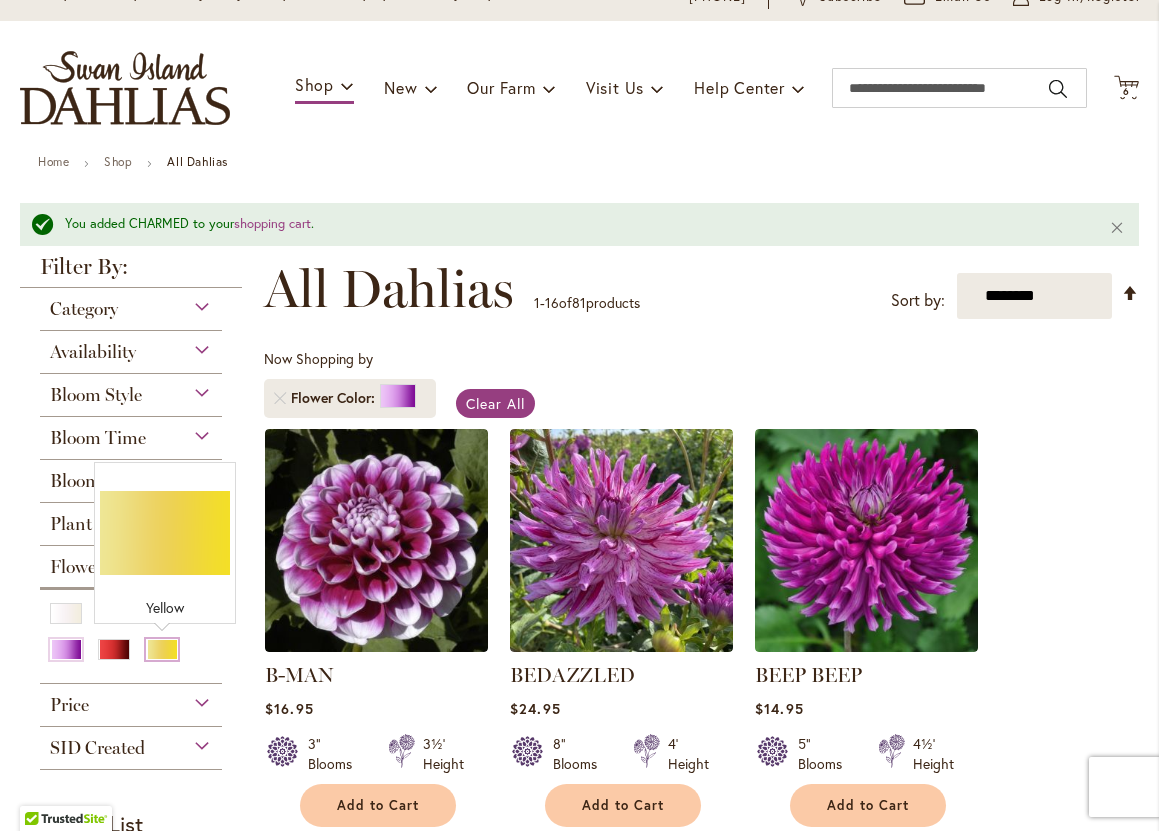 click at bounding box center (162, 649) 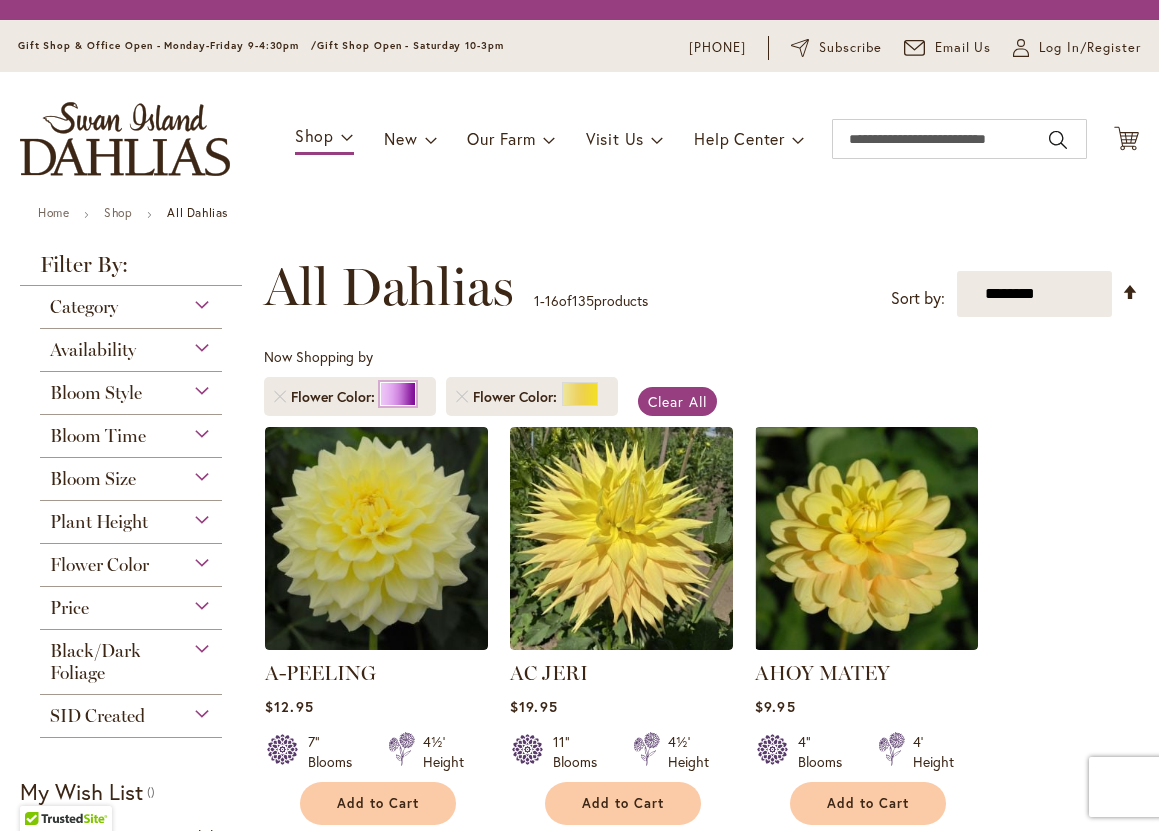 scroll, scrollTop: 0, scrollLeft: 0, axis: both 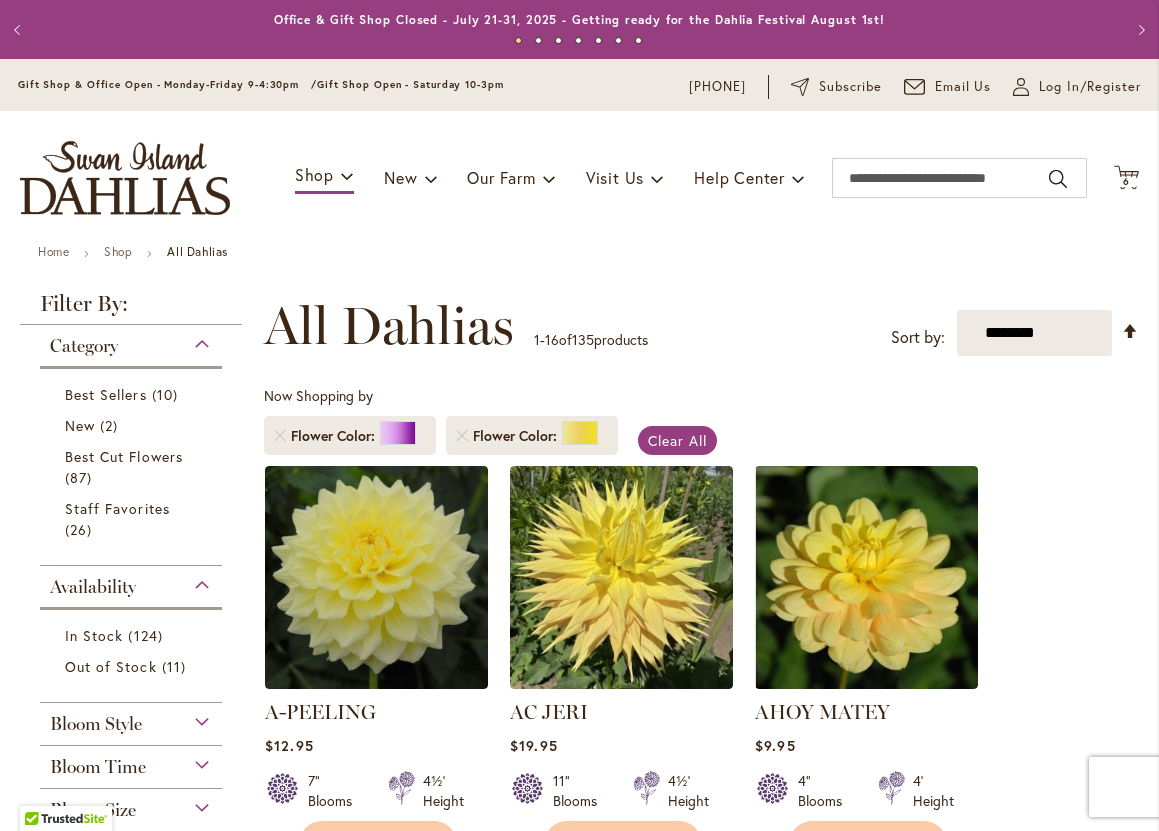 click on "Flower Color" at bounding box center (335, 436) 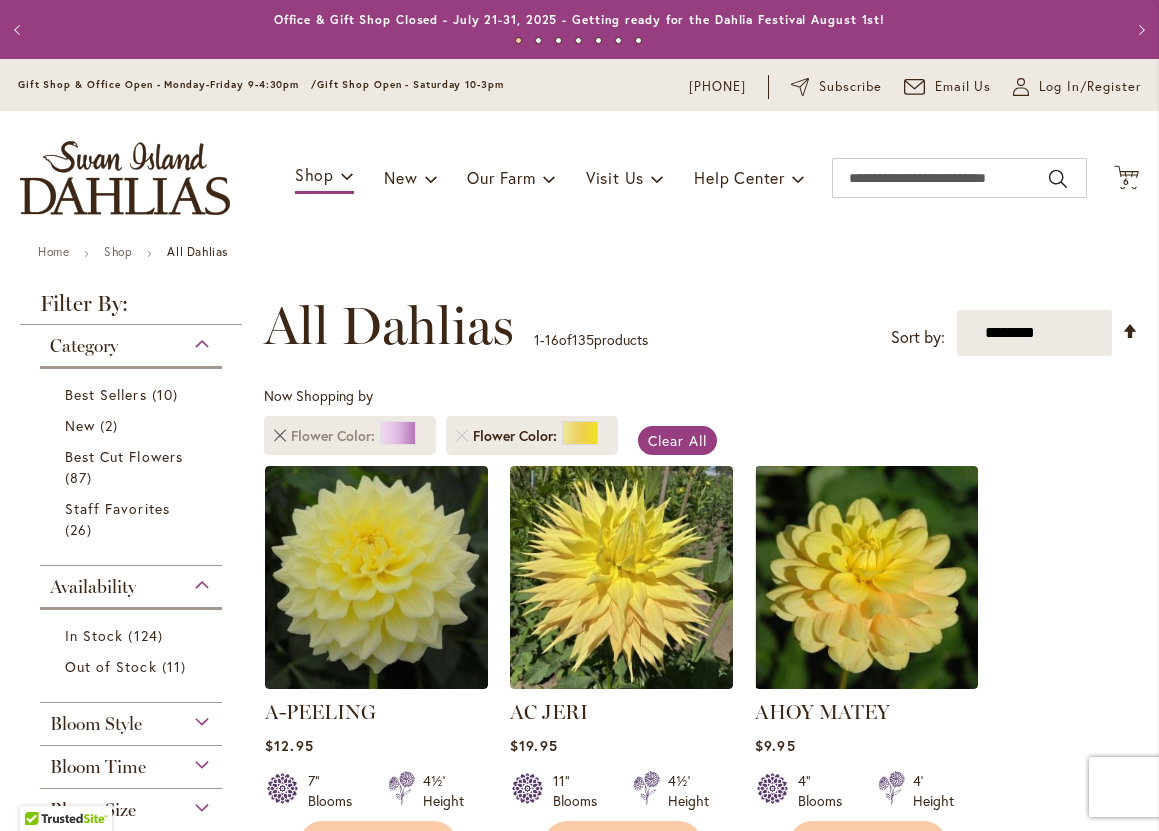 click at bounding box center [280, 436] 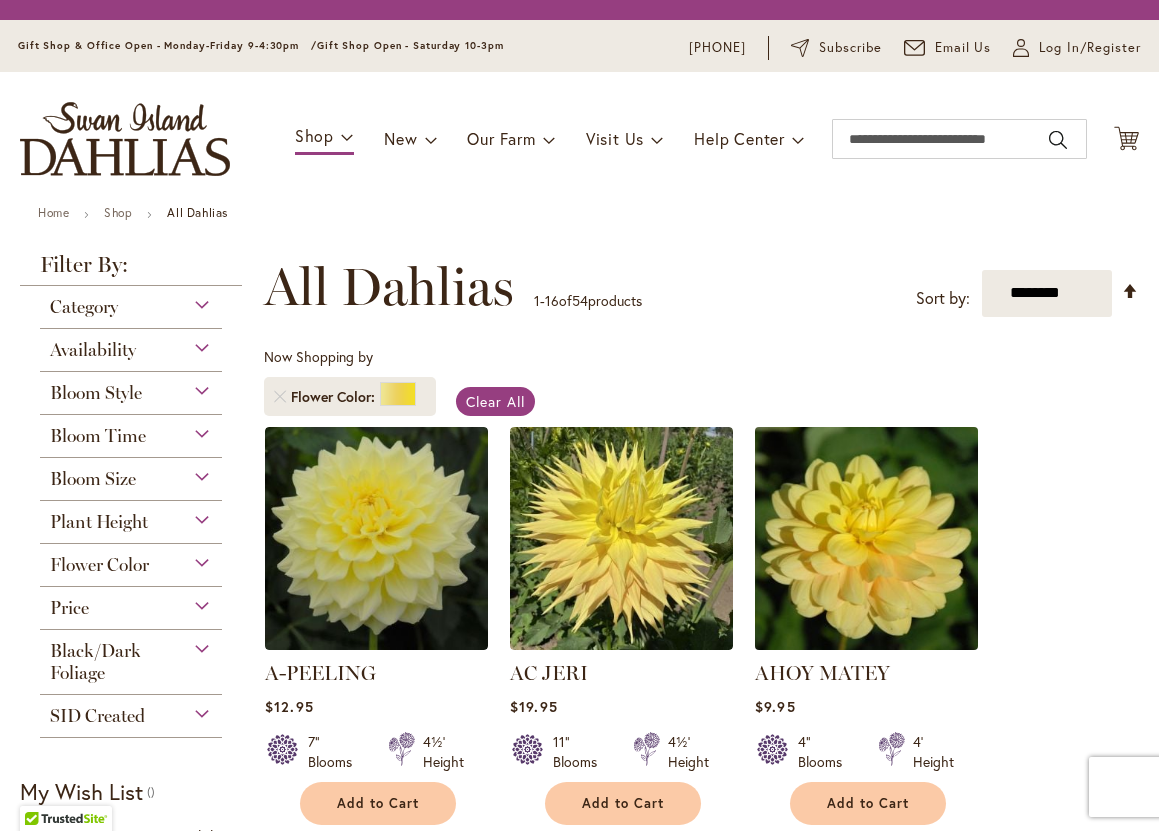 scroll, scrollTop: 0, scrollLeft: 0, axis: both 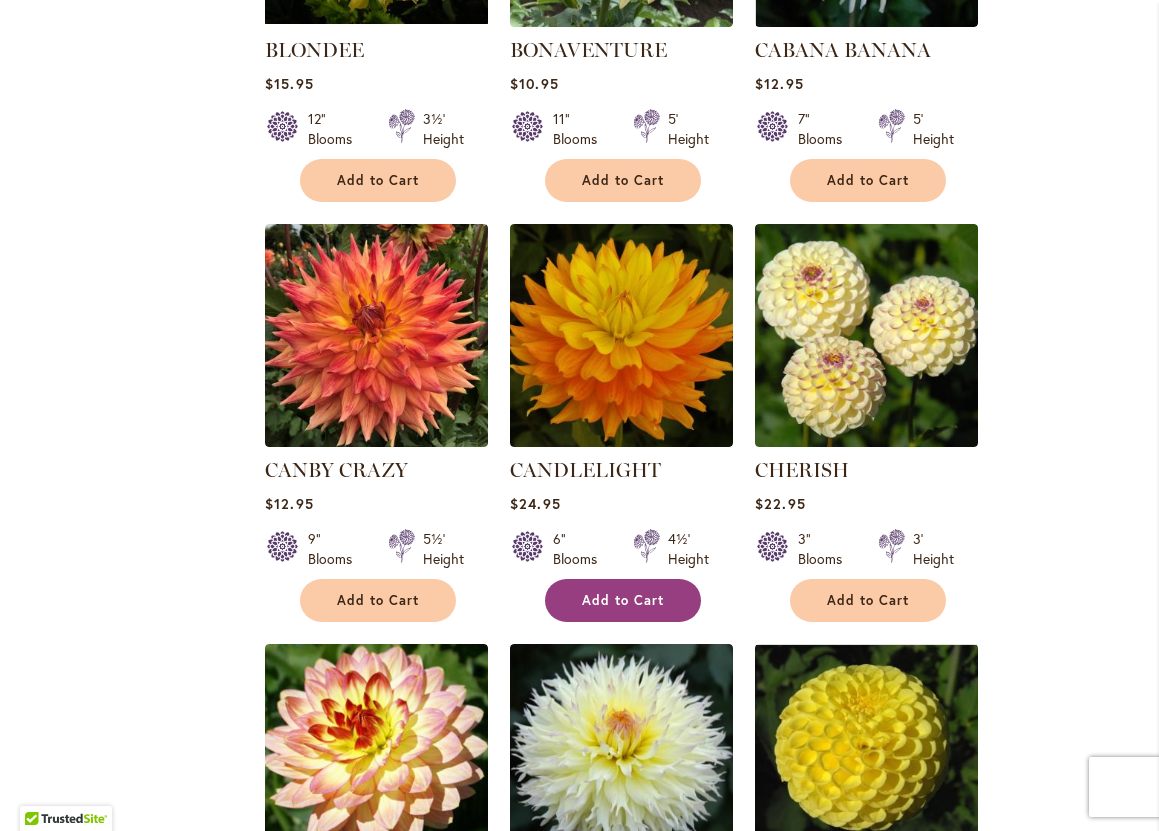click on "Add to Cart" at bounding box center [623, 600] 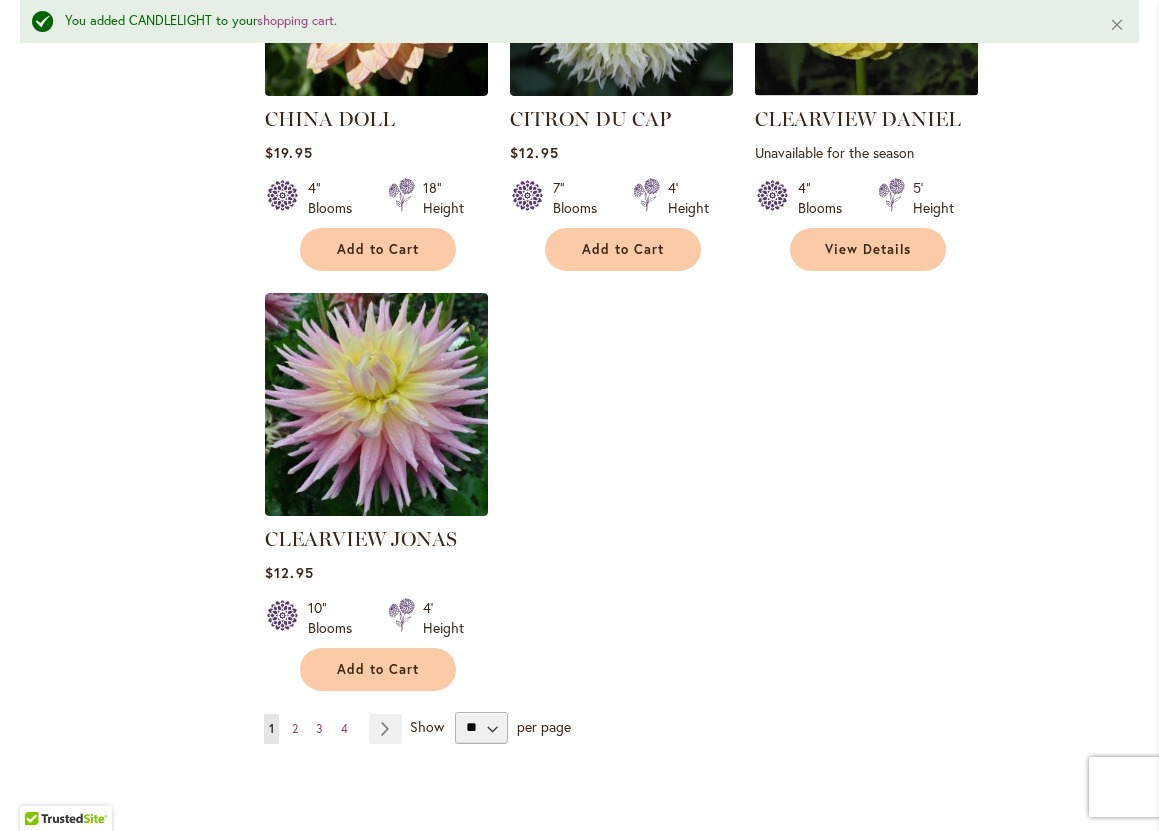 scroll, scrollTop: 2331, scrollLeft: 0, axis: vertical 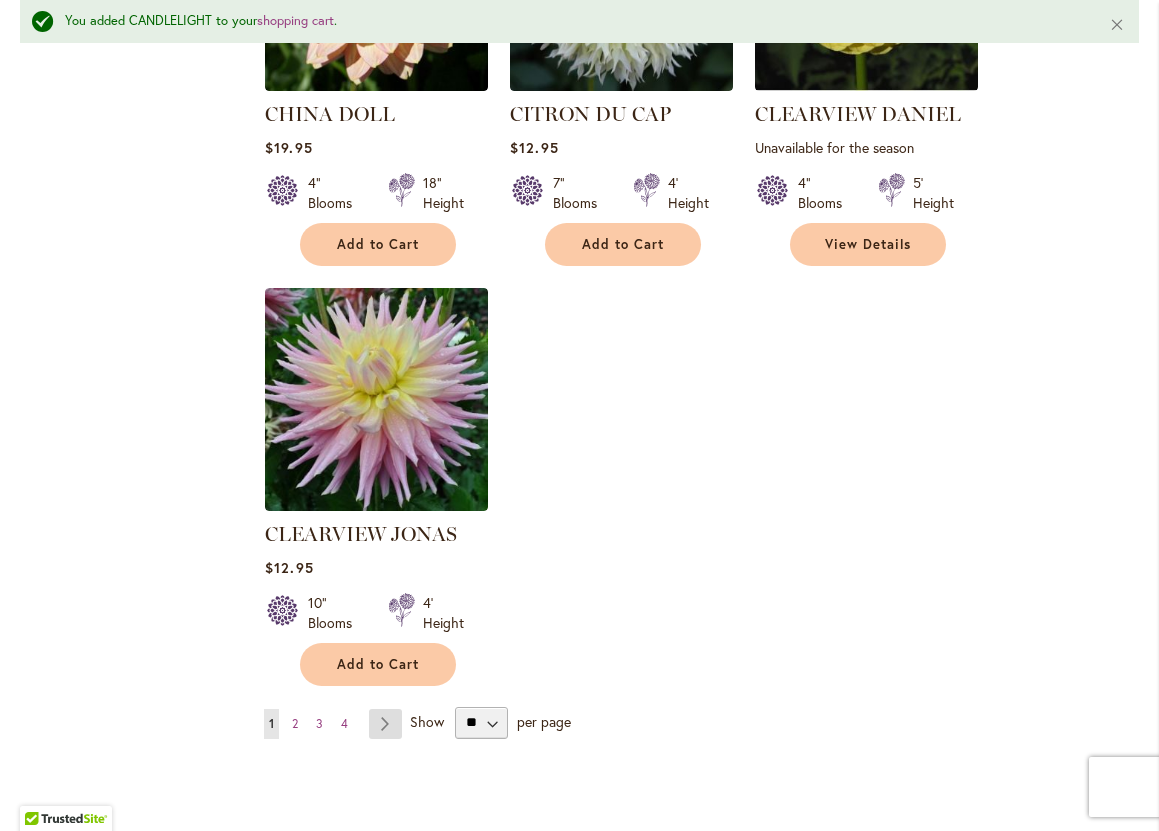 click on "Page
Next" at bounding box center (385, 724) 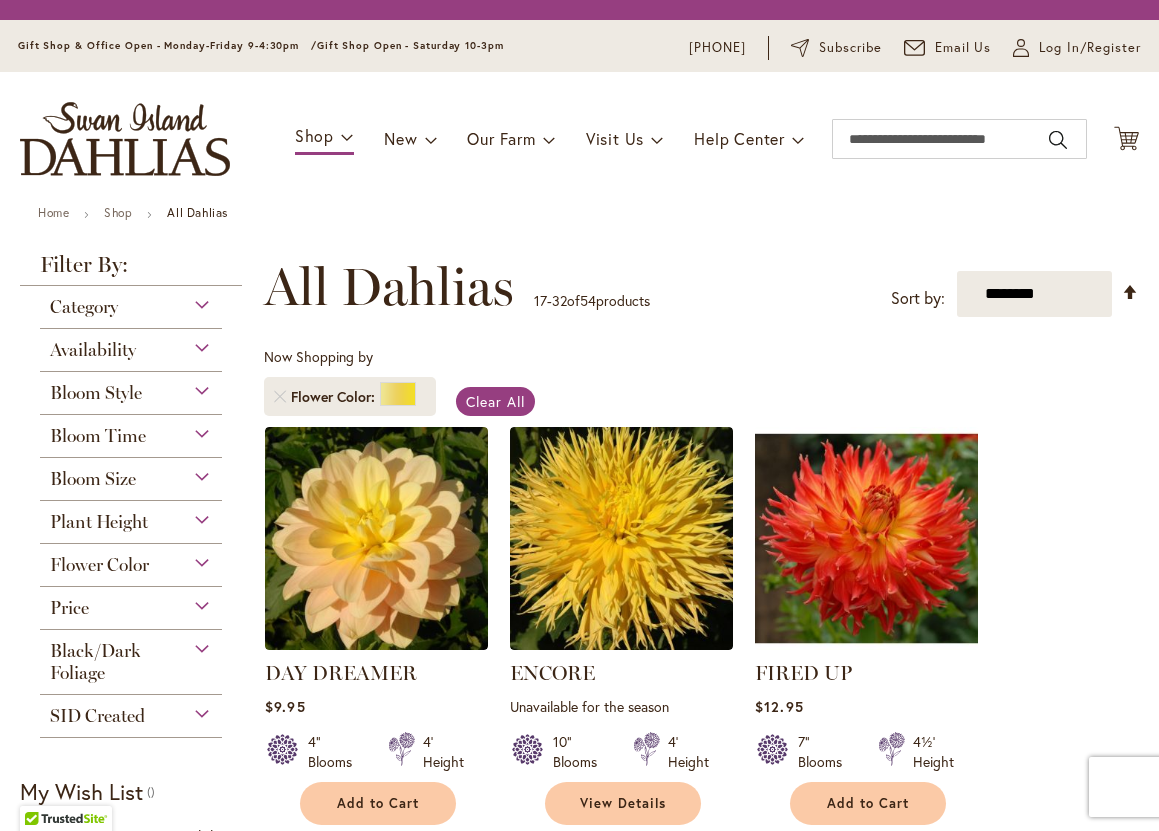 scroll, scrollTop: 0, scrollLeft: 0, axis: both 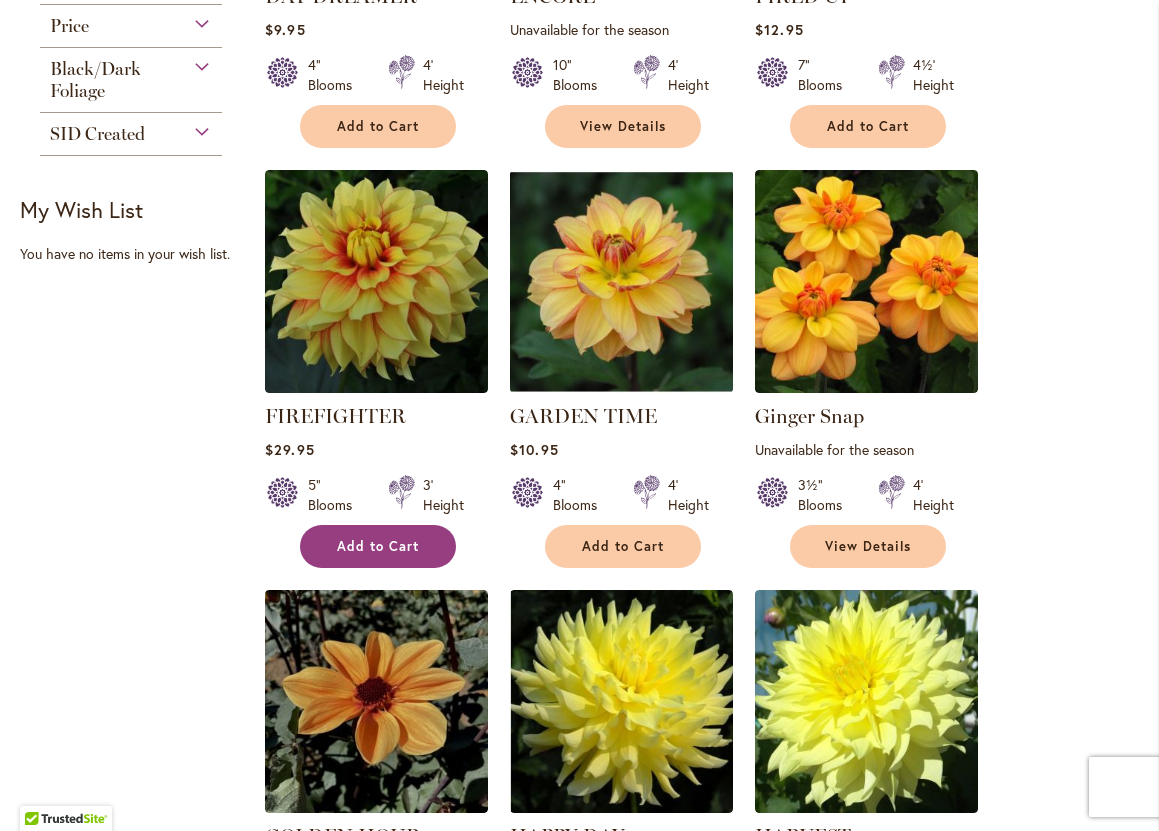 click on "Add to Cart" at bounding box center (378, 546) 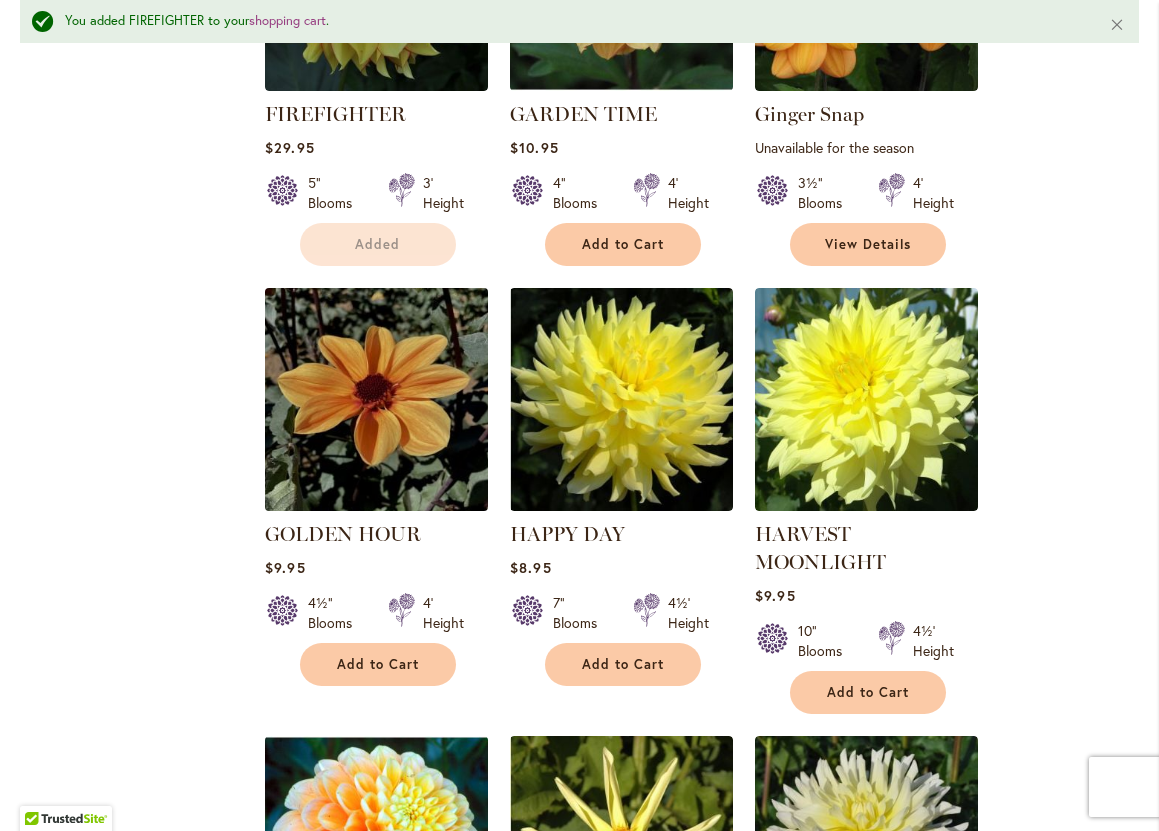 scroll, scrollTop: 1079, scrollLeft: 0, axis: vertical 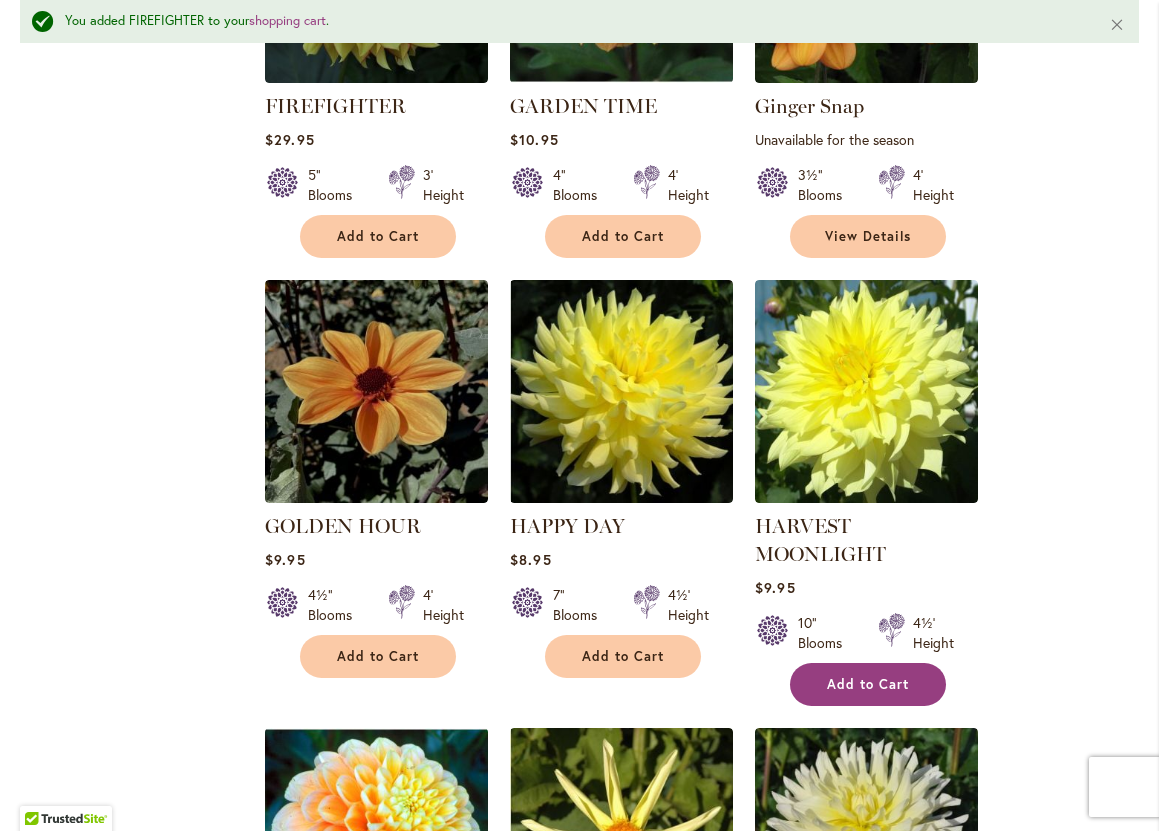 click on "Add to Cart" at bounding box center [868, 684] 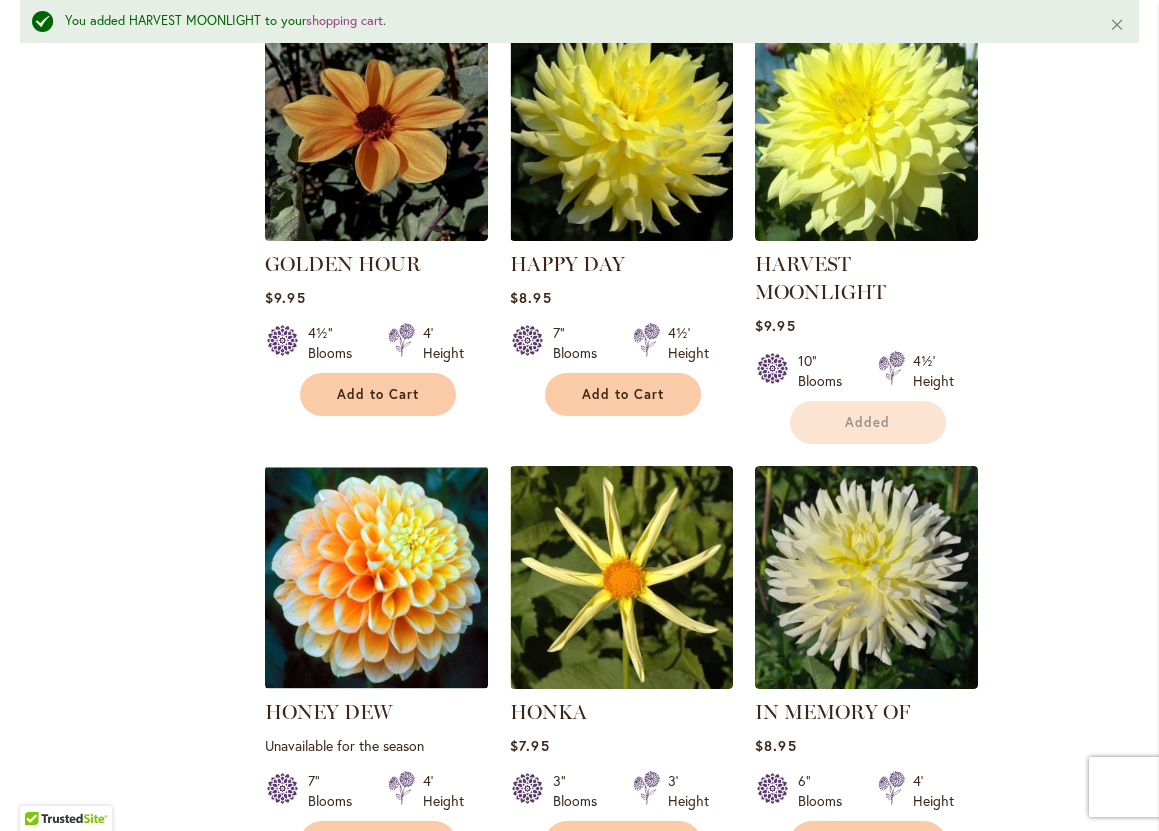 scroll, scrollTop: 1466, scrollLeft: 0, axis: vertical 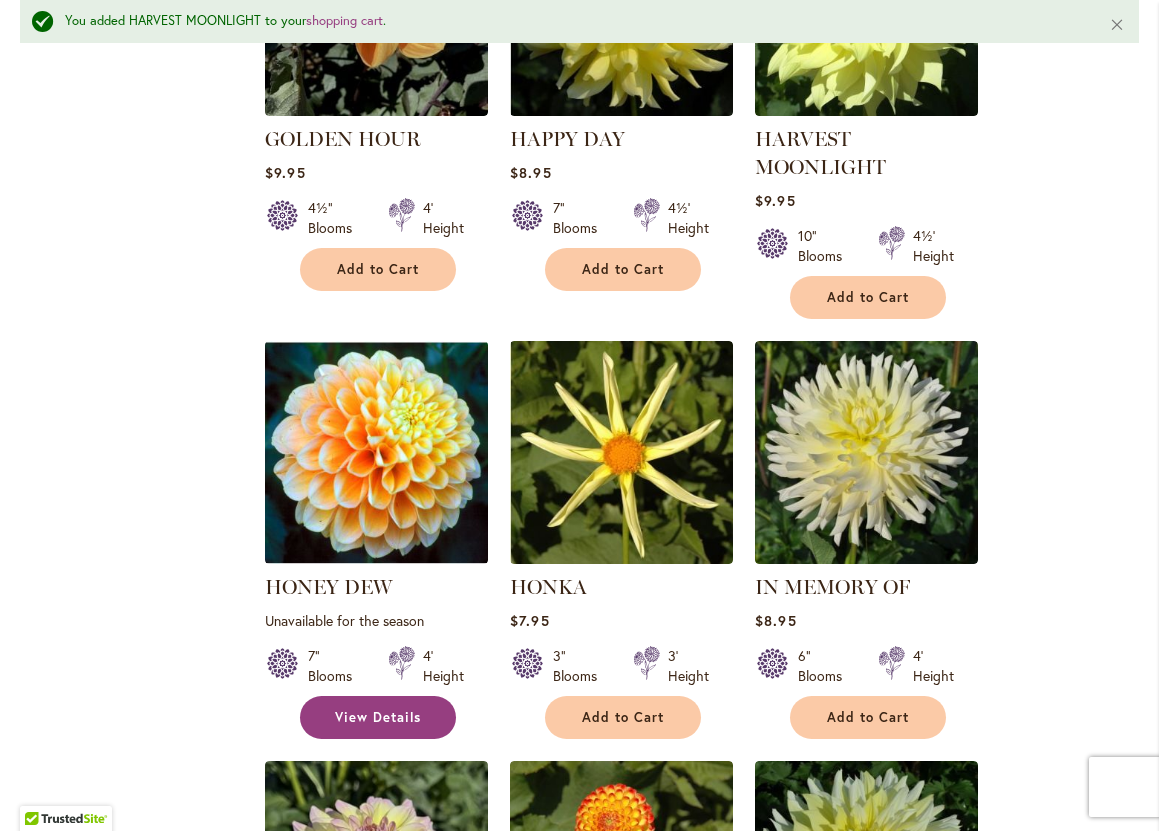 click on "View Details" at bounding box center [378, 717] 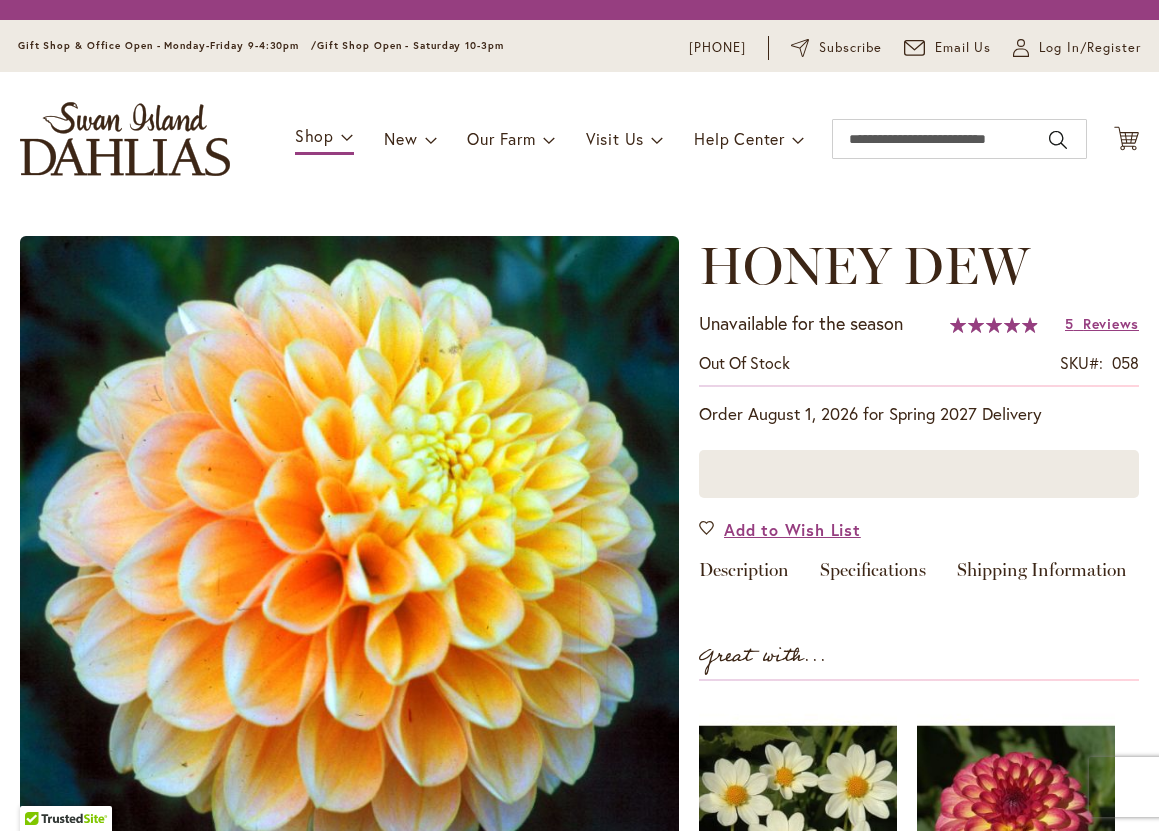 scroll, scrollTop: 0, scrollLeft: 0, axis: both 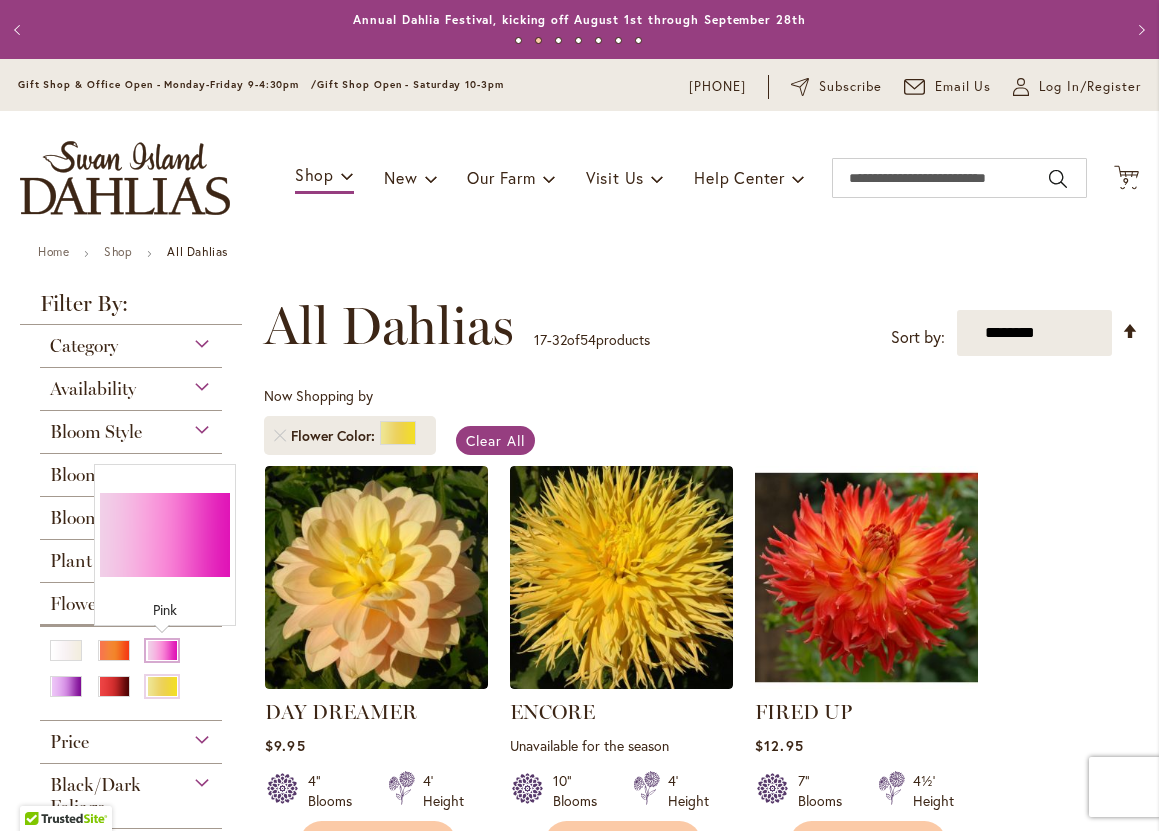 click at bounding box center [162, 650] 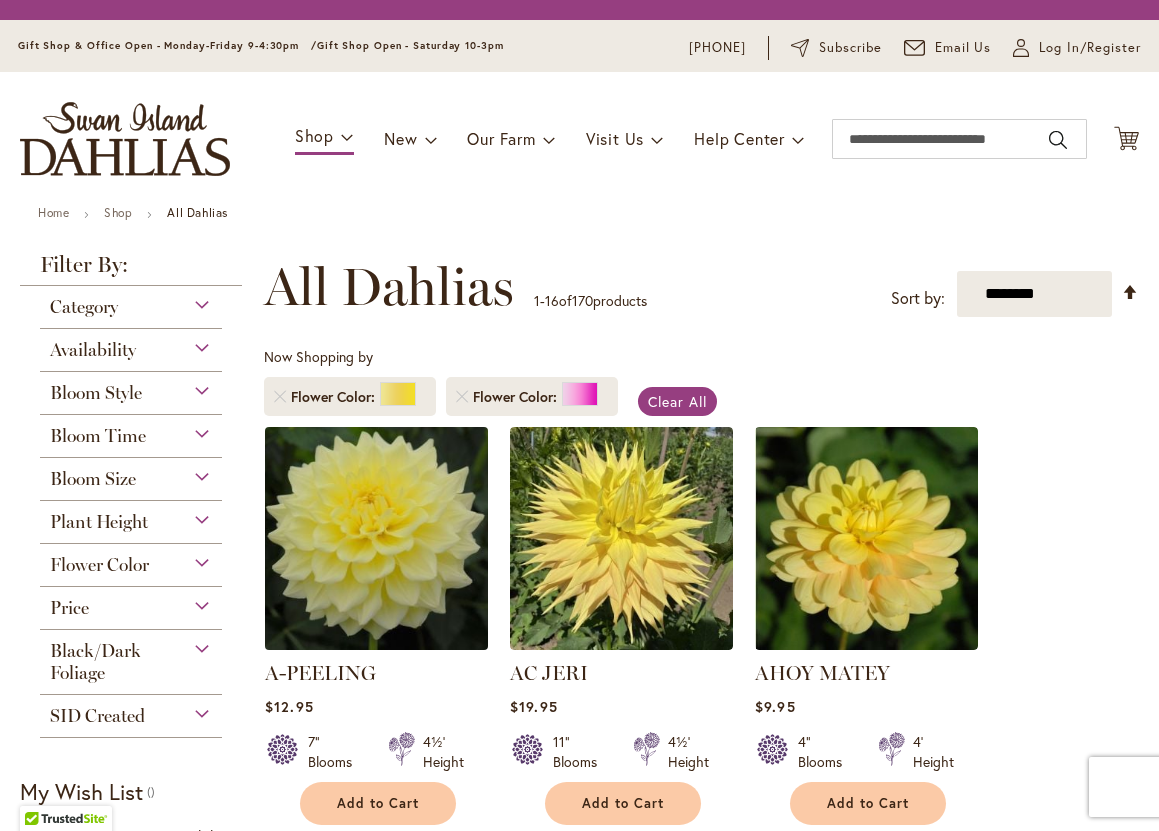 scroll, scrollTop: 0, scrollLeft: 0, axis: both 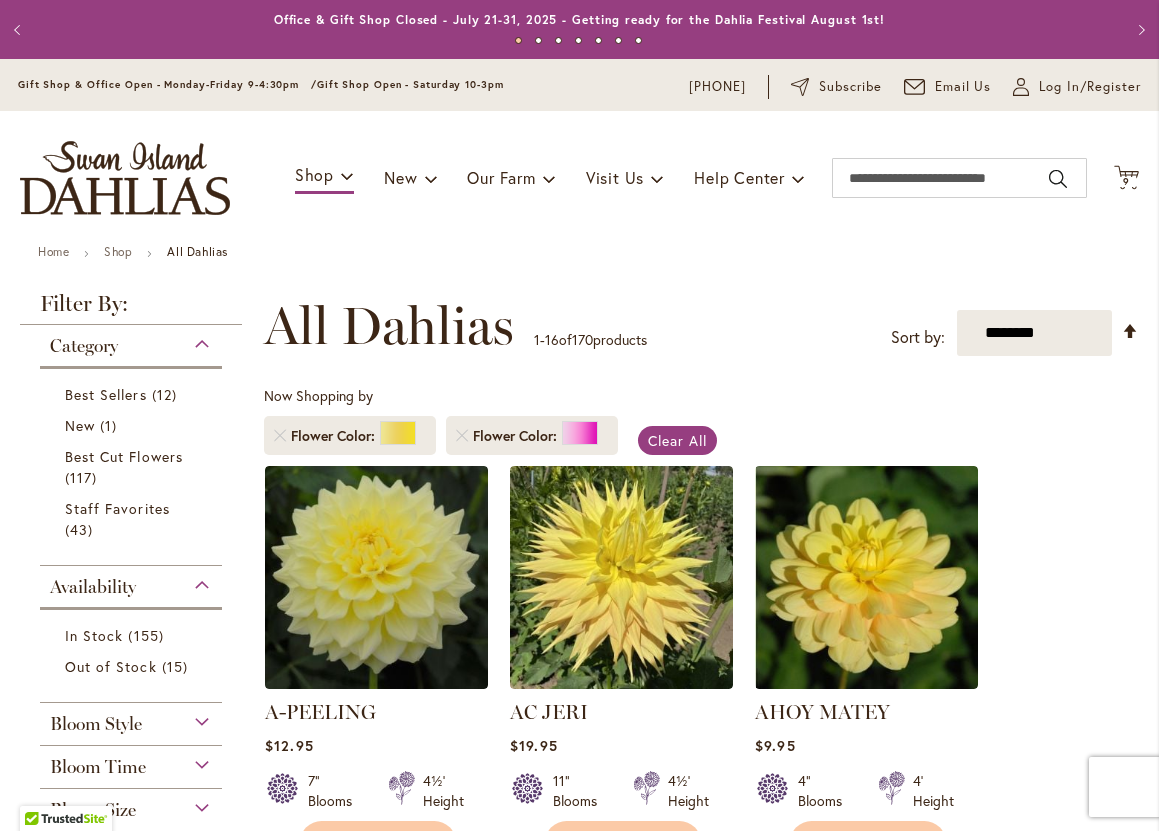 click on "Flower Color" at bounding box center [350, 435] 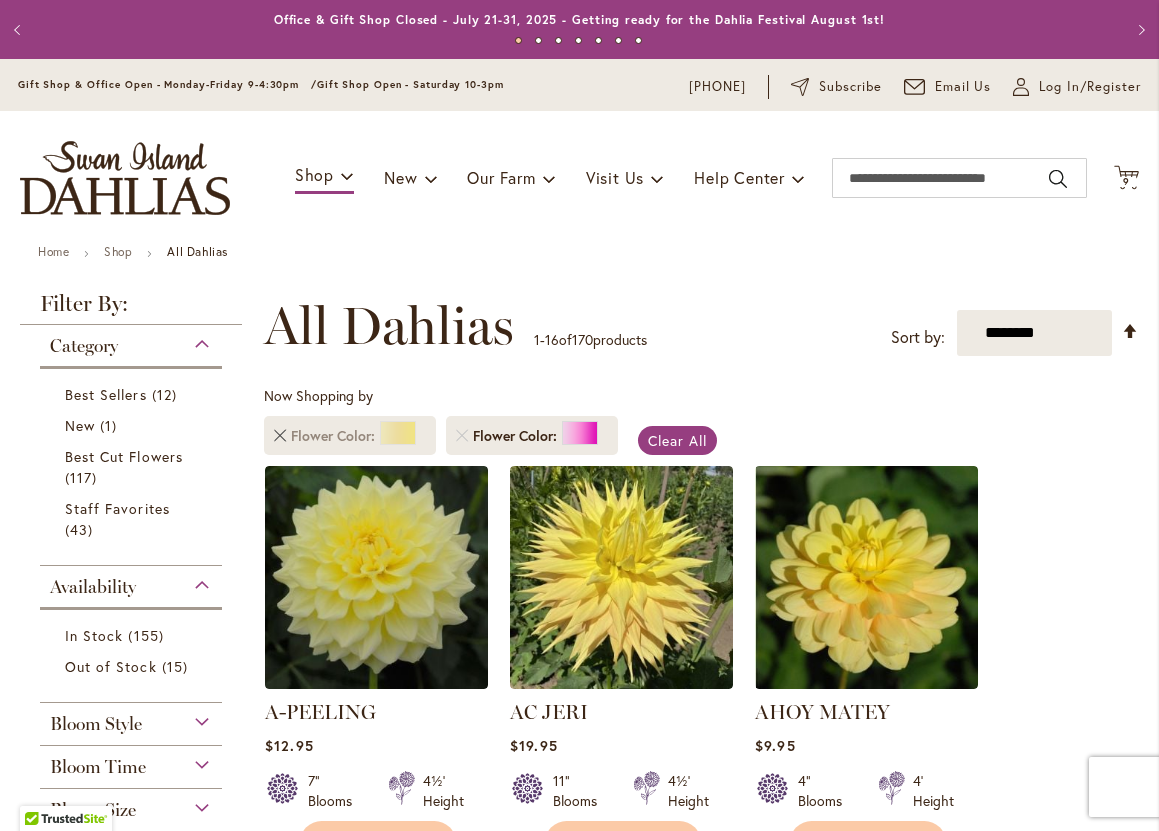 click at bounding box center [280, 436] 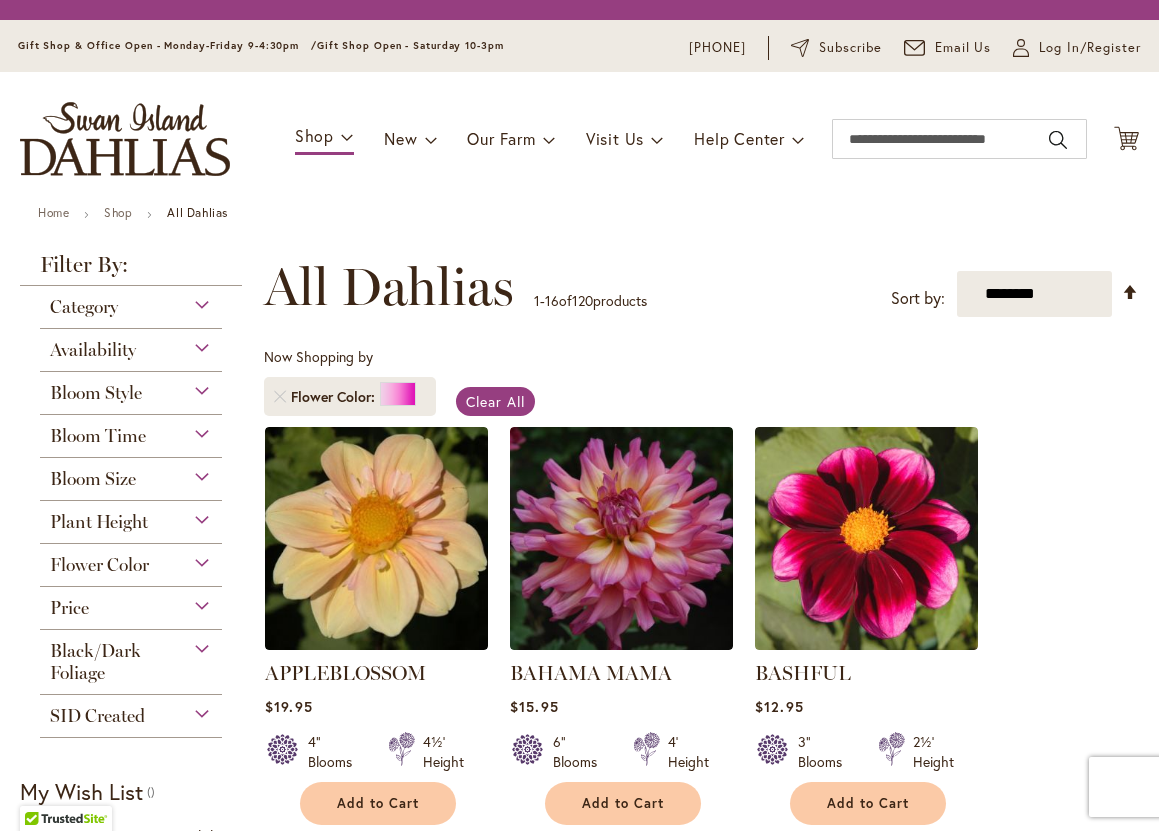 scroll, scrollTop: 0, scrollLeft: 0, axis: both 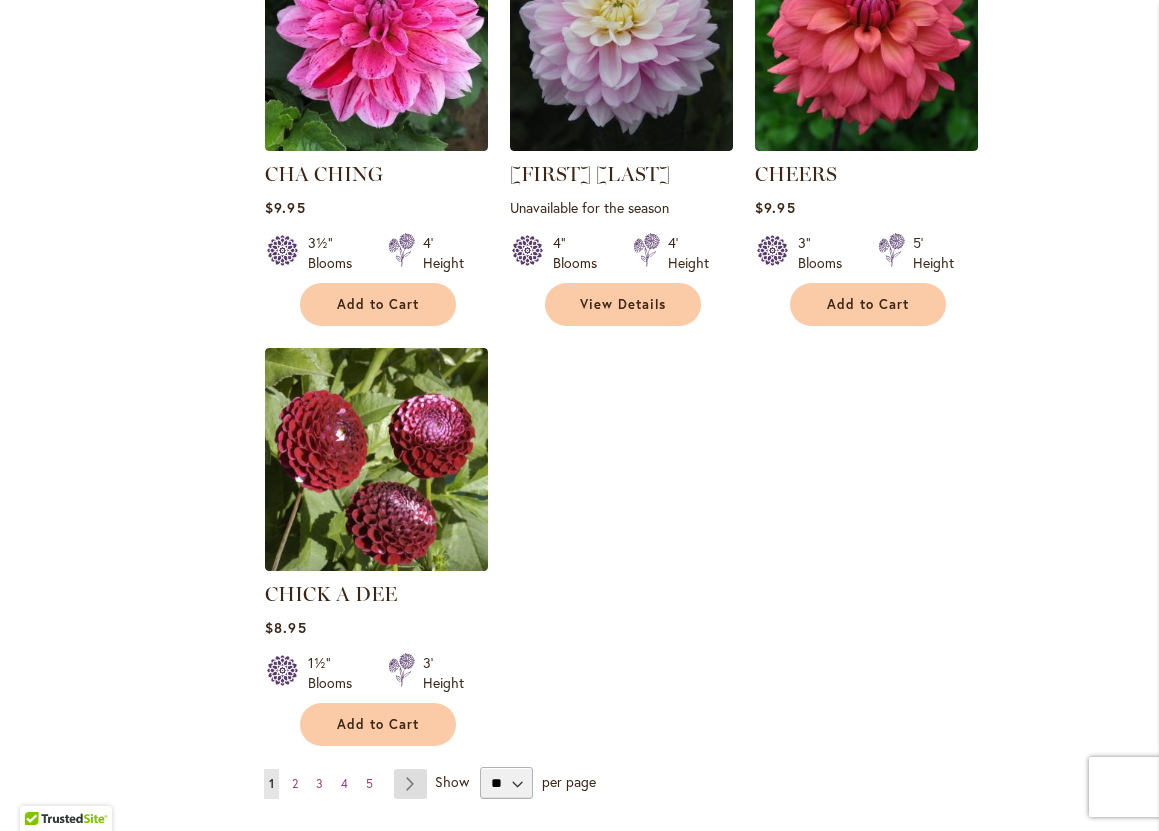 click on "Page
Next" at bounding box center (410, 784) 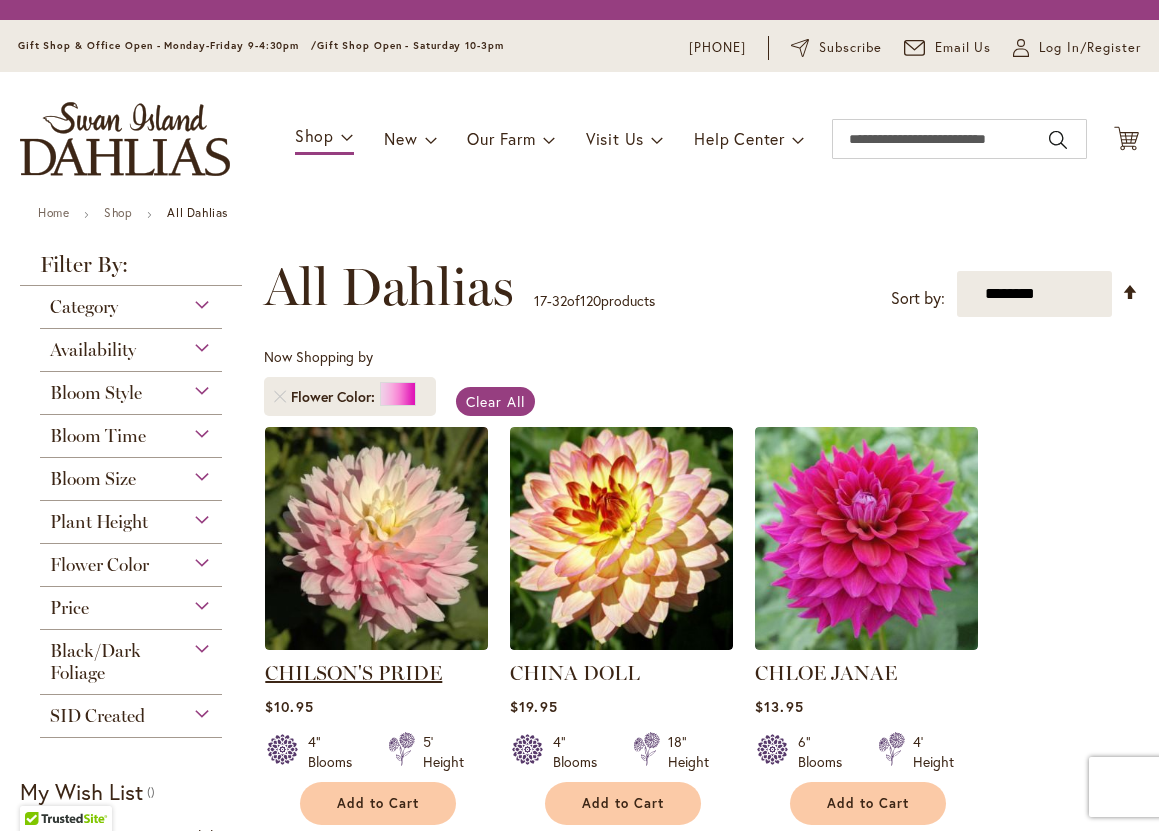 scroll, scrollTop: 0, scrollLeft: 0, axis: both 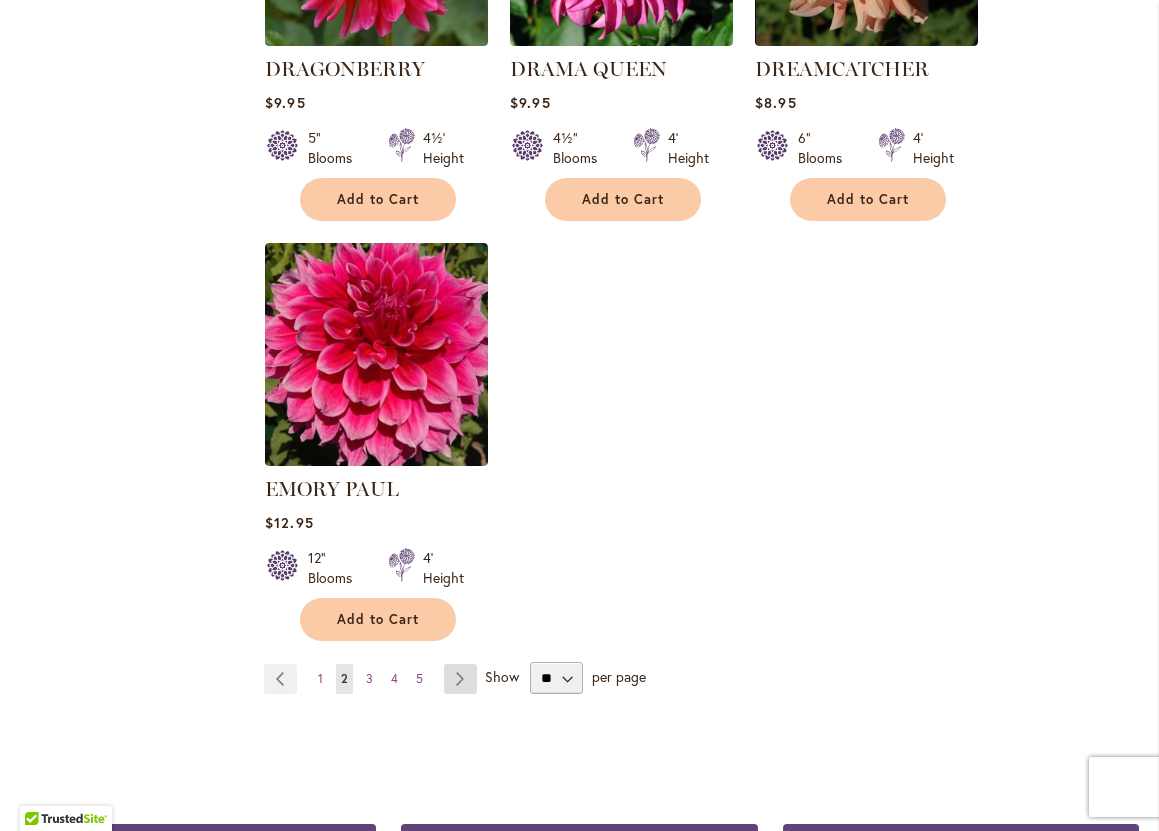 click on "Page
Next" at bounding box center [460, 679] 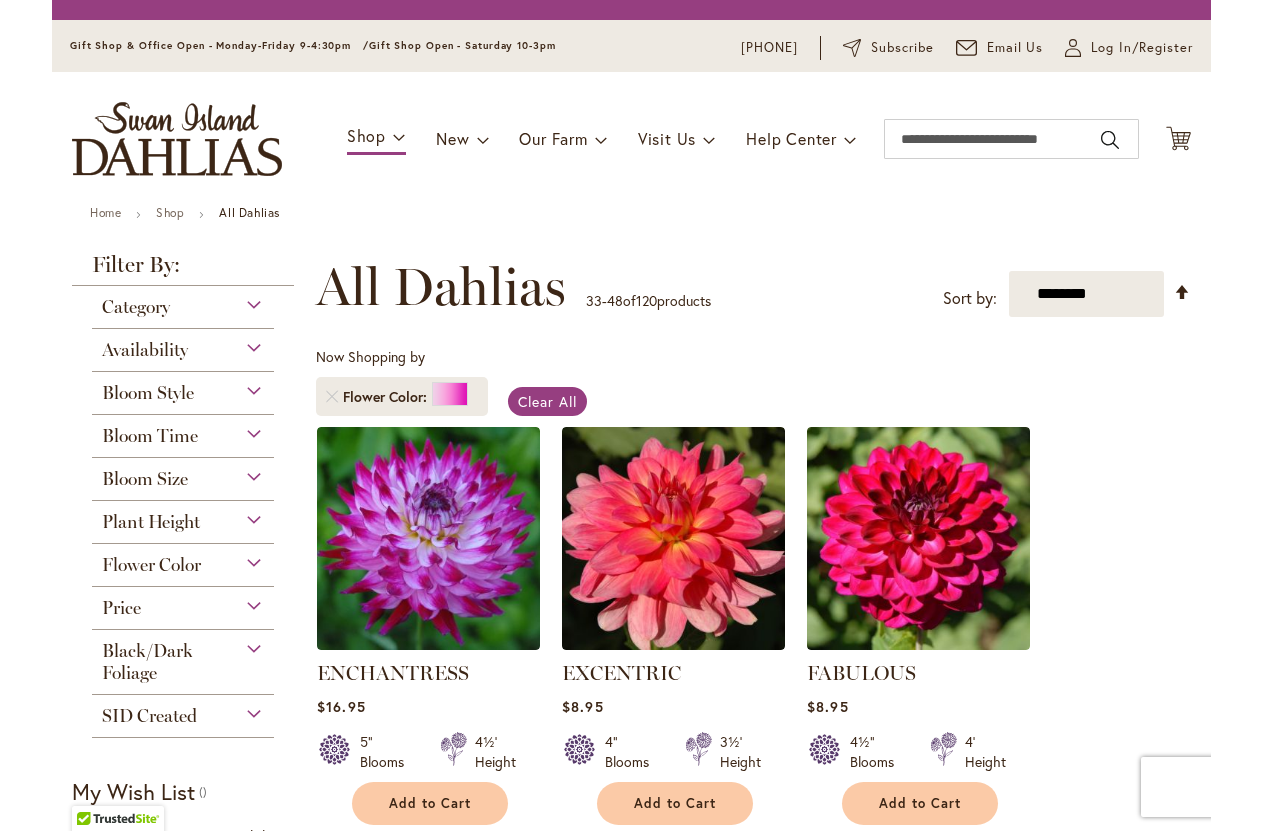 scroll, scrollTop: 0, scrollLeft: 0, axis: both 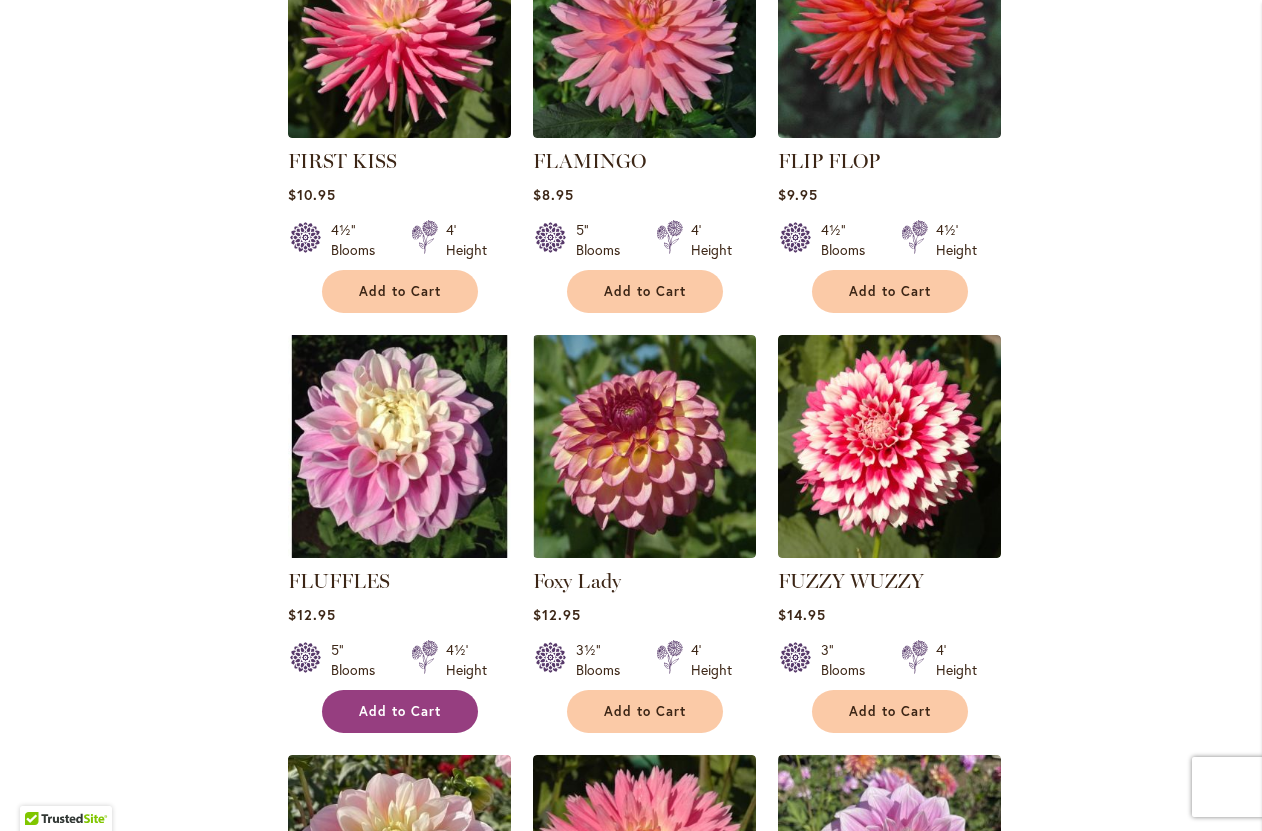 click on "Add to Cart" at bounding box center [400, 711] 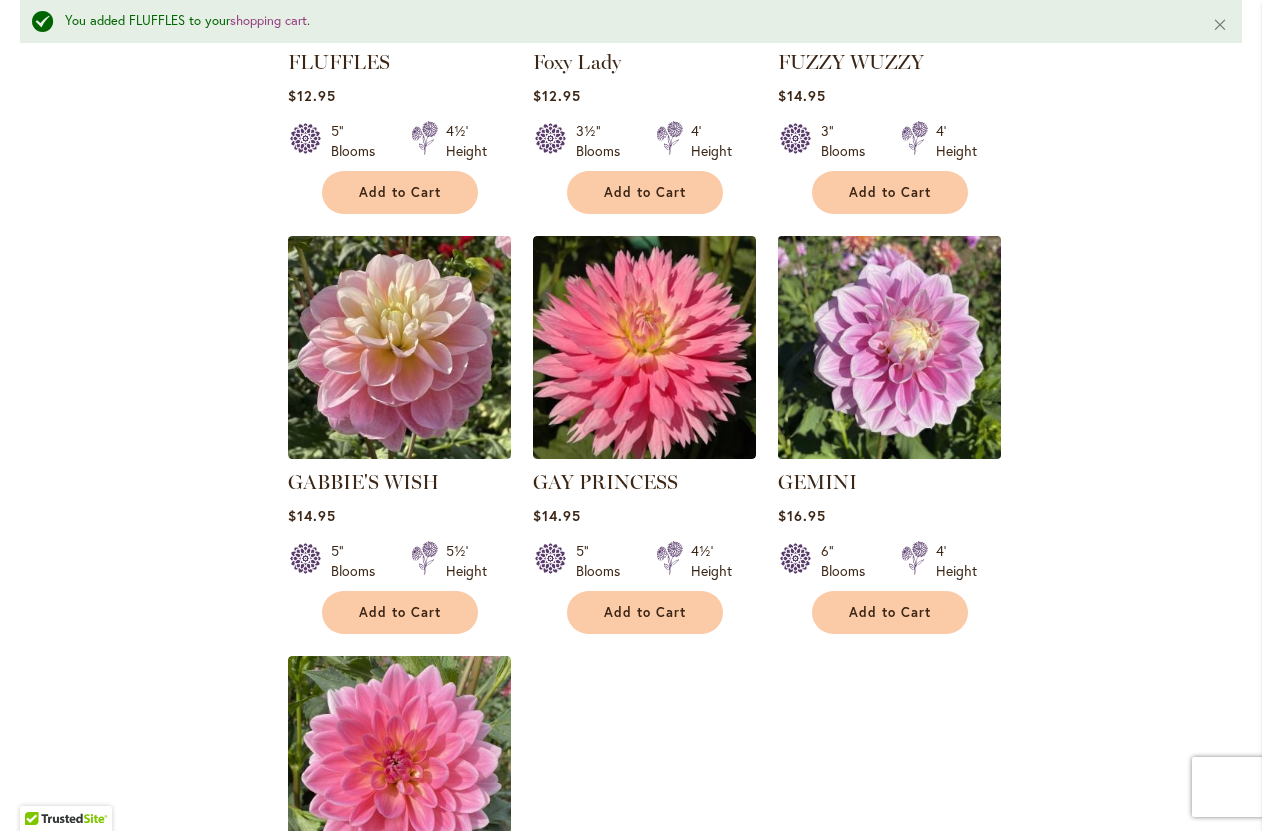 scroll, scrollTop: 1964, scrollLeft: 0, axis: vertical 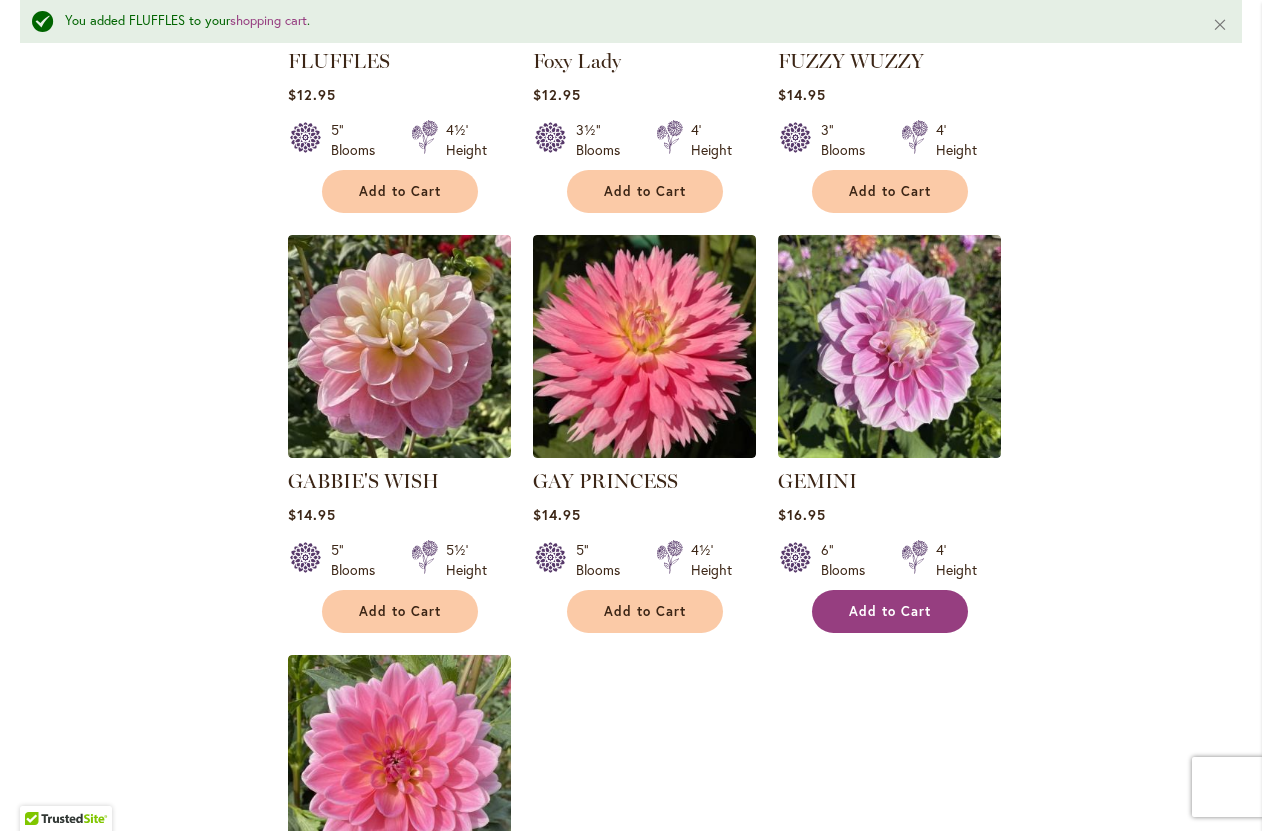 click on "Add to Cart" at bounding box center (890, 611) 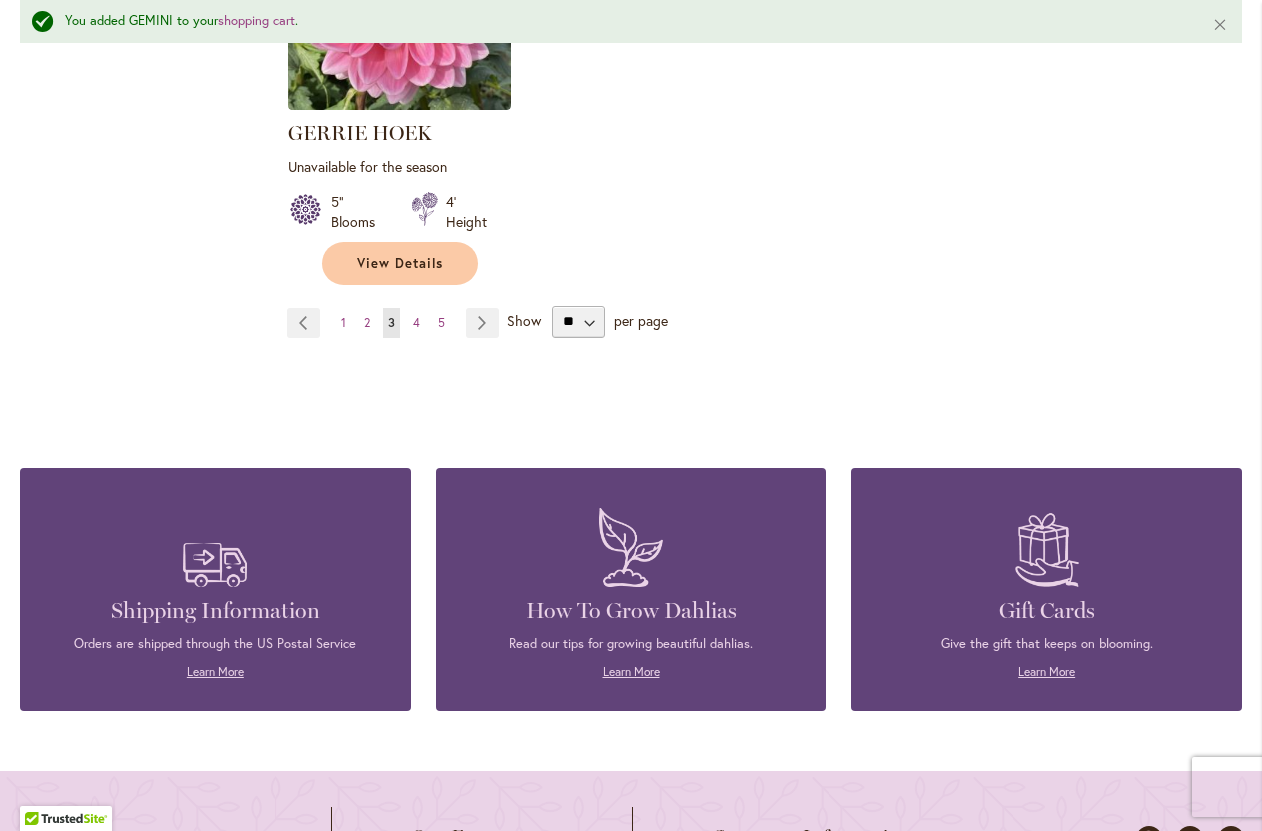 scroll, scrollTop: 2736, scrollLeft: 0, axis: vertical 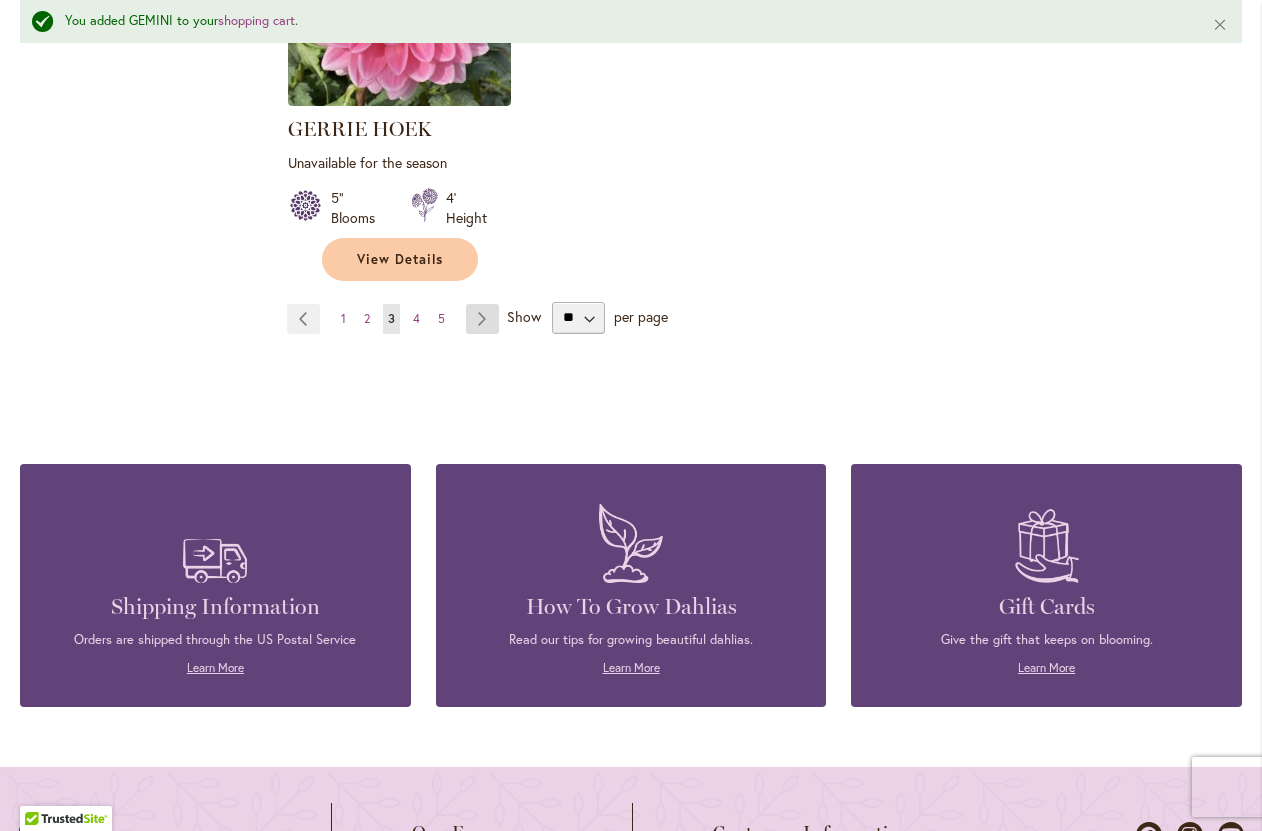 click on "Page
Next" at bounding box center (482, 319) 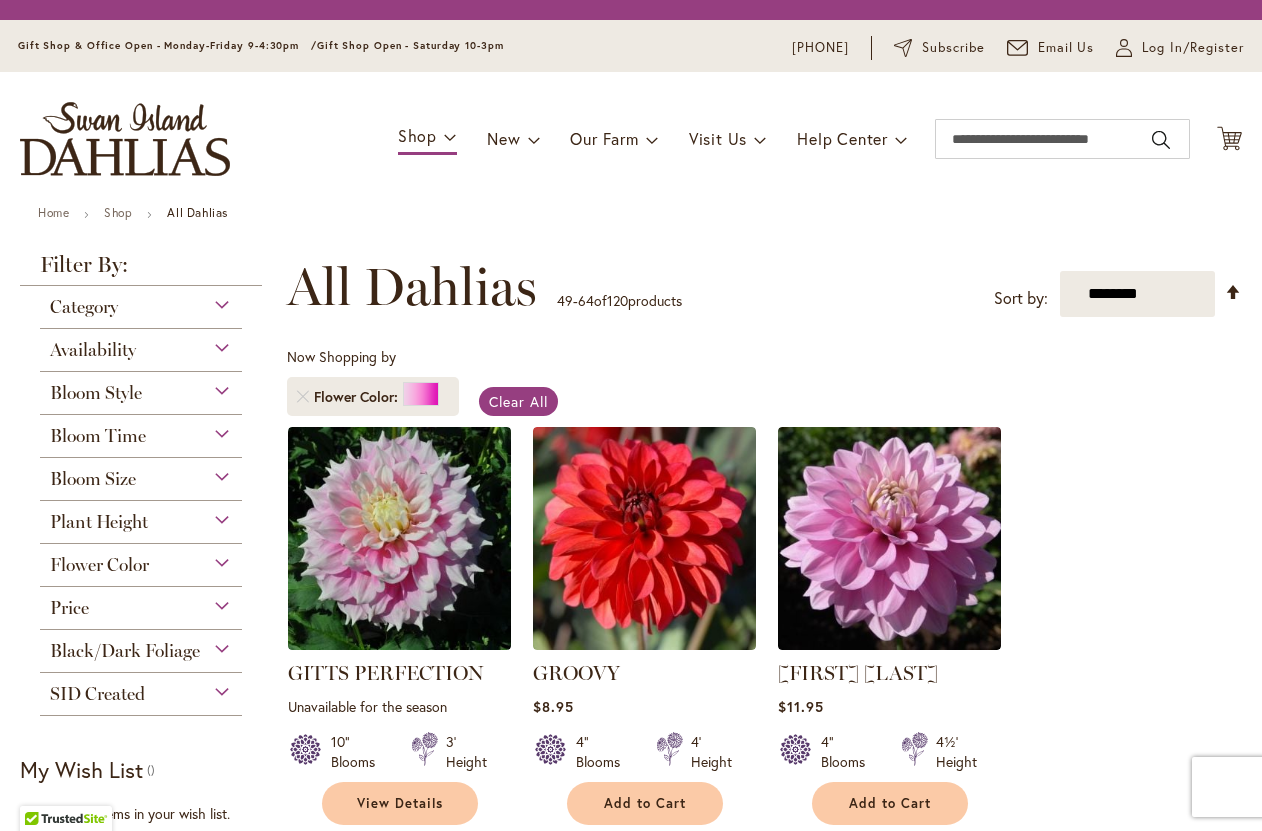 scroll, scrollTop: 0, scrollLeft: 0, axis: both 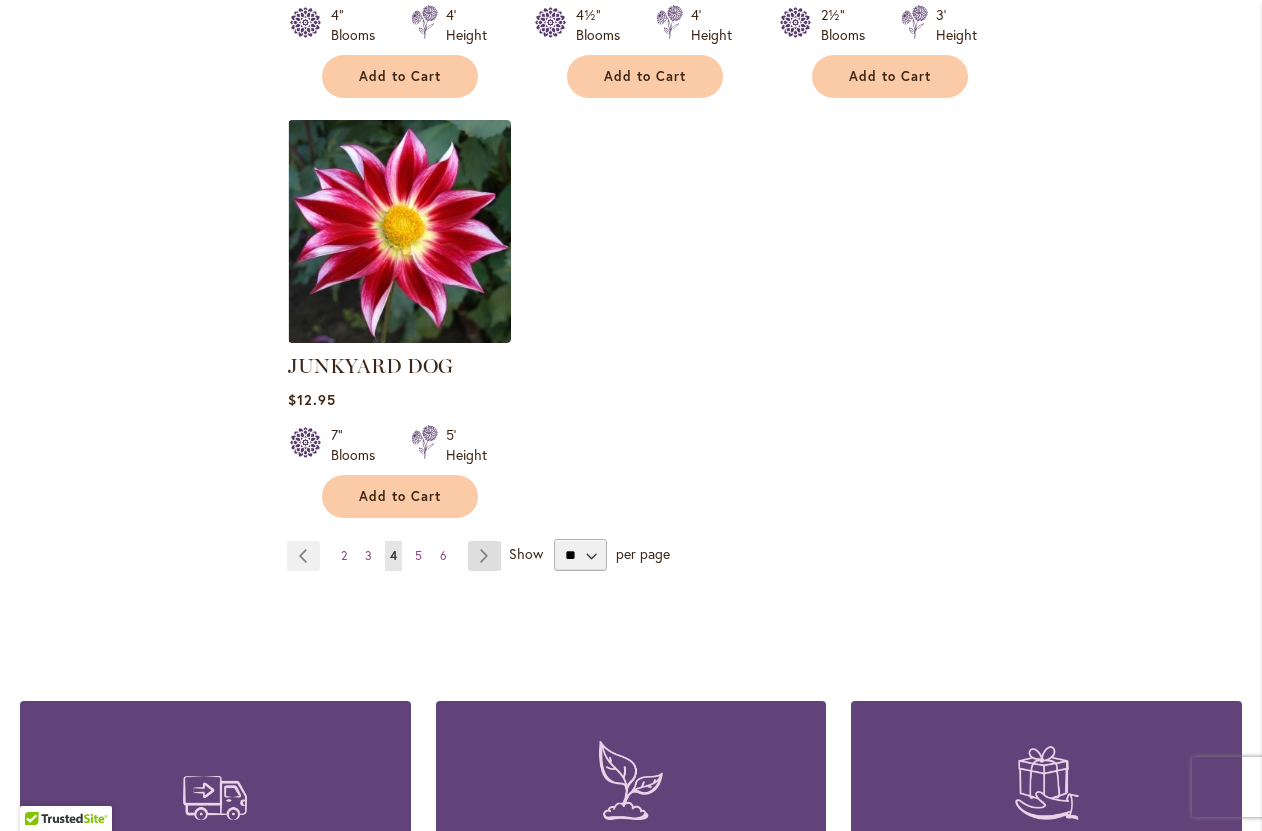 click on "Page
Next" at bounding box center (484, 556) 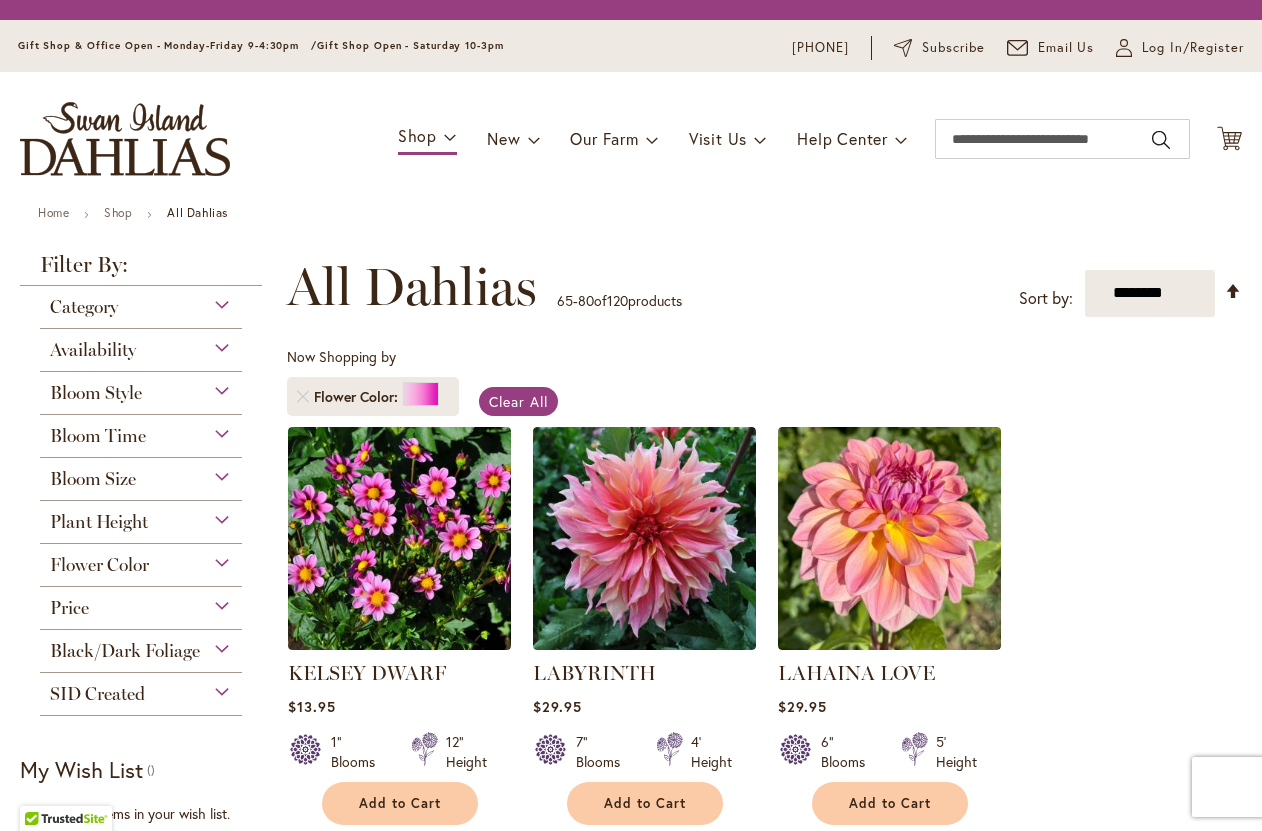 scroll, scrollTop: 0, scrollLeft: 0, axis: both 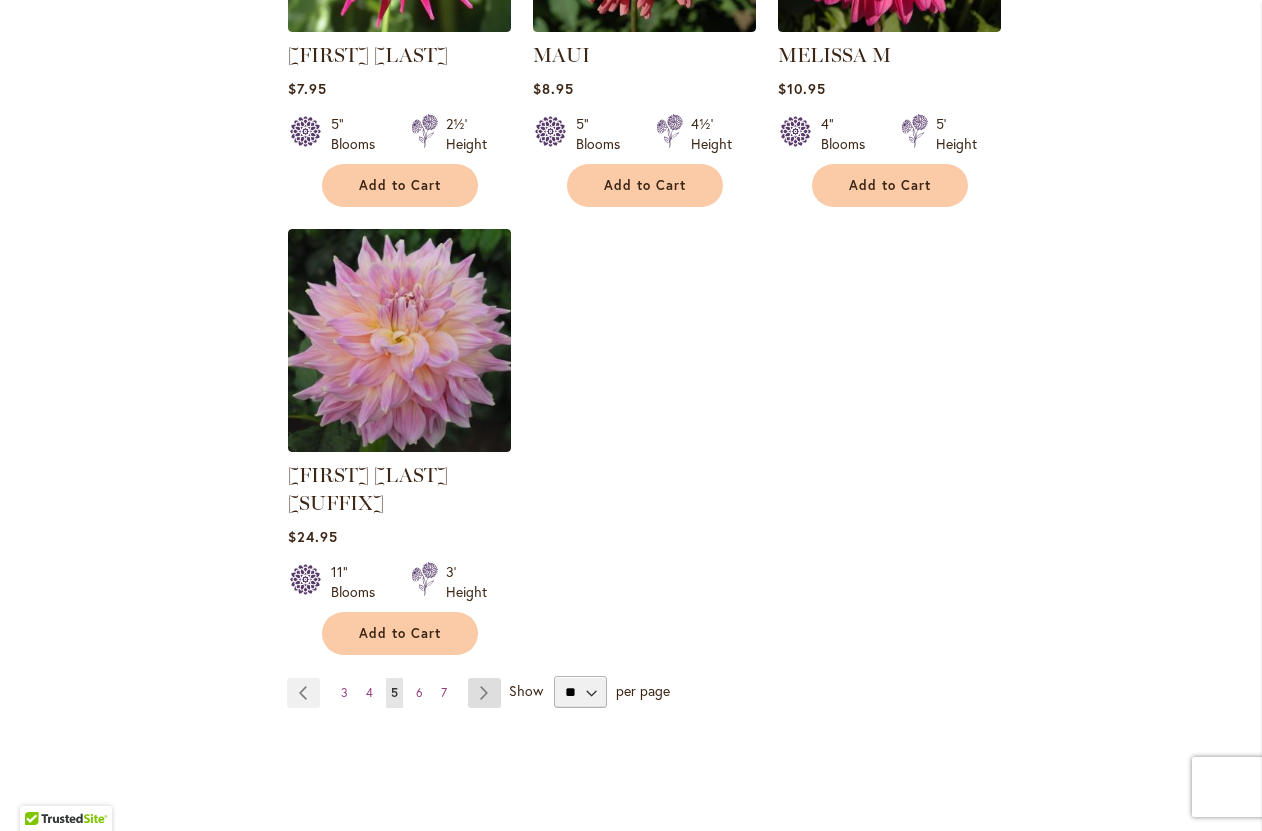 click on "Page
Next" at bounding box center [484, 693] 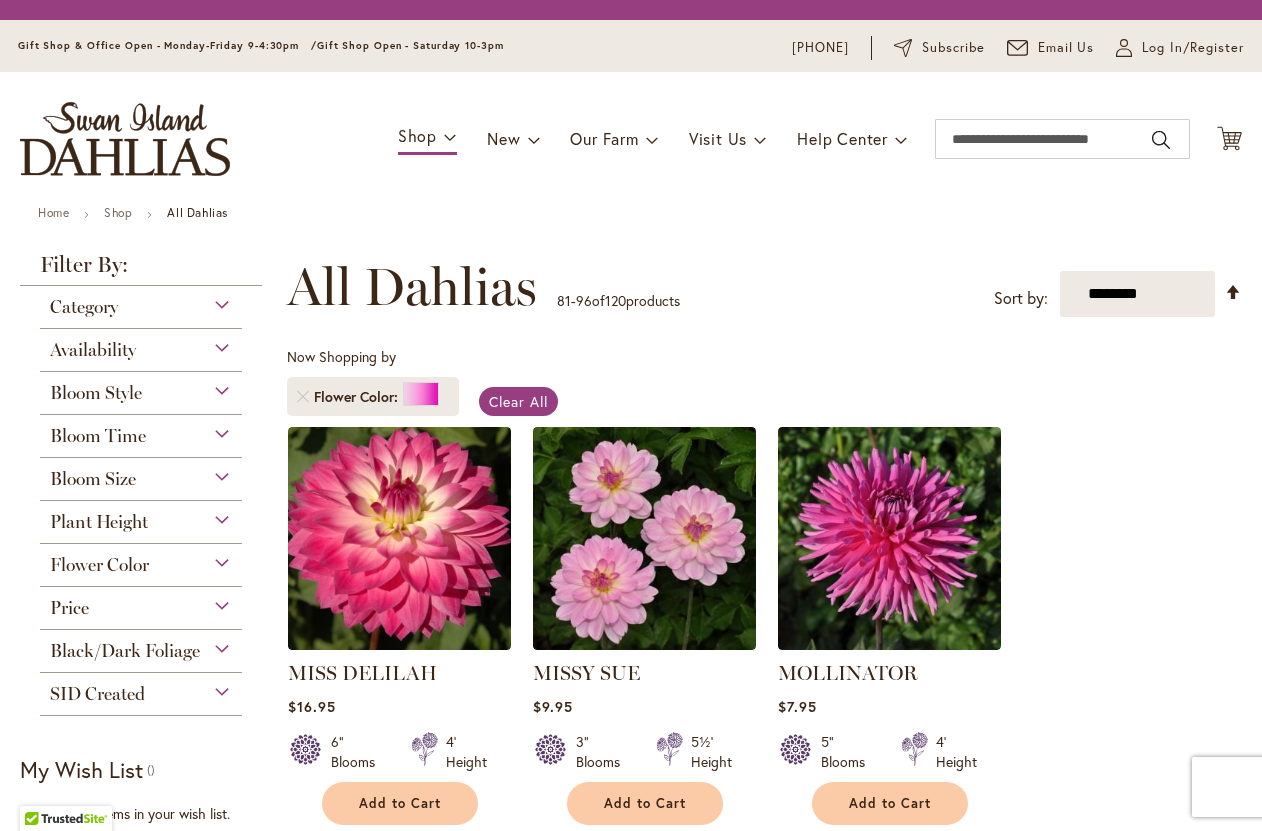scroll, scrollTop: 0, scrollLeft: 0, axis: both 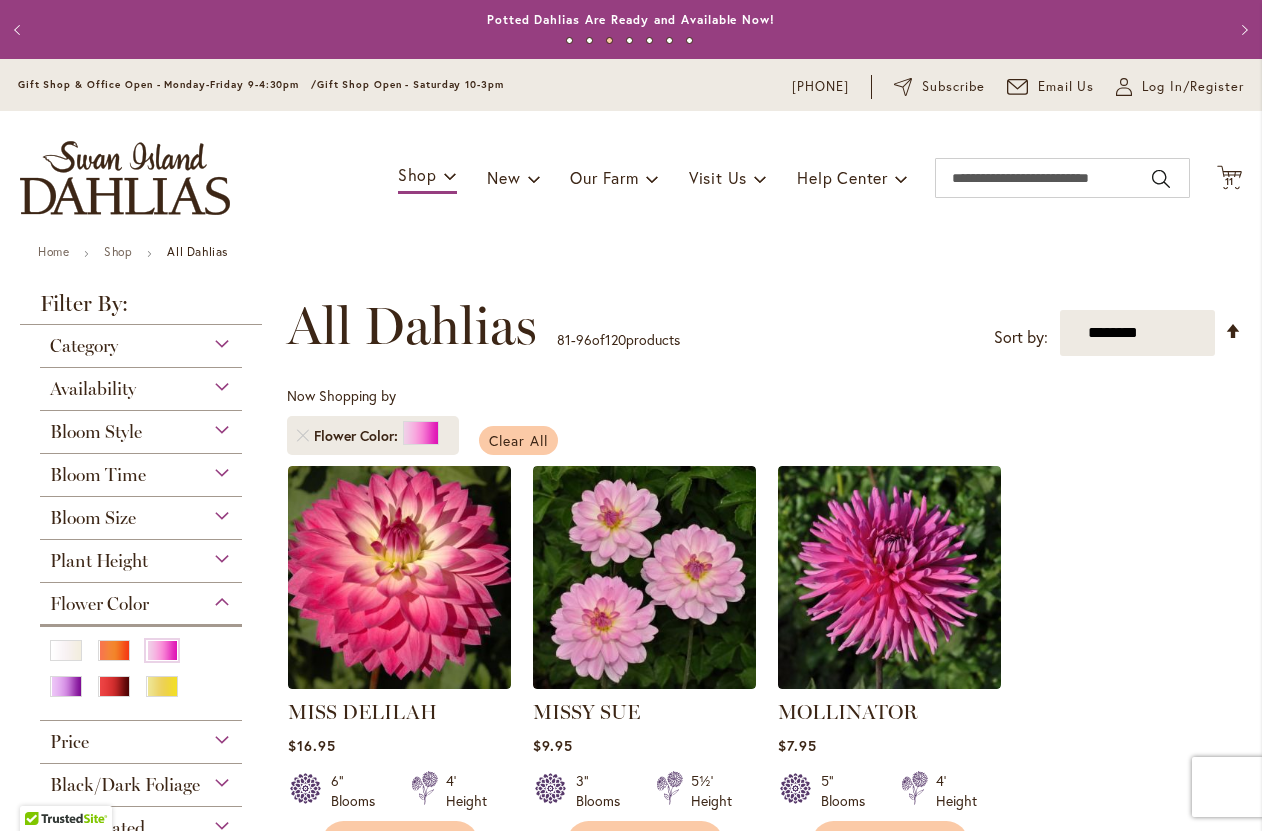 click on "Clear All" at bounding box center [518, 440] 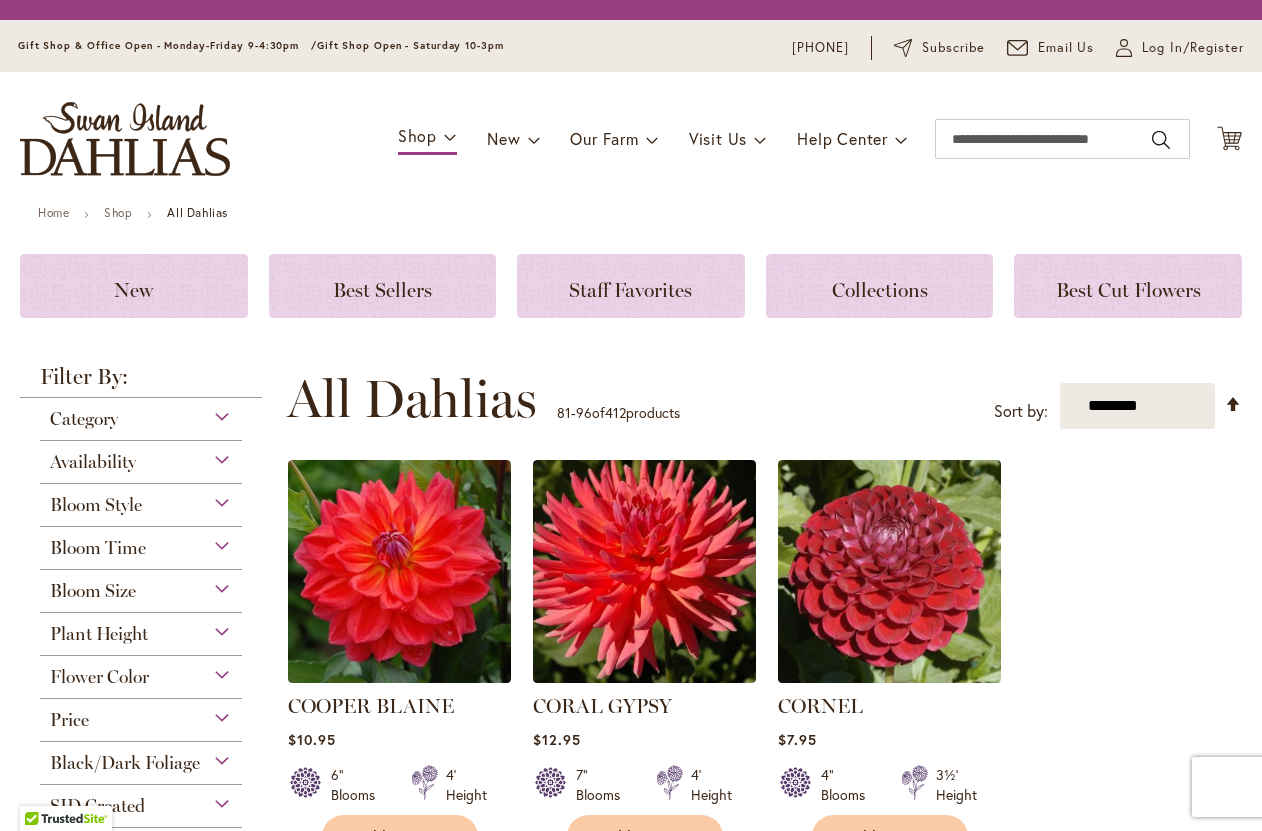 scroll, scrollTop: 0, scrollLeft: 0, axis: both 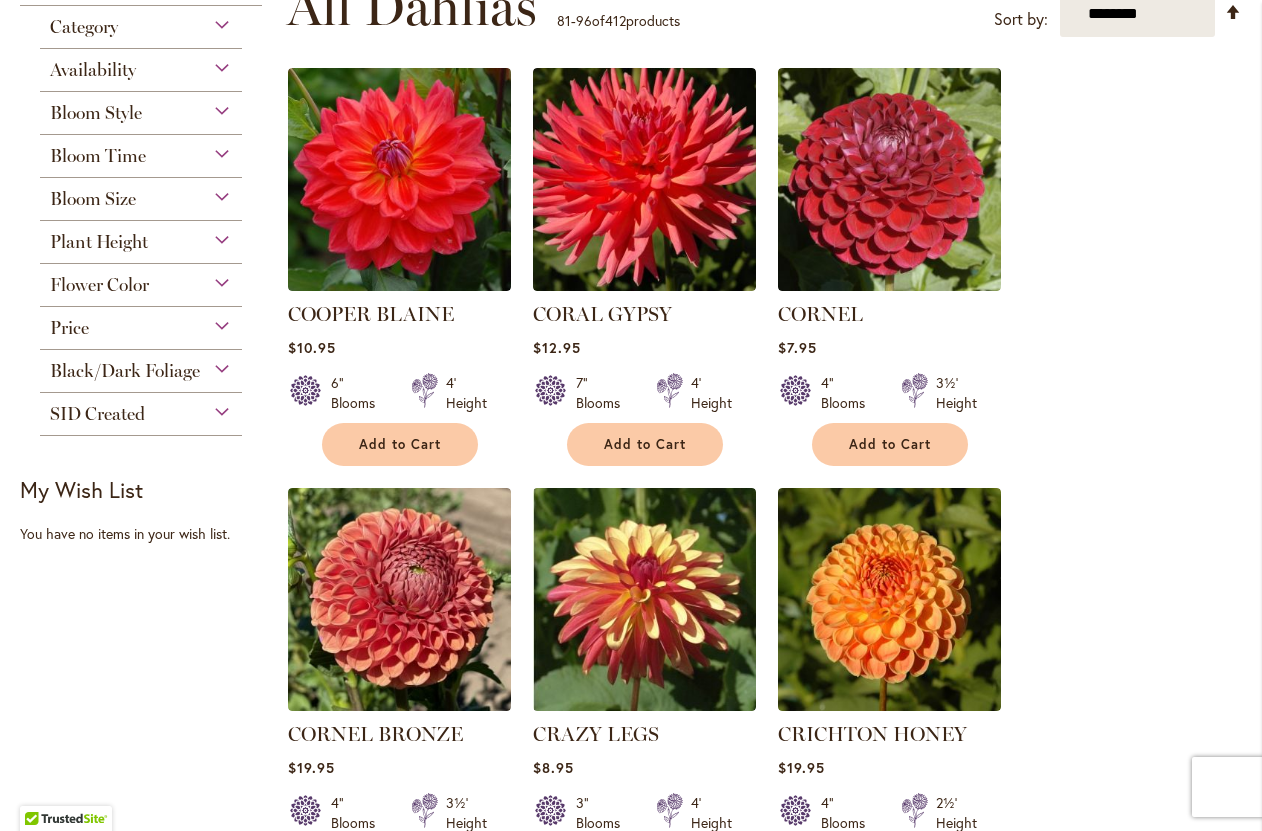 click on "Flower Color" at bounding box center [141, 280] 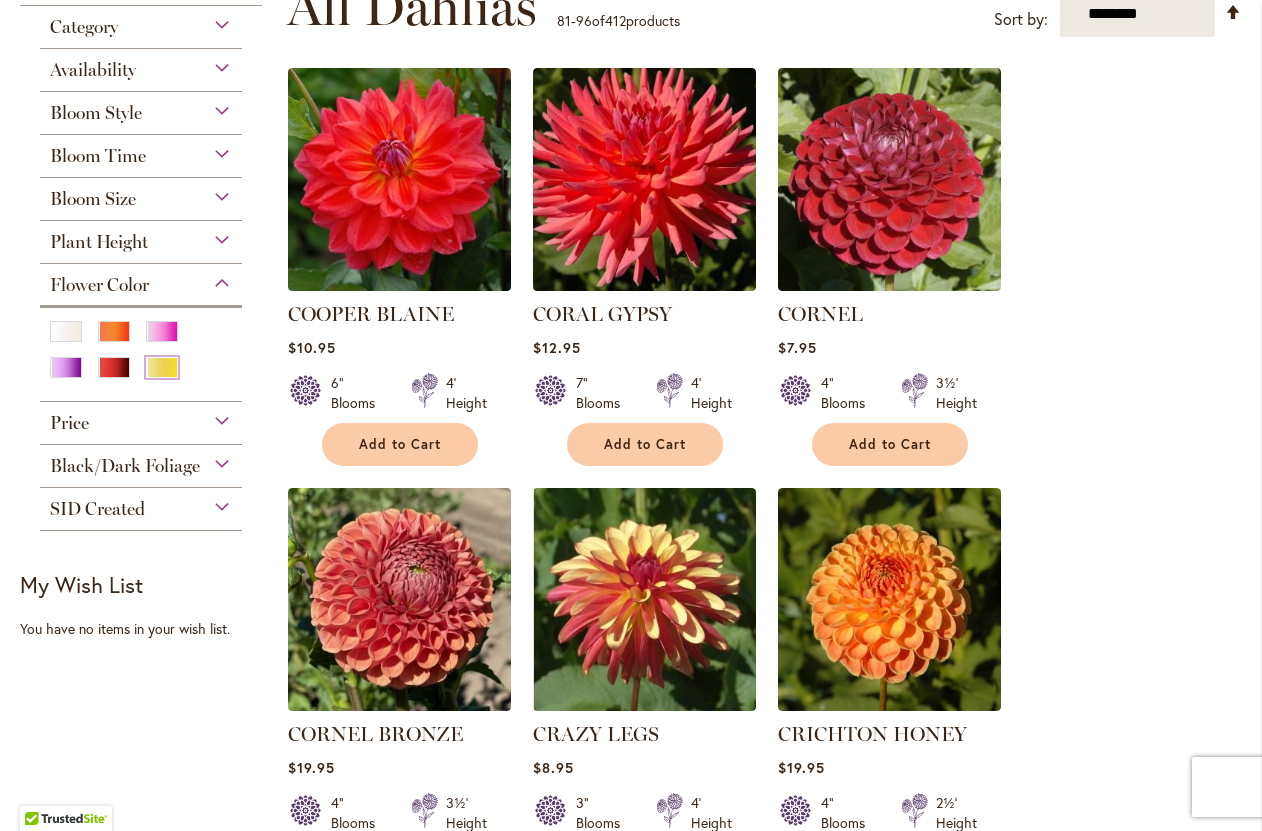 click at bounding box center (162, 367) 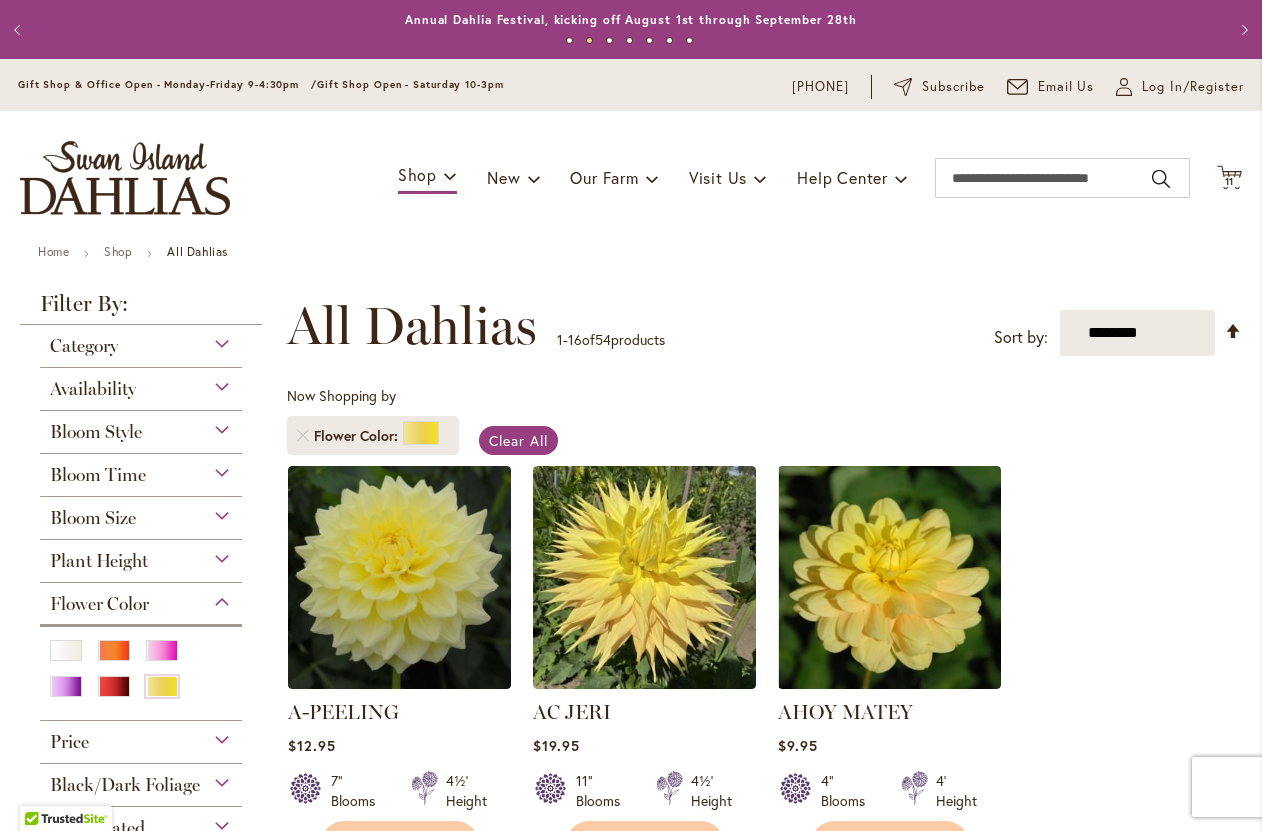 scroll, scrollTop: 0, scrollLeft: 0, axis: both 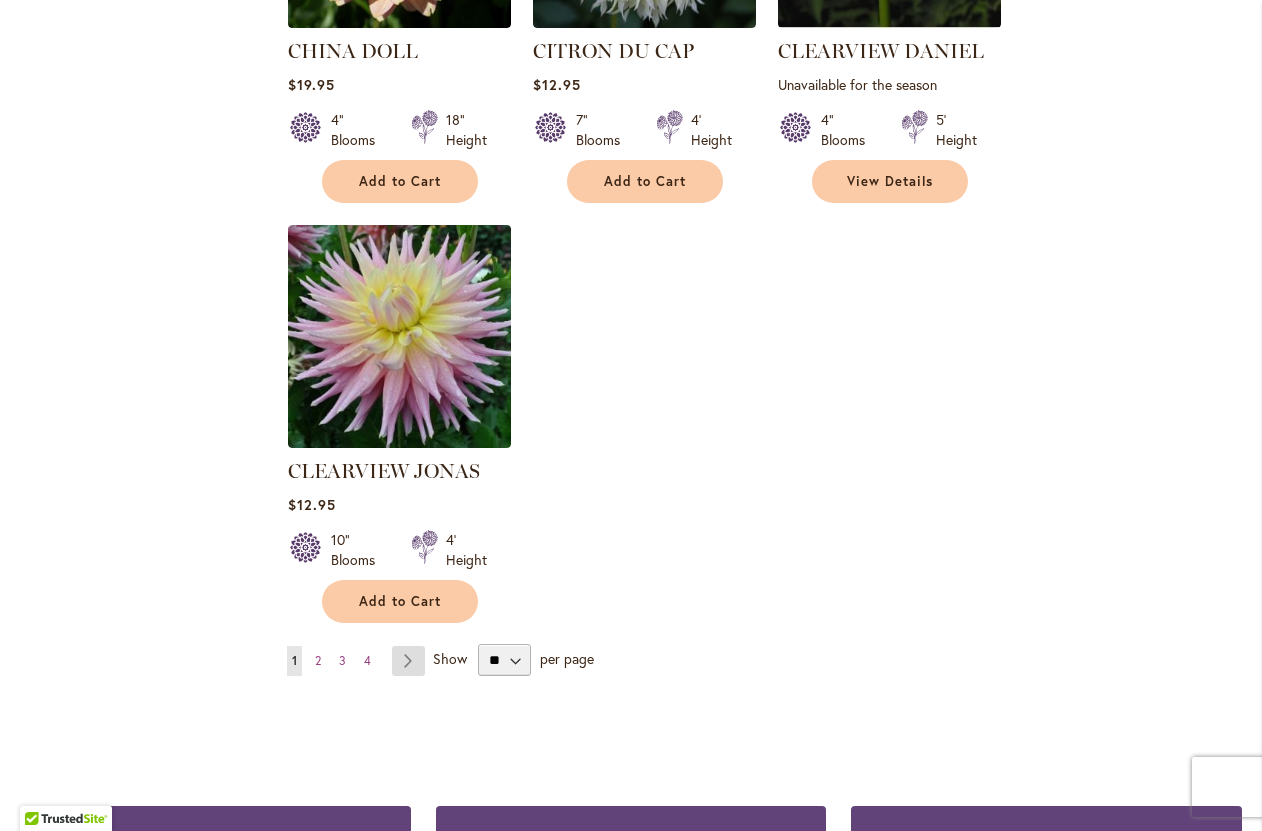 click on "Page
Next" at bounding box center [408, 661] 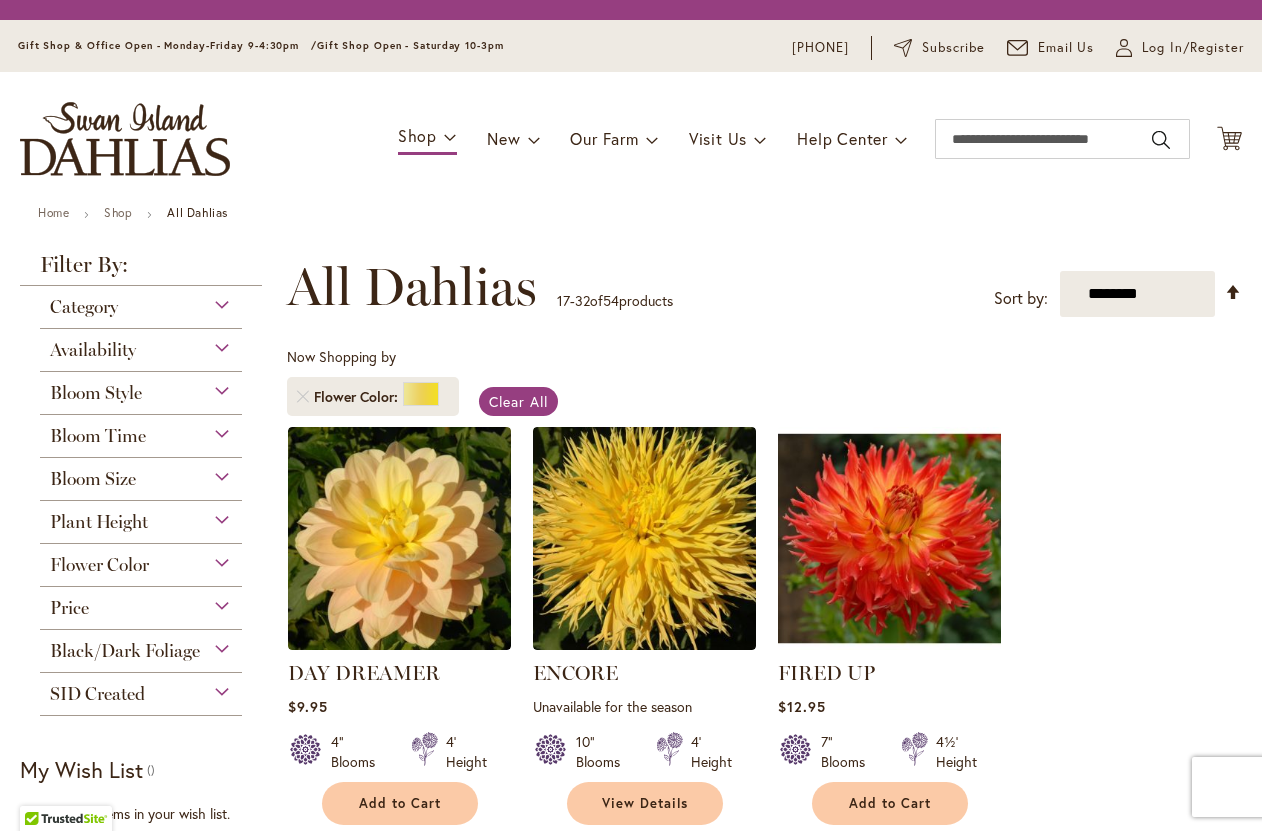 scroll, scrollTop: 0, scrollLeft: 0, axis: both 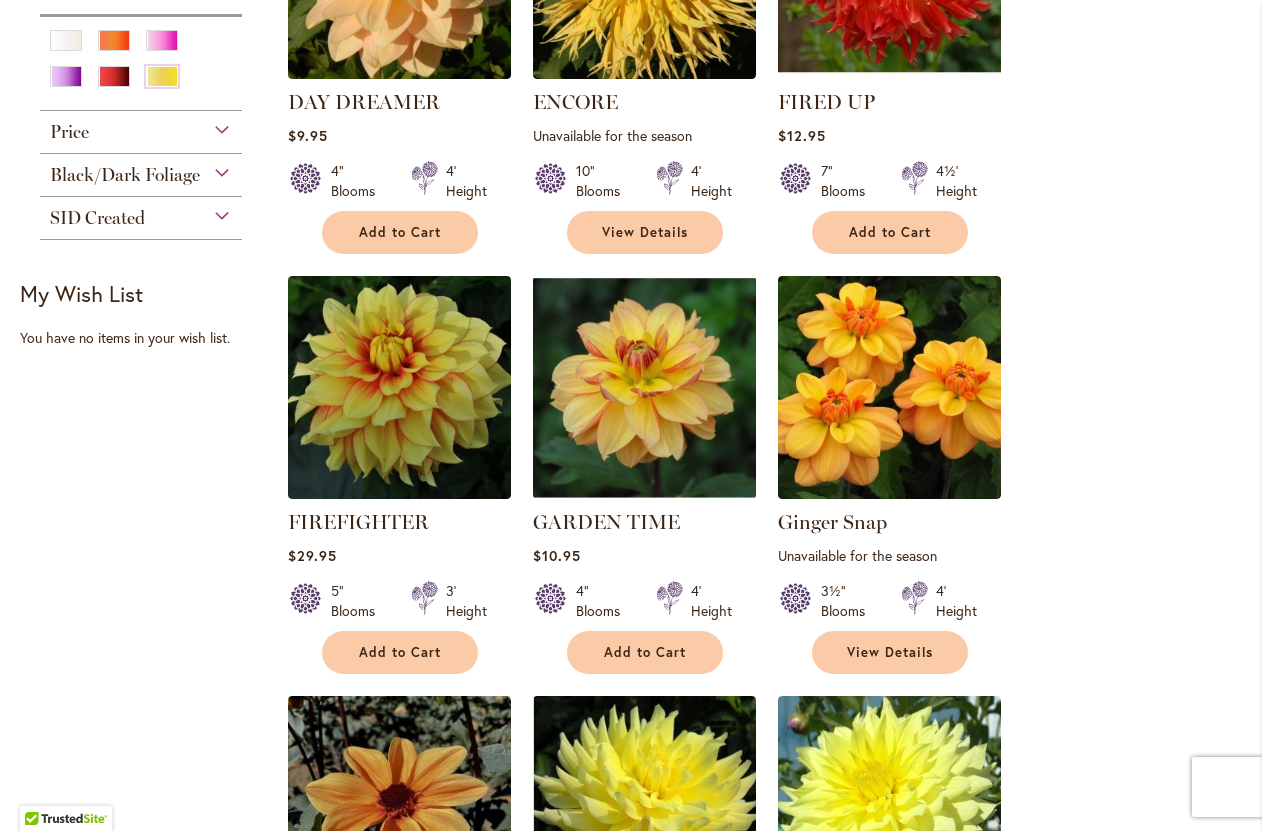 click on "Add to Cart" at bounding box center (400, 652) 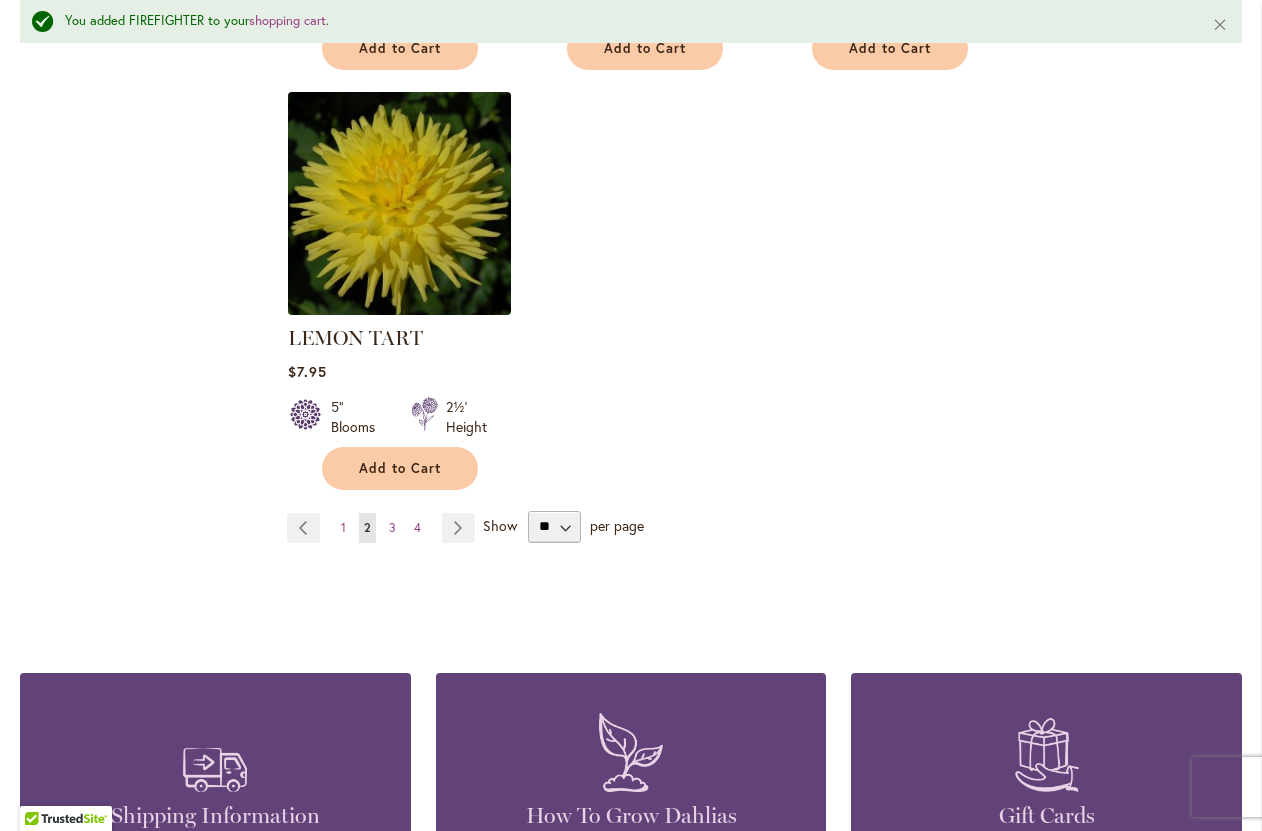 scroll, scrollTop: 2585, scrollLeft: 0, axis: vertical 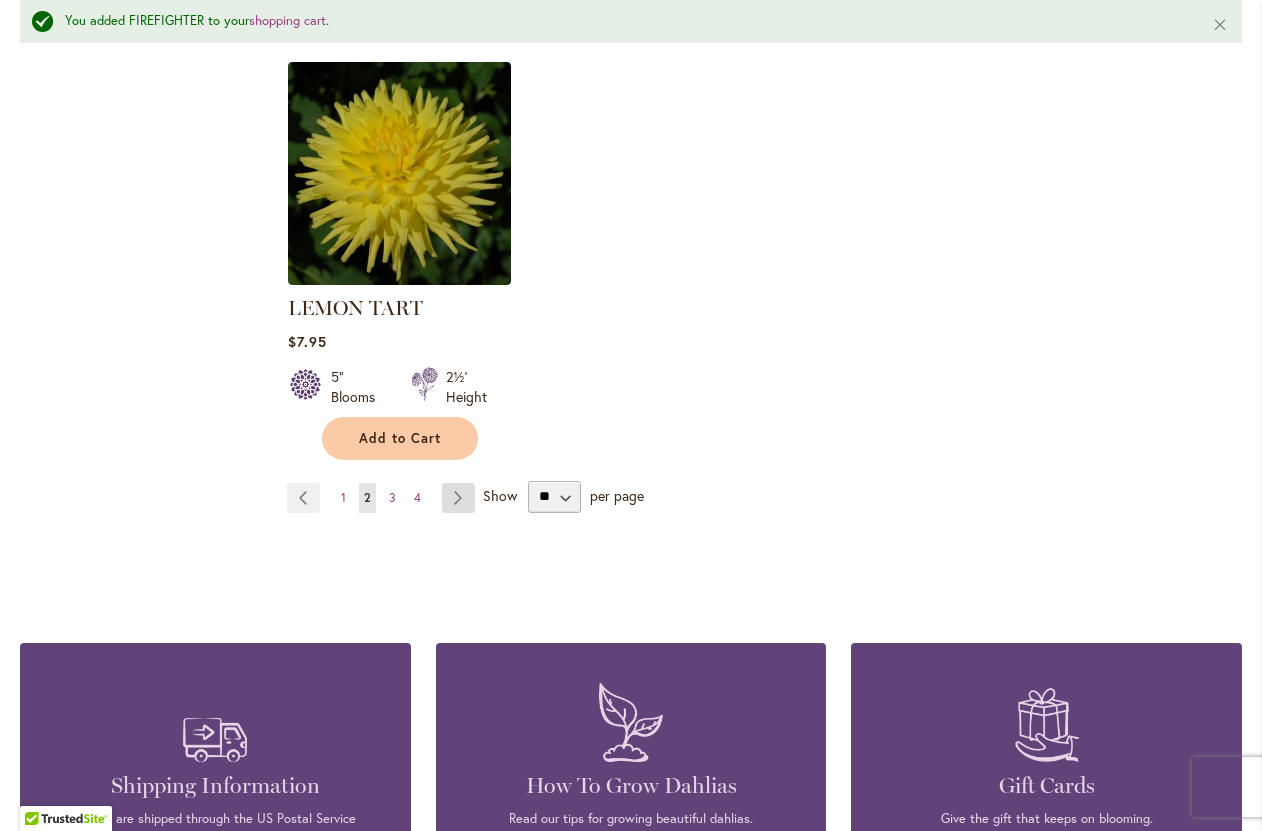 click on "Page
Next" at bounding box center [458, 498] 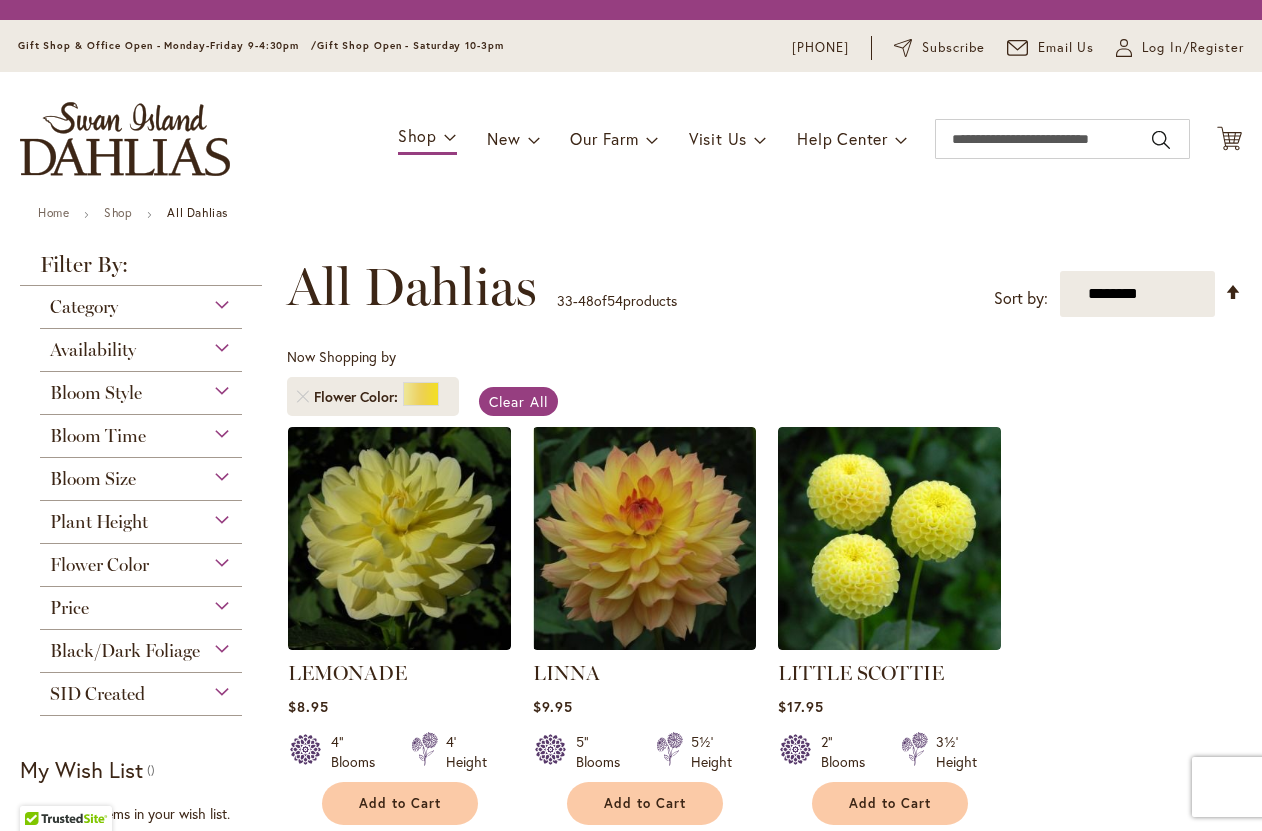 scroll, scrollTop: 0, scrollLeft: 0, axis: both 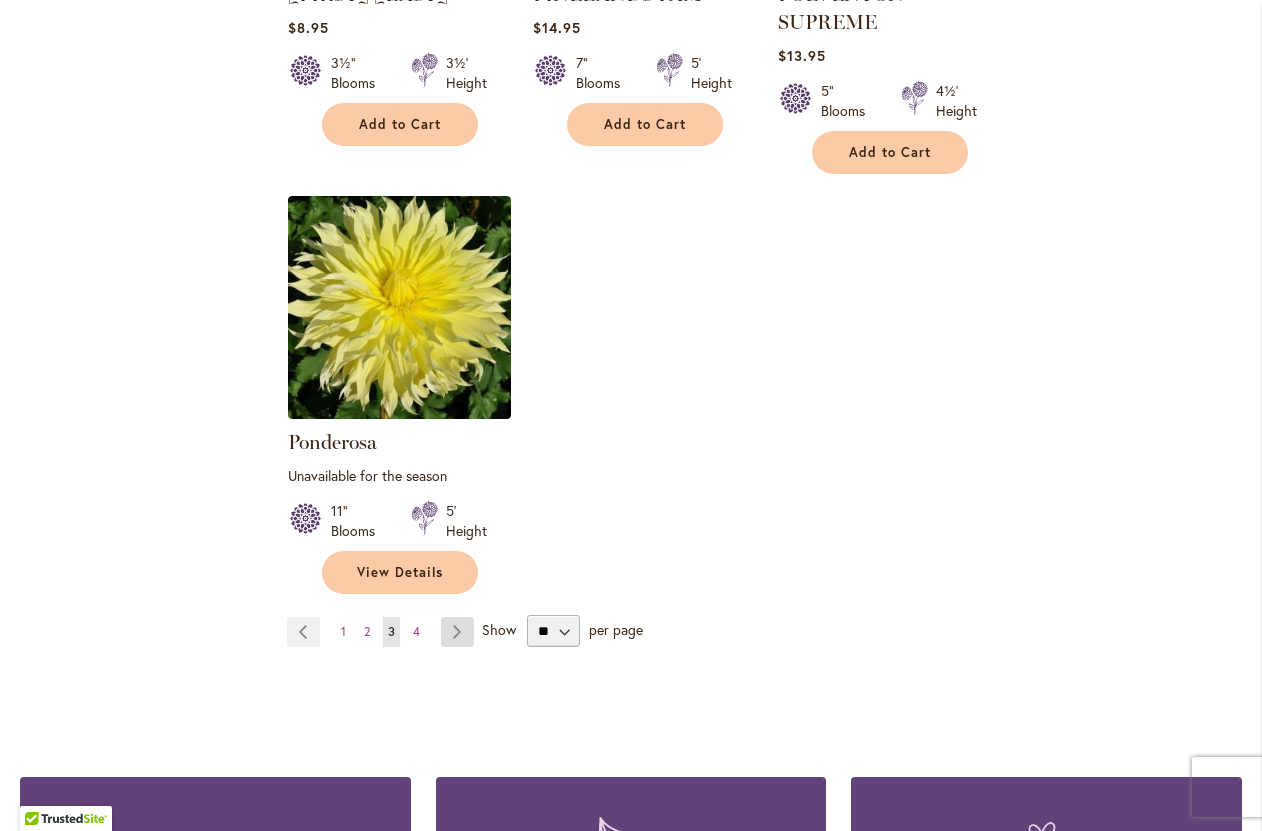 click on "Page
Next" at bounding box center [457, 632] 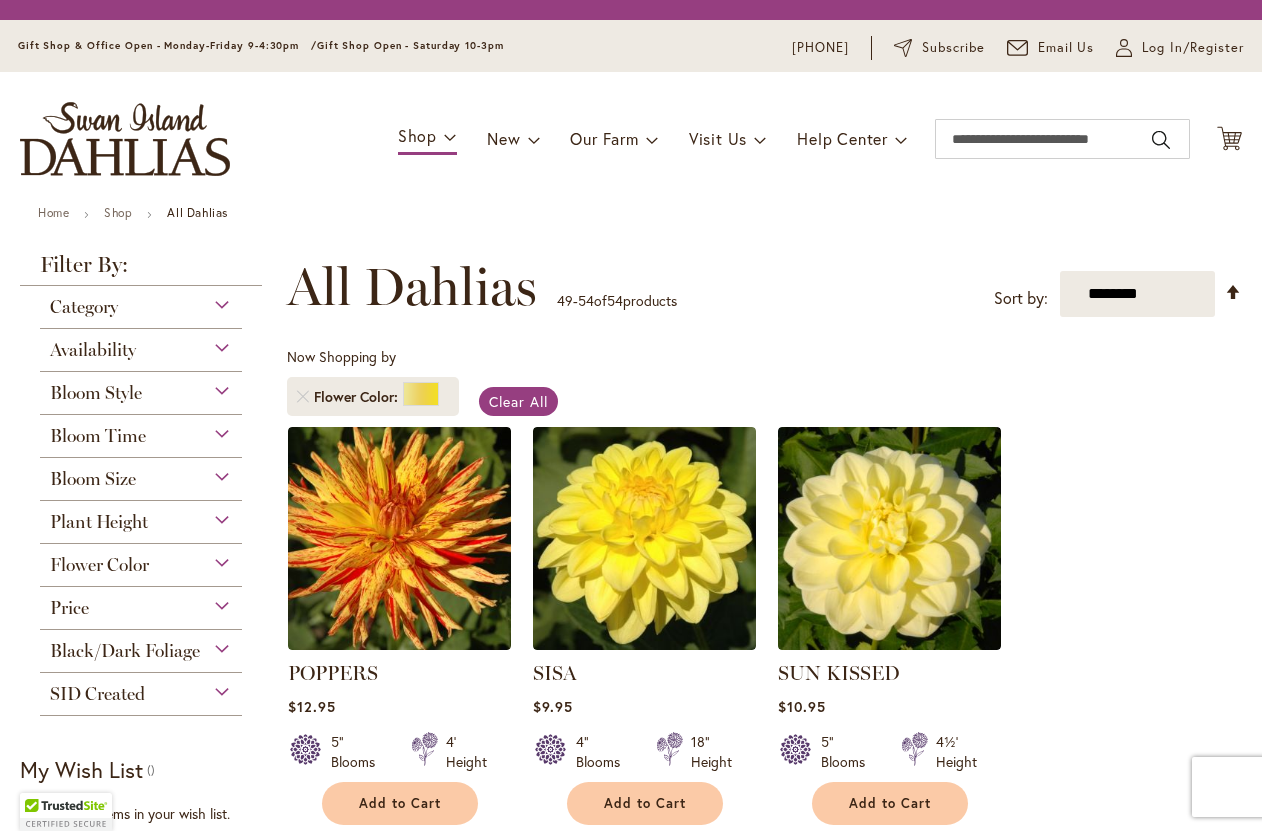 scroll, scrollTop: 0, scrollLeft: 0, axis: both 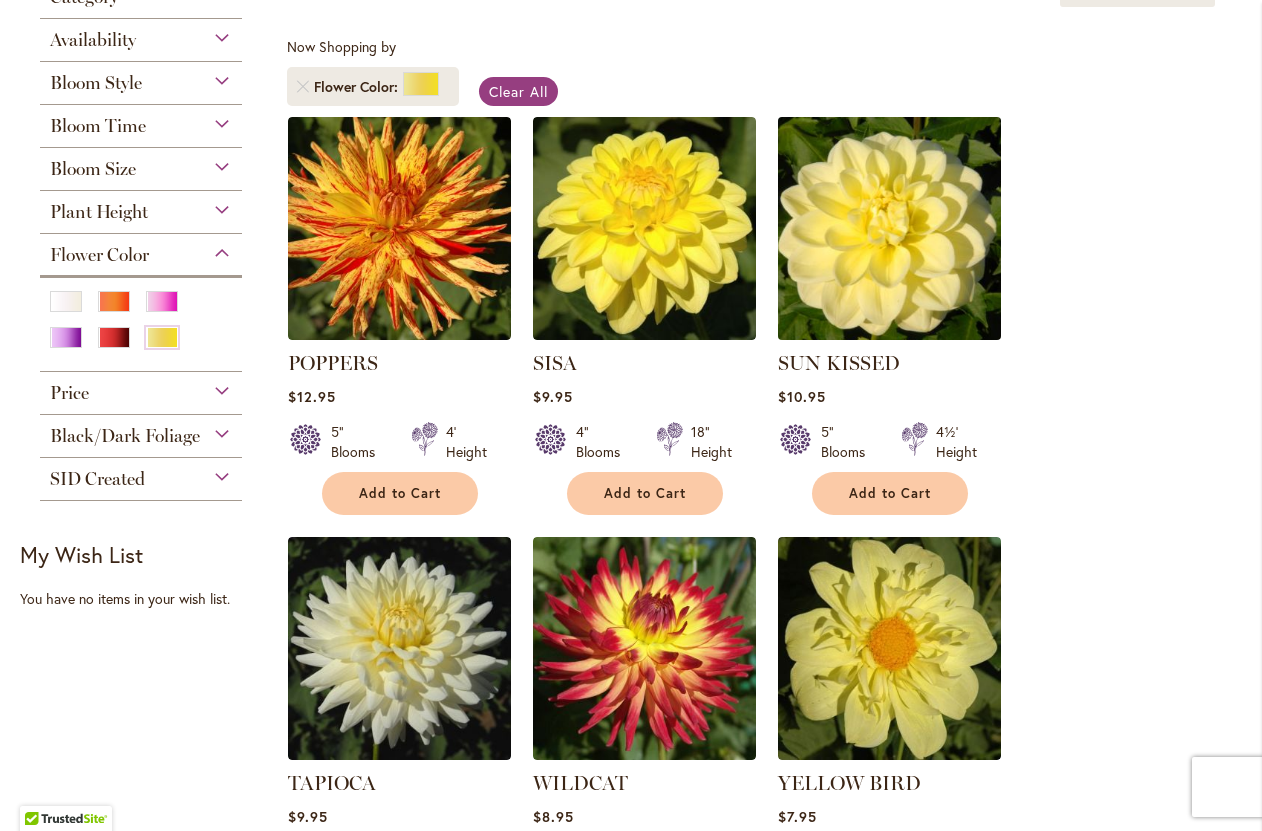 click at bounding box center [889, 228] 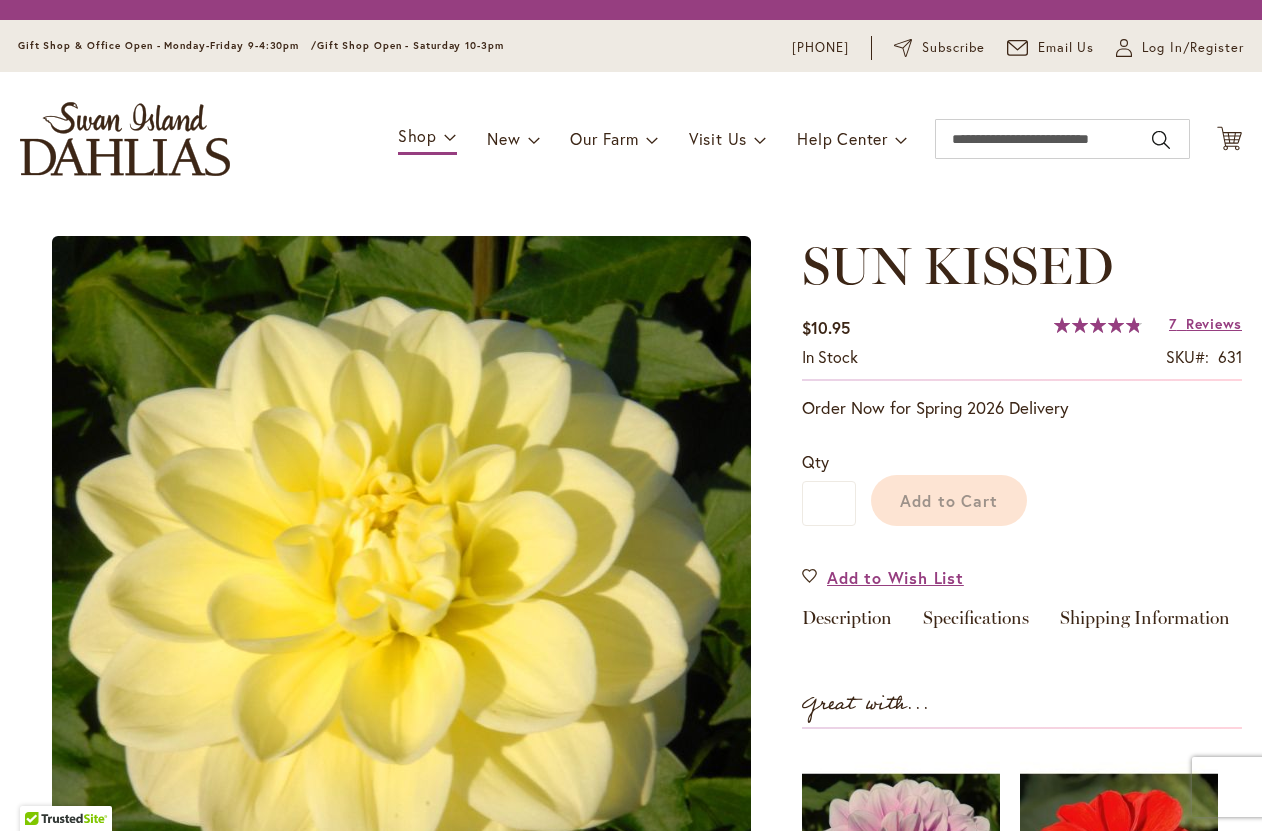 scroll, scrollTop: 0, scrollLeft: 0, axis: both 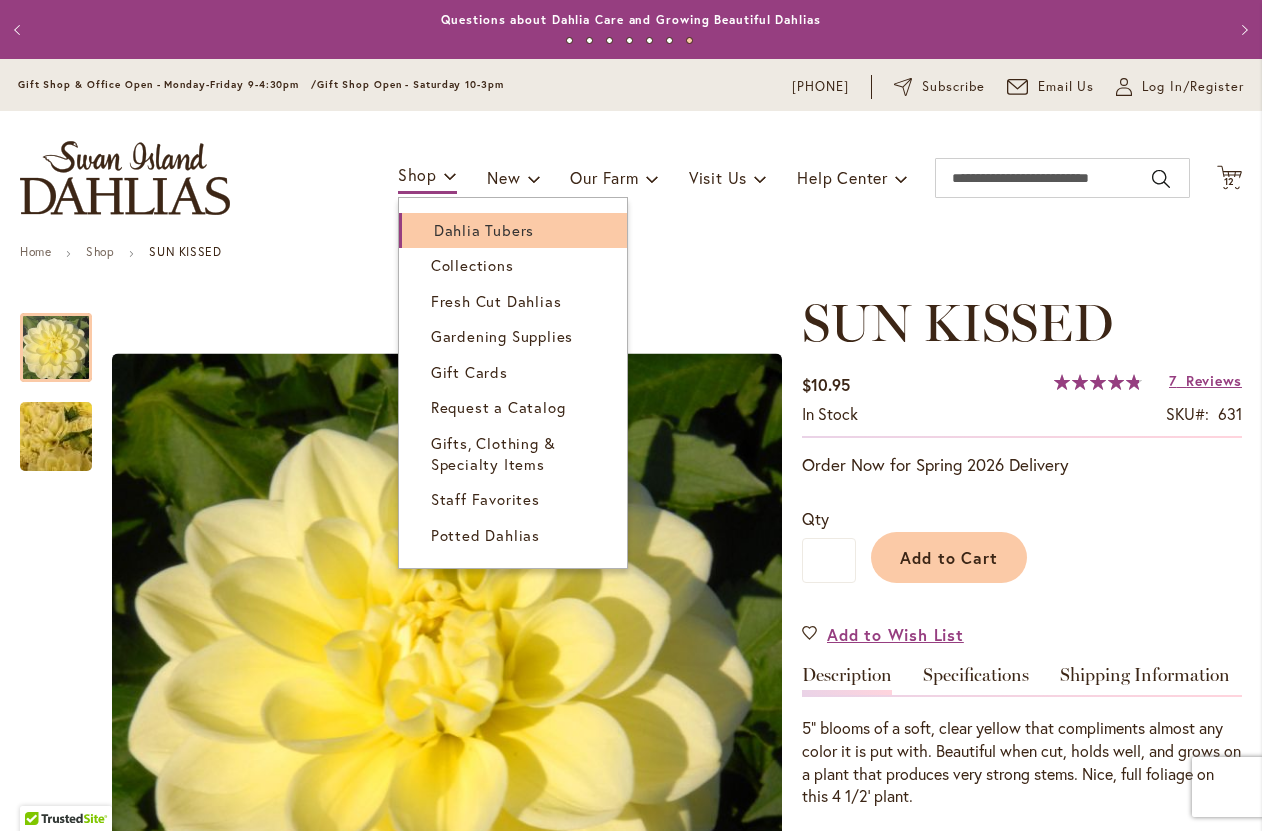 click on "Dahlia Tubers" at bounding box center (513, 230) 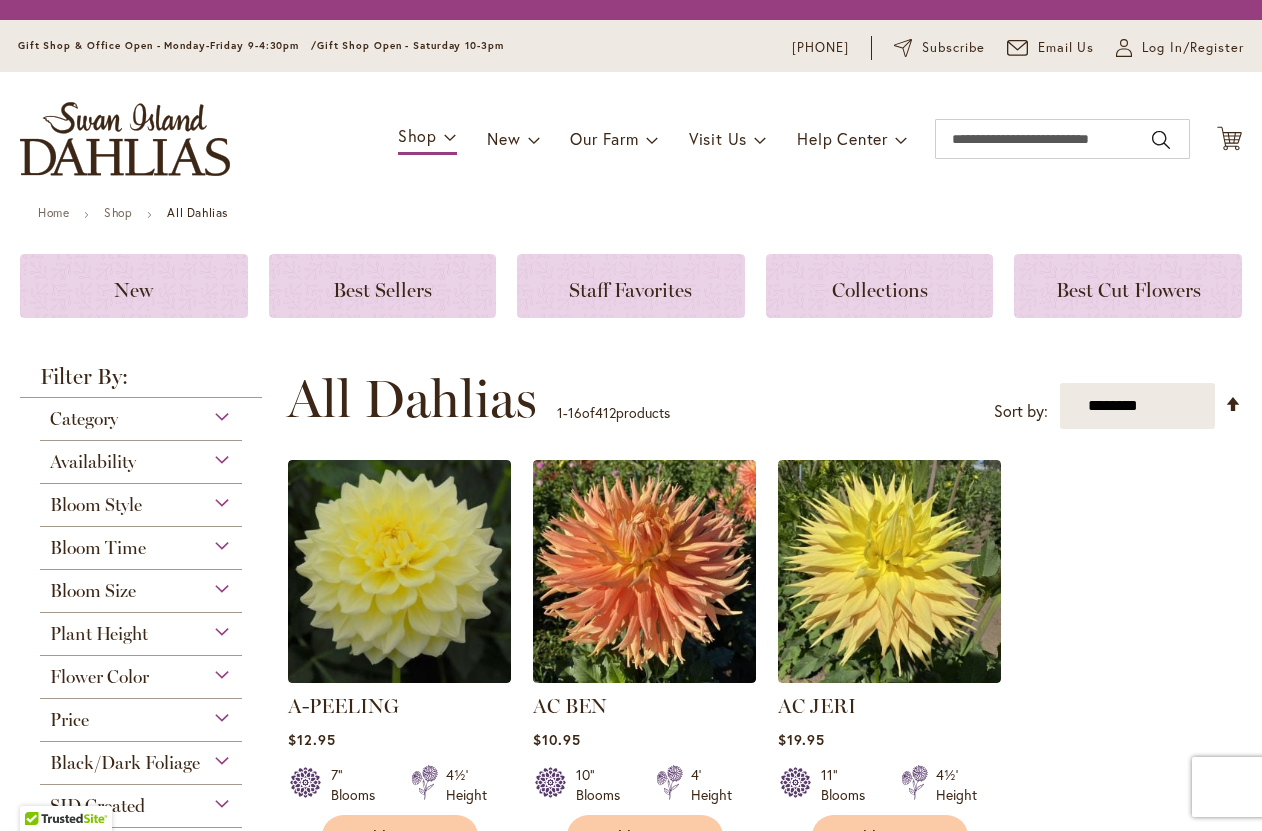 scroll, scrollTop: 0, scrollLeft: 0, axis: both 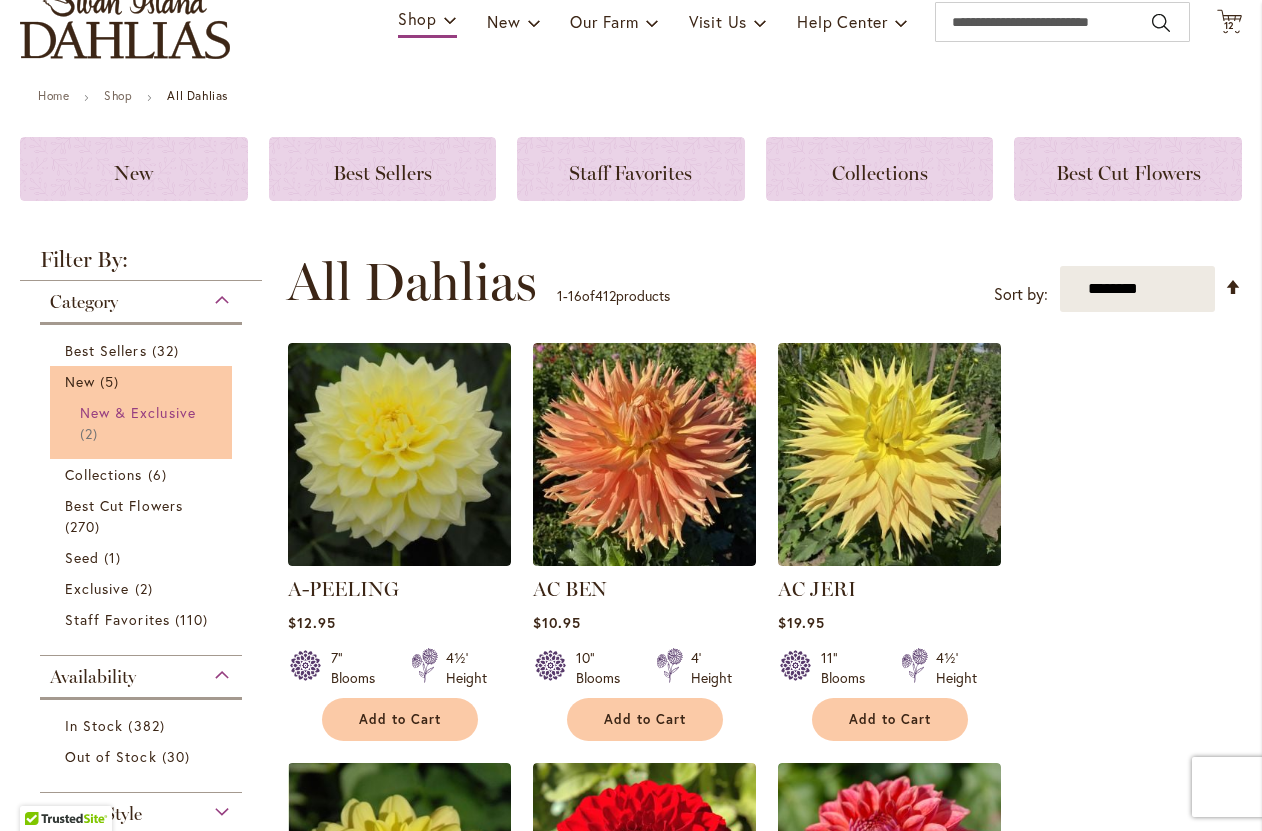 click on "New & Exclusive
2
items" at bounding box center (143, 423) 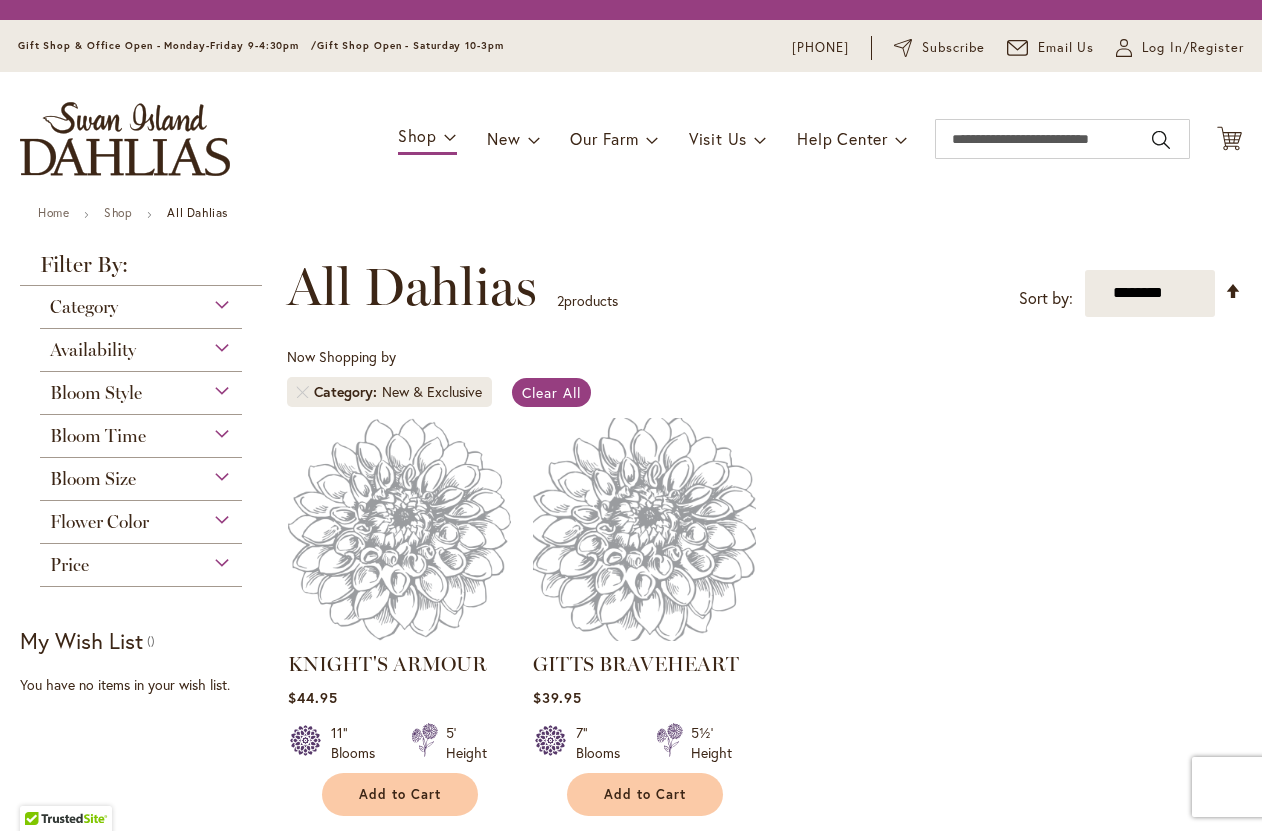 scroll, scrollTop: 0, scrollLeft: 0, axis: both 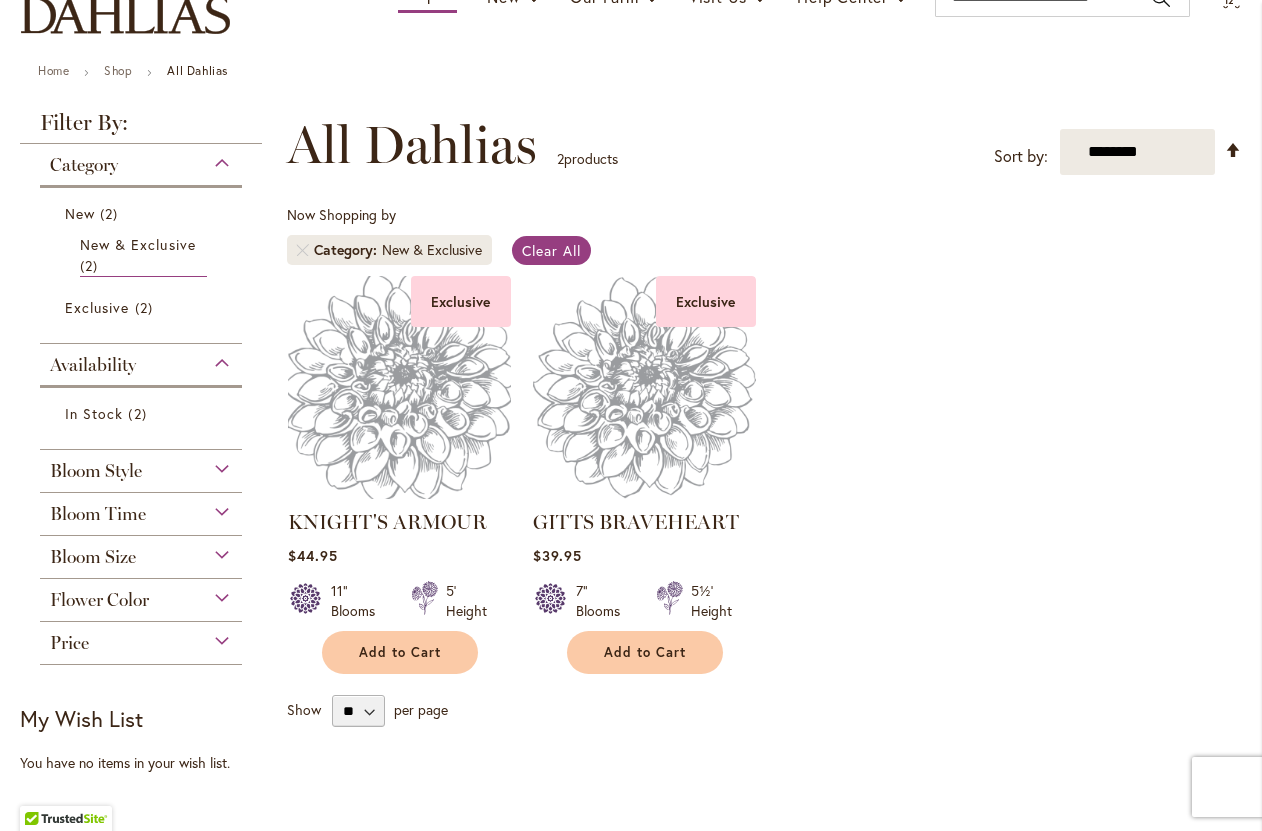 click at bounding box center [399, 387] 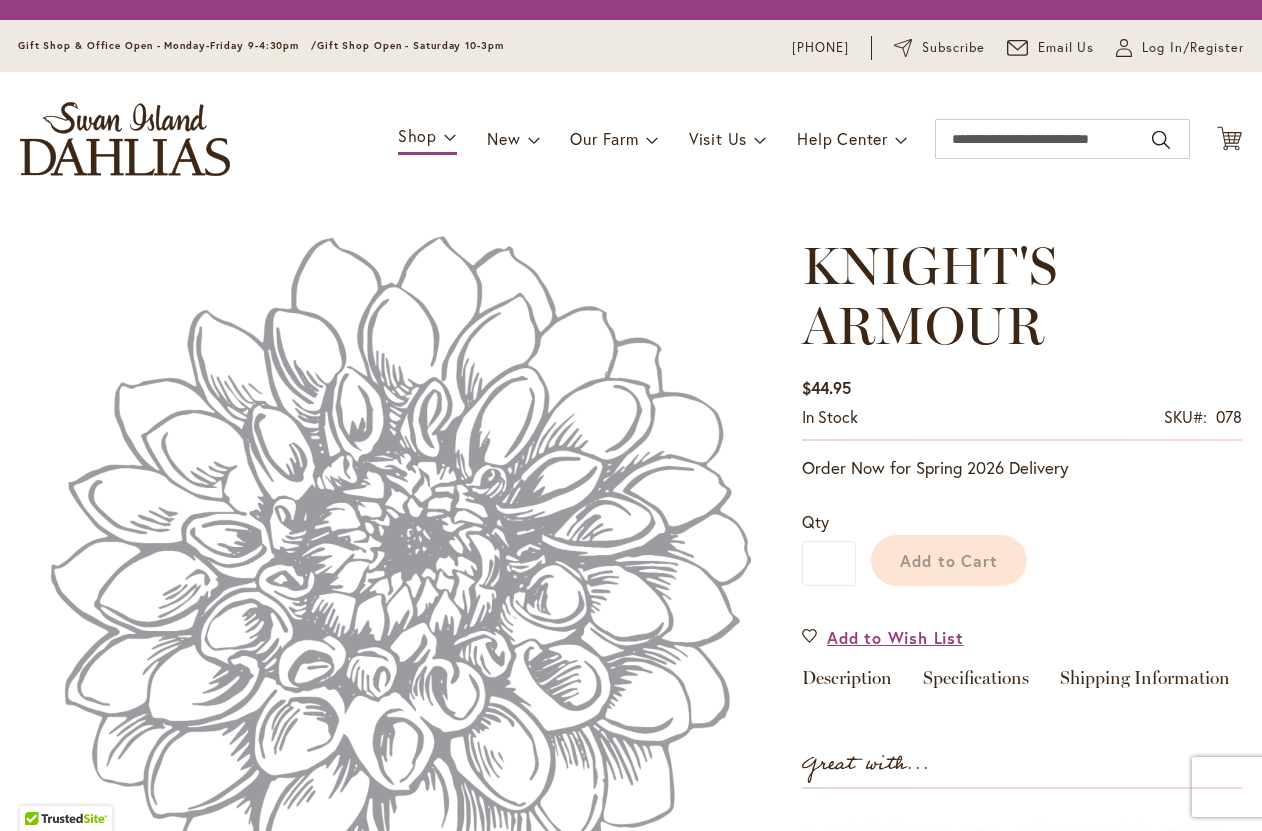 scroll, scrollTop: 0, scrollLeft: 0, axis: both 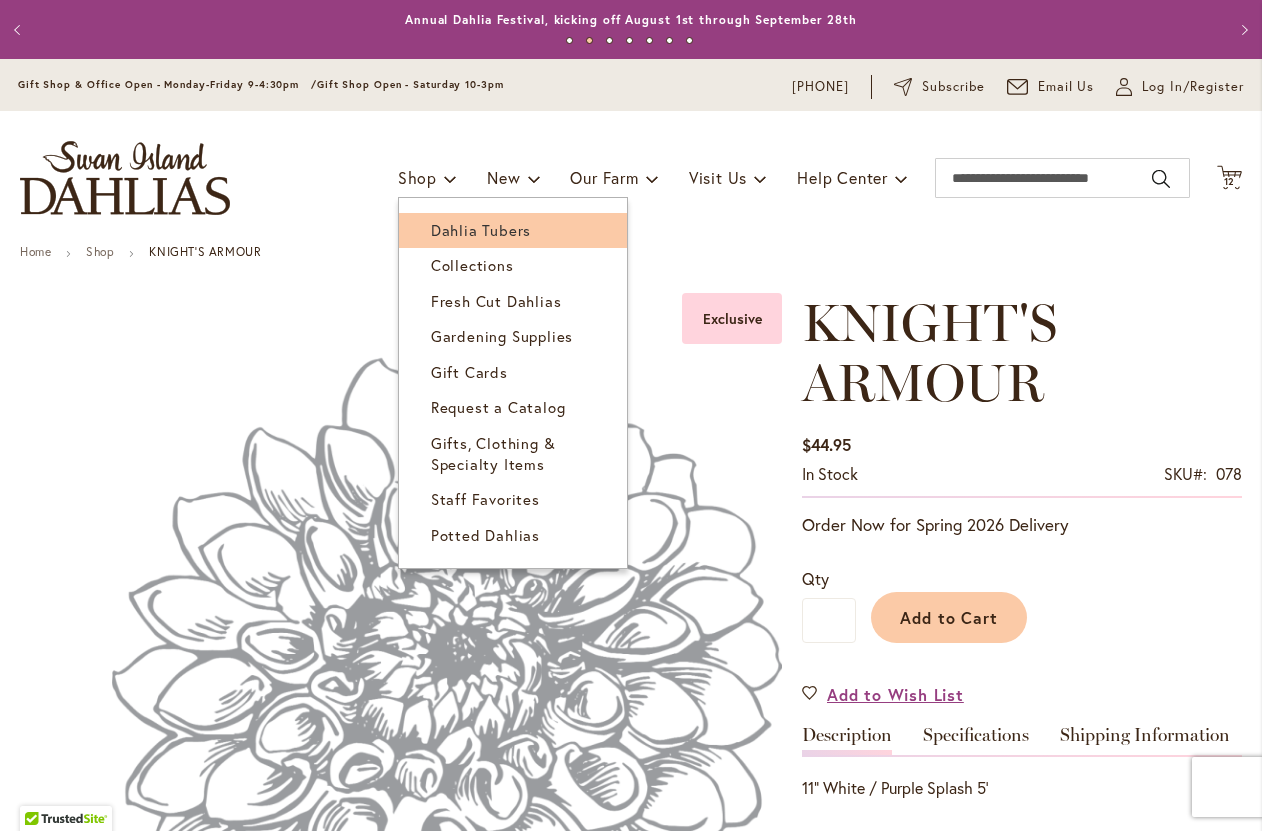 click on "Dahlia Tubers" at bounding box center [513, 230] 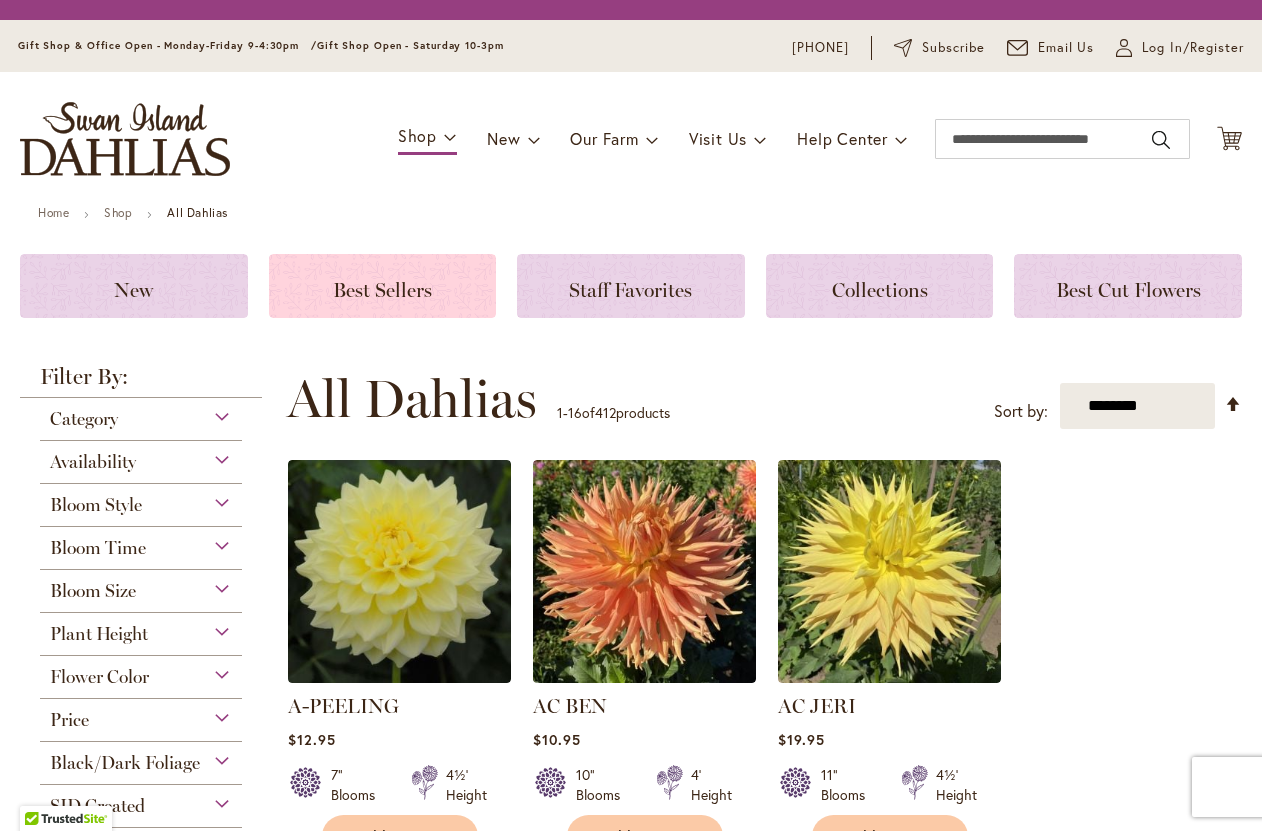 scroll, scrollTop: 0, scrollLeft: 0, axis: both 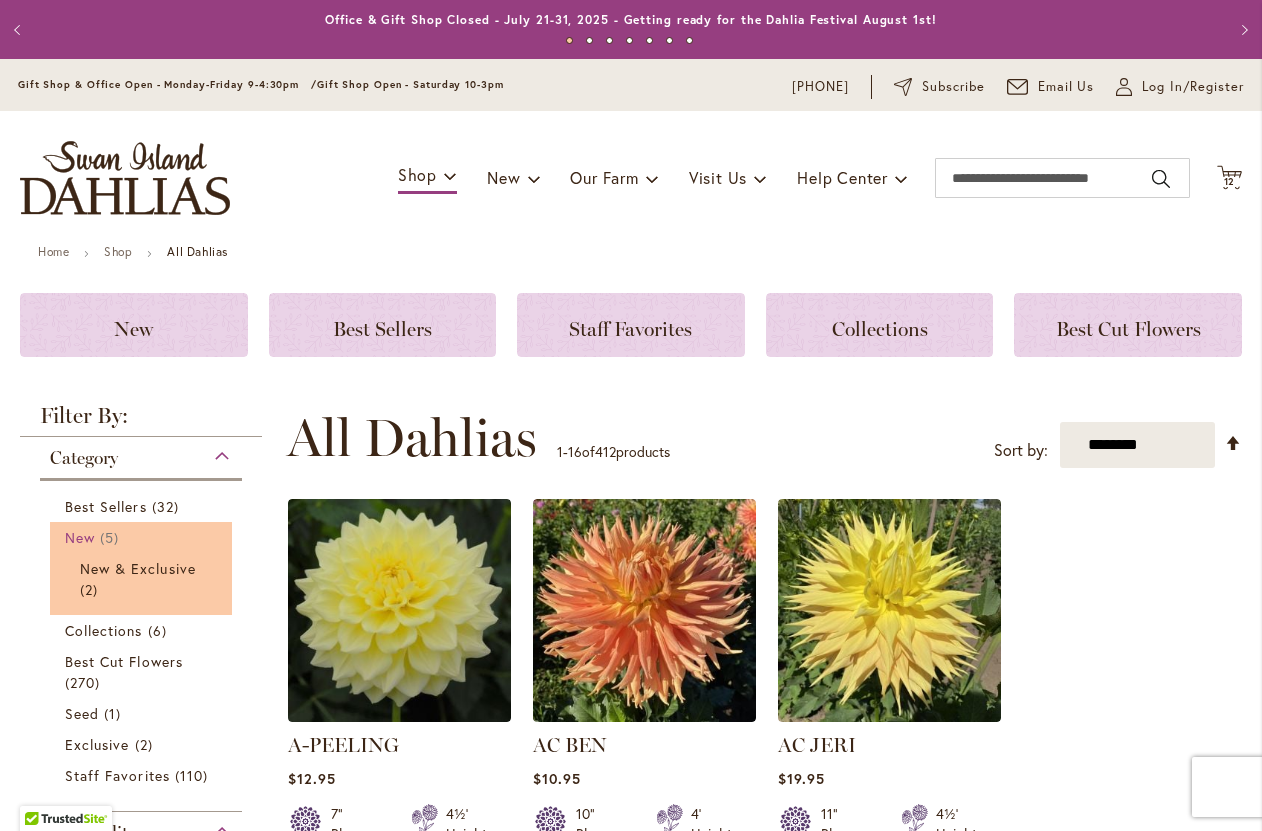 click on "5
items" at bounding box center [112, 537] 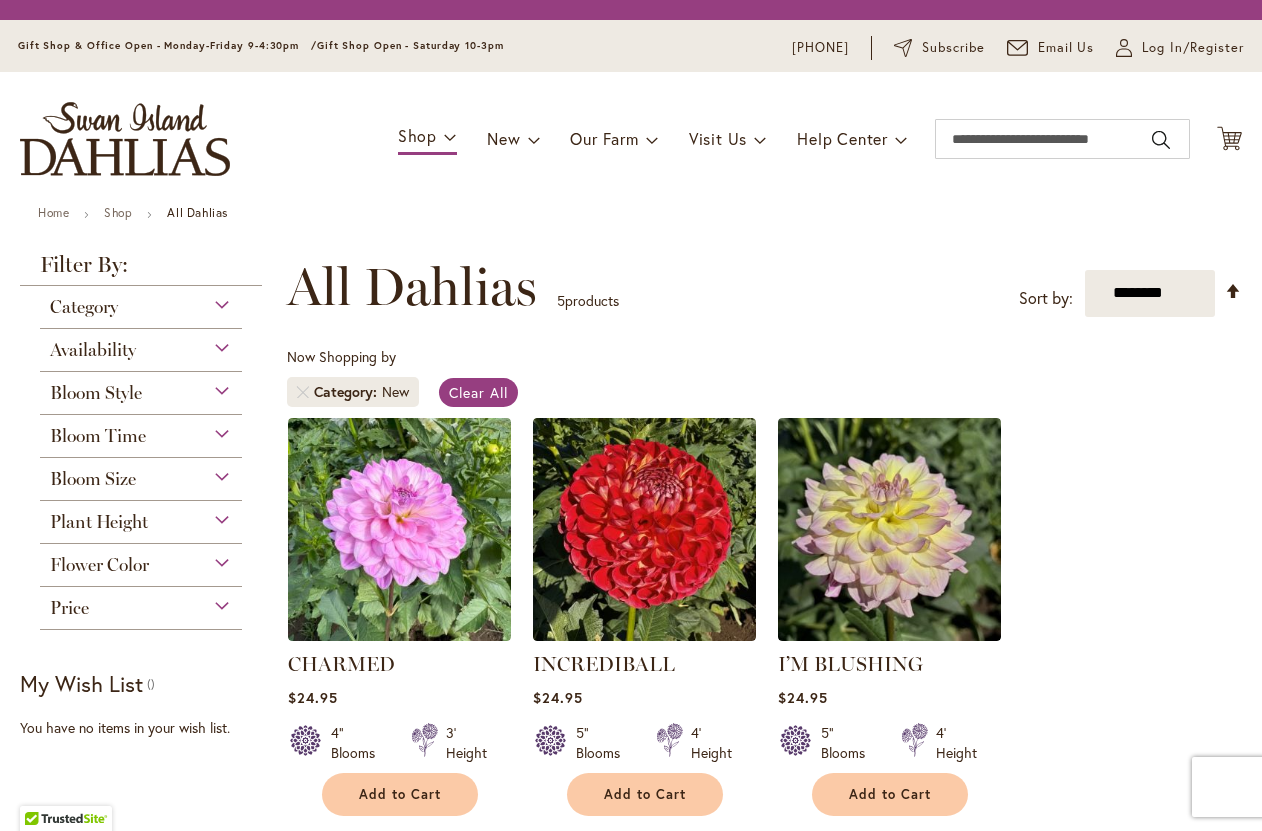 scroll, scrollTop: 0, scrollLeft: 0, axis: both 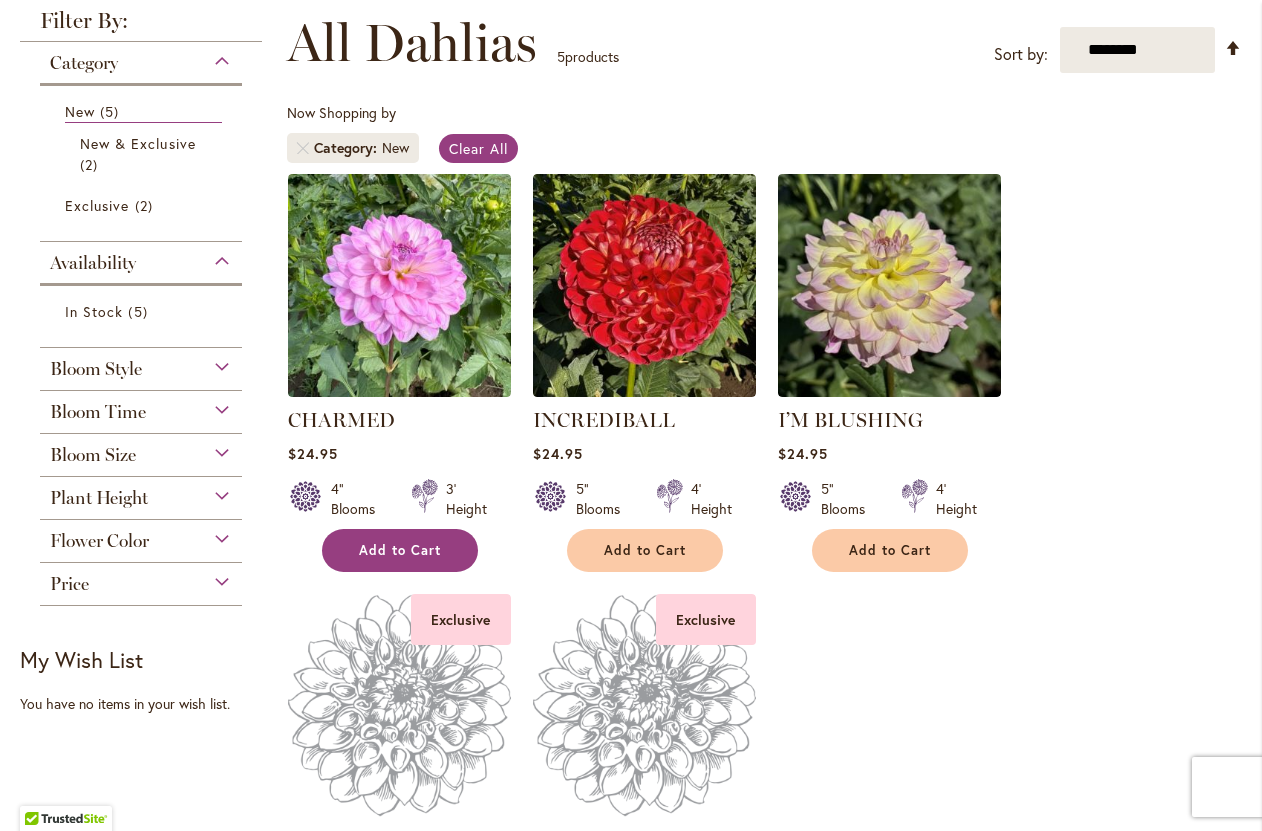 click on "Add to Cart" at bounding box center [400, 550] 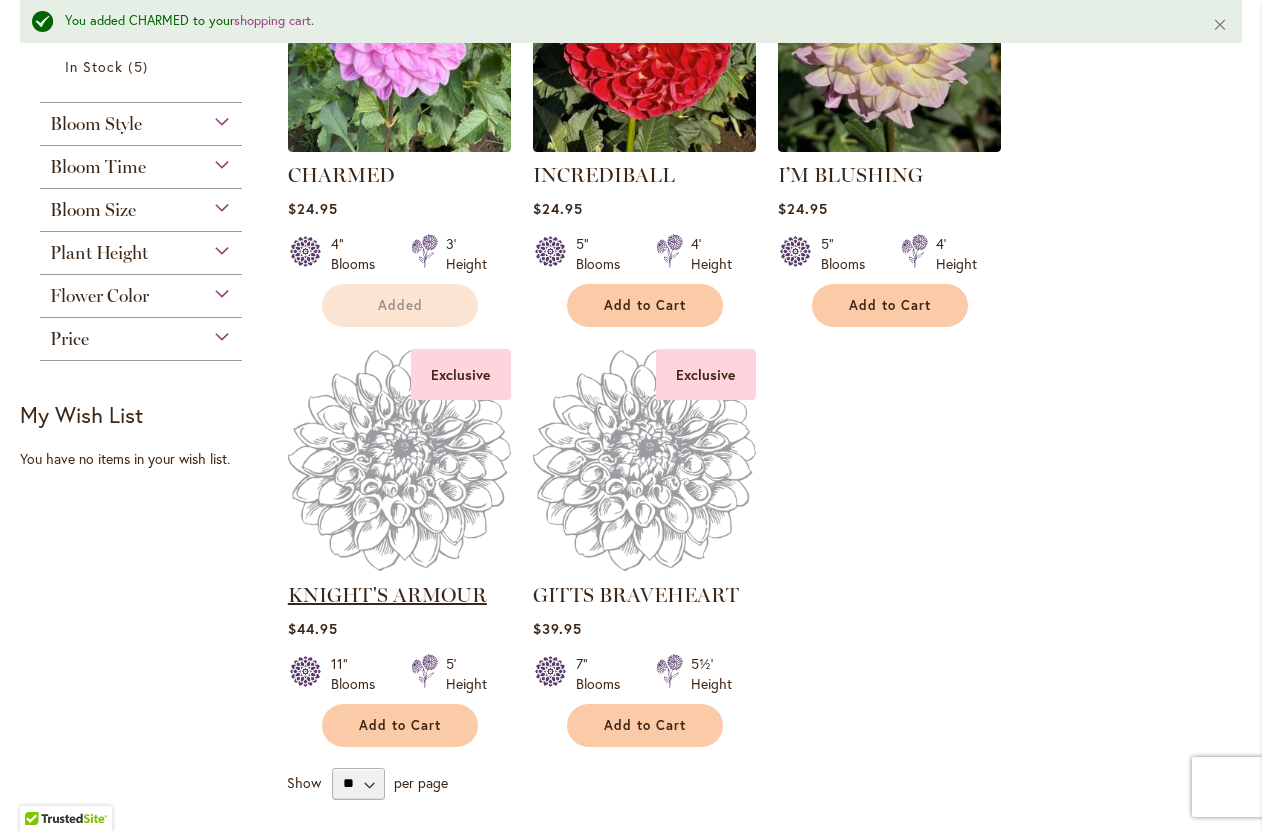 scroll, scrollTop: 637, scrollLeft: 0, axis: vertical 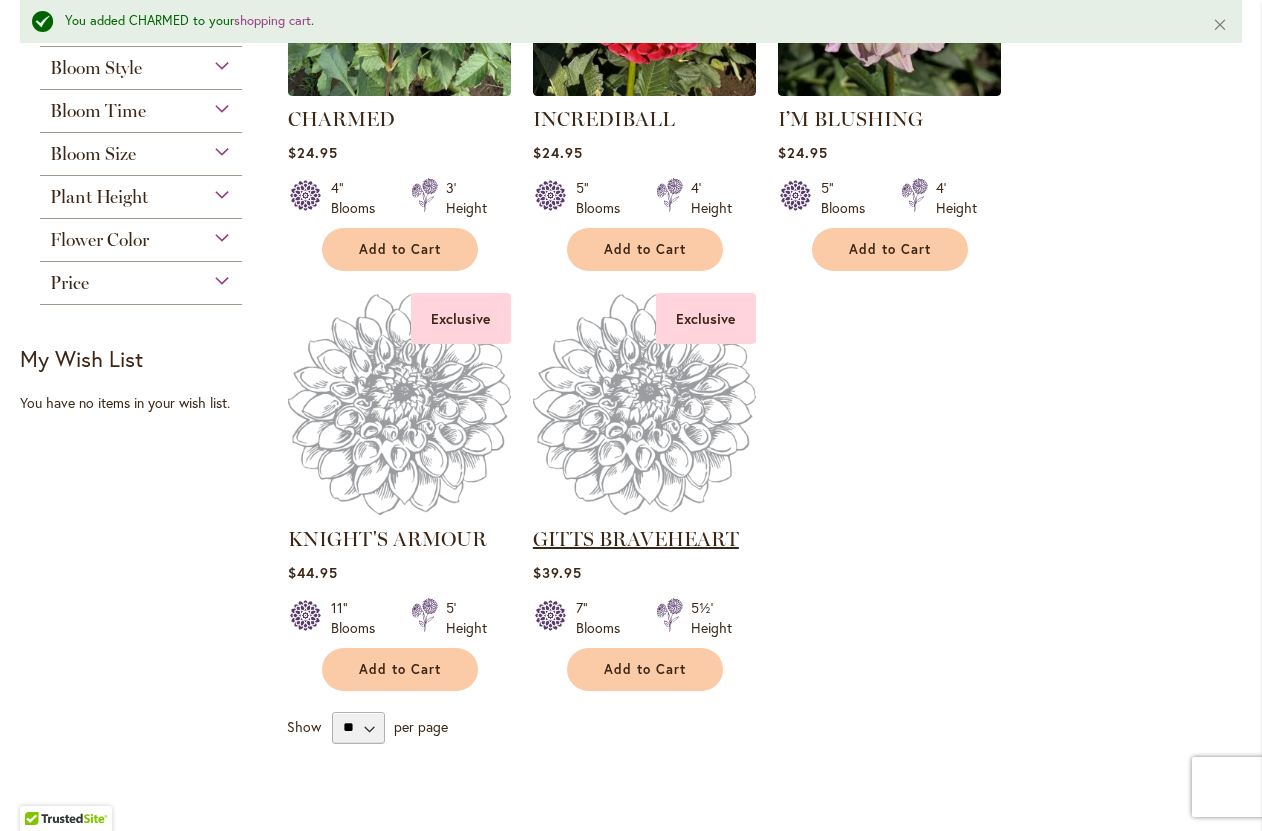 click on "GITTS BRAVEHEART" at bounding box center (636, 539) 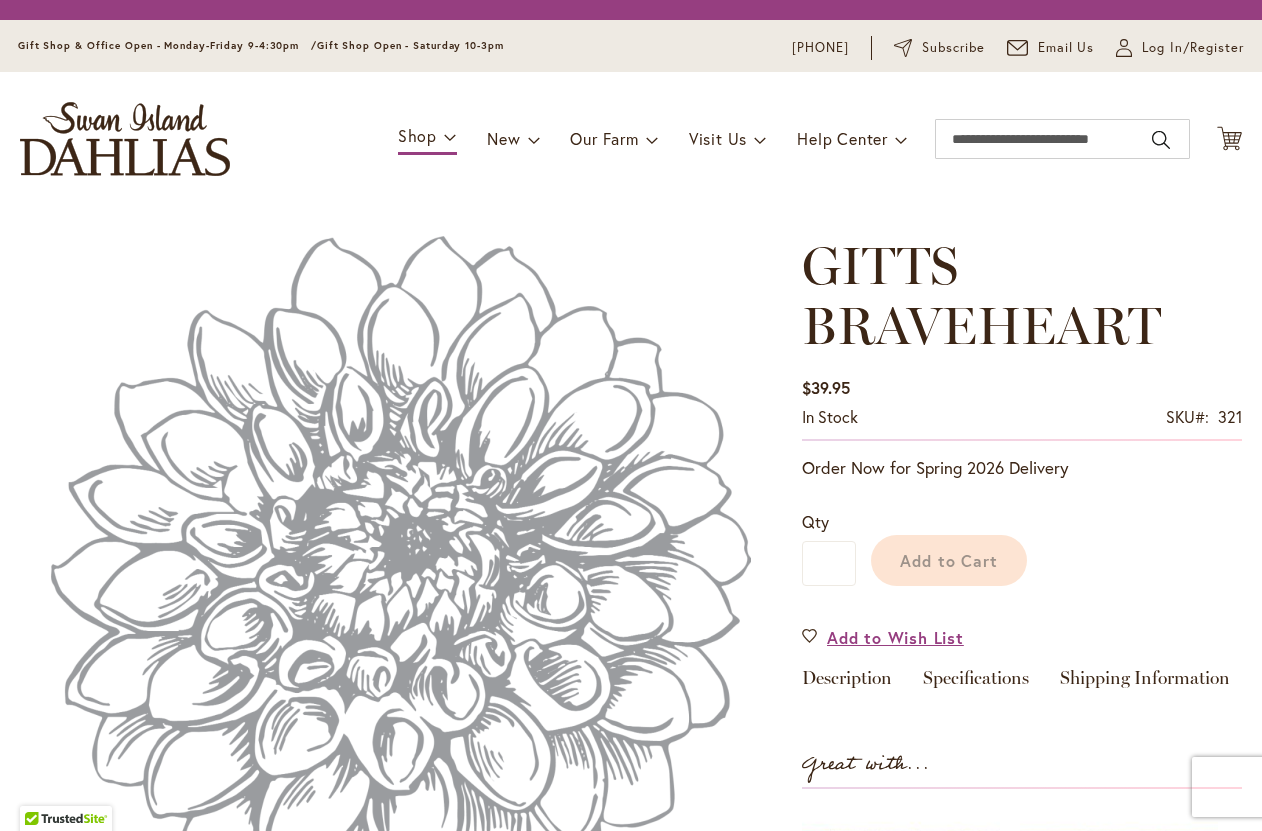 scroll, scrollTop: 0, scrollLeft: 0, axis: both 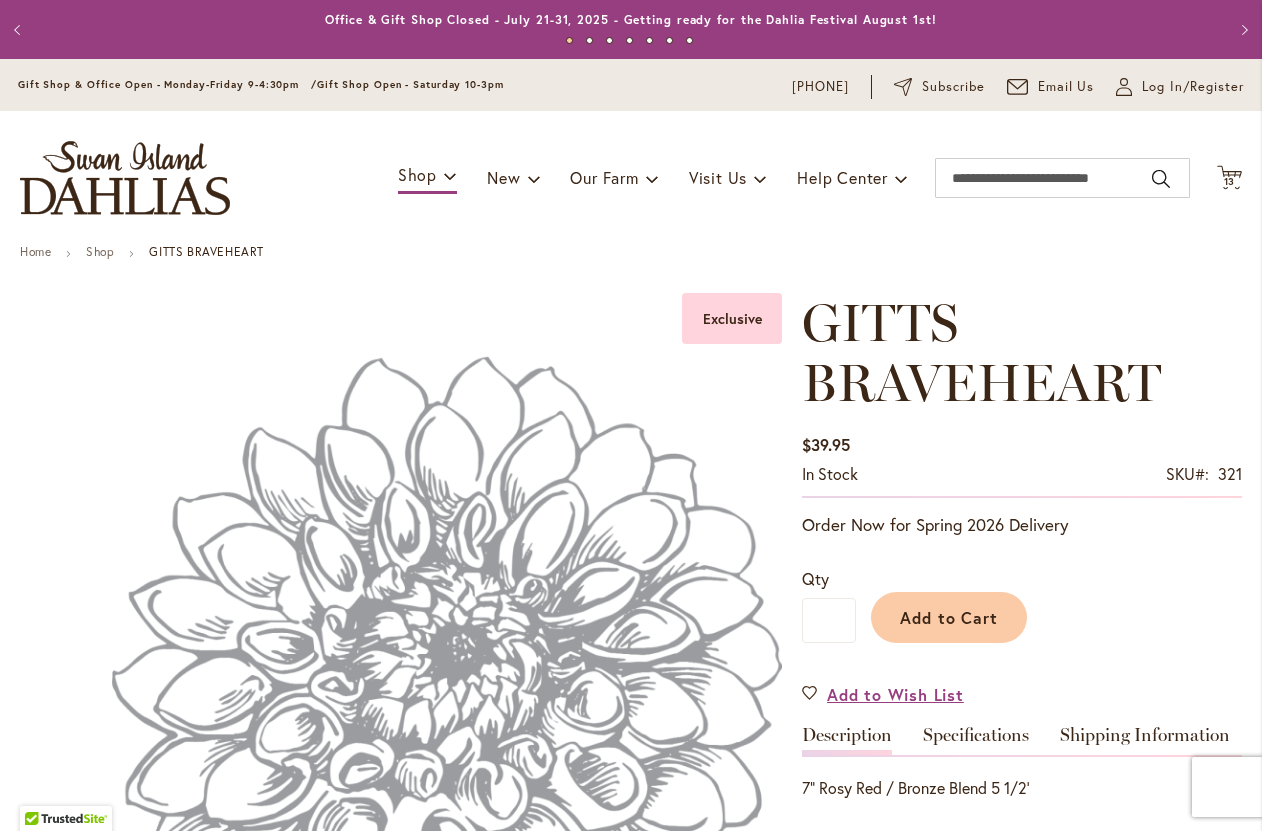 click on "Qty" at bounding box center [815, 578] 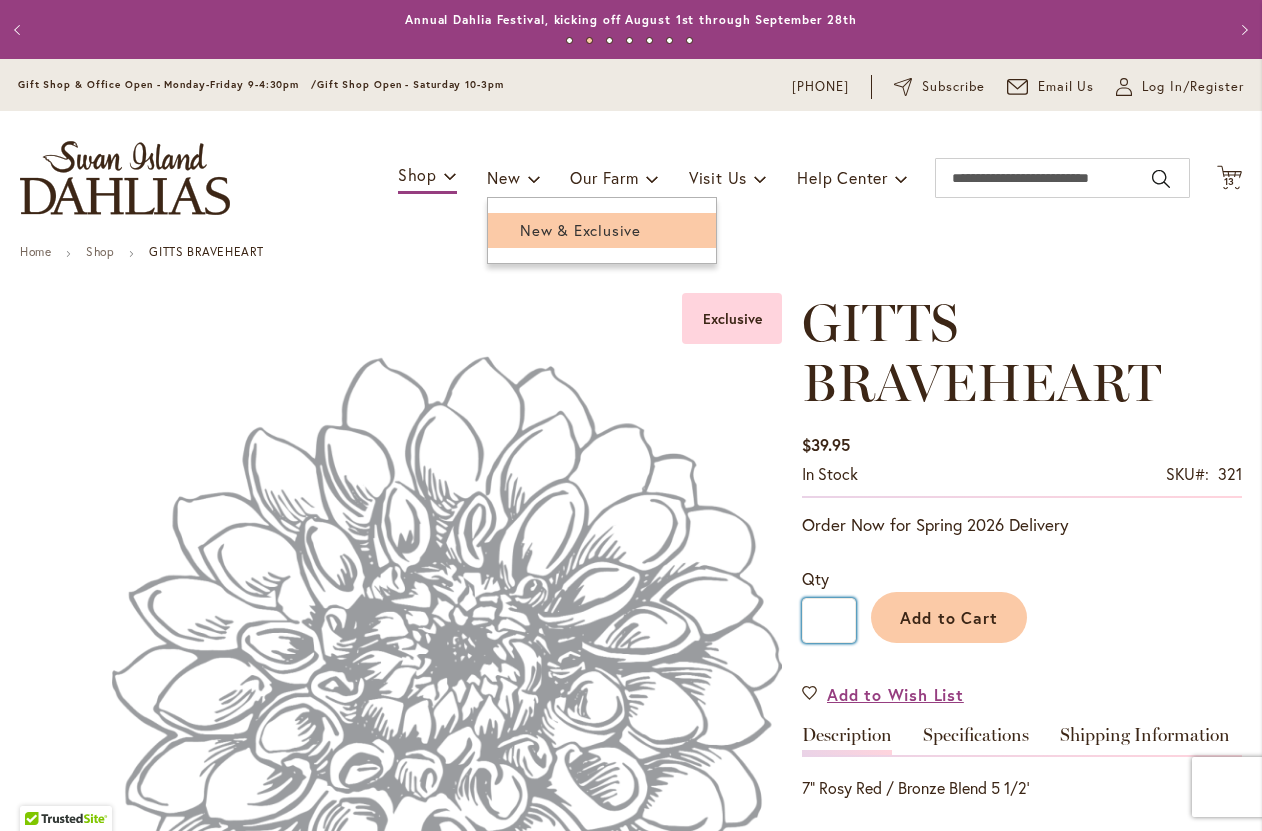 click on "New & Exclusive" at bounding box center (580, 230) 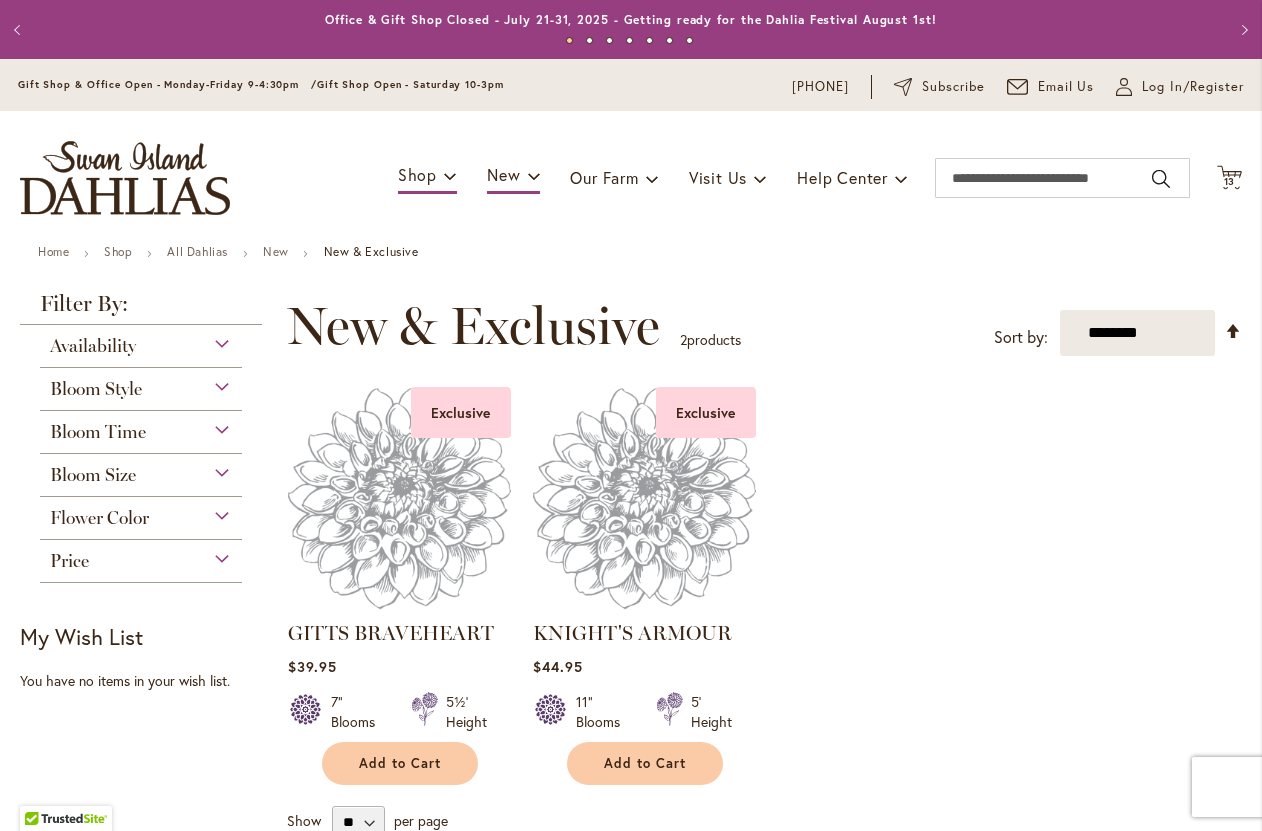 scroll, scrollTop: 0, scrollLeft: 0, axis: both 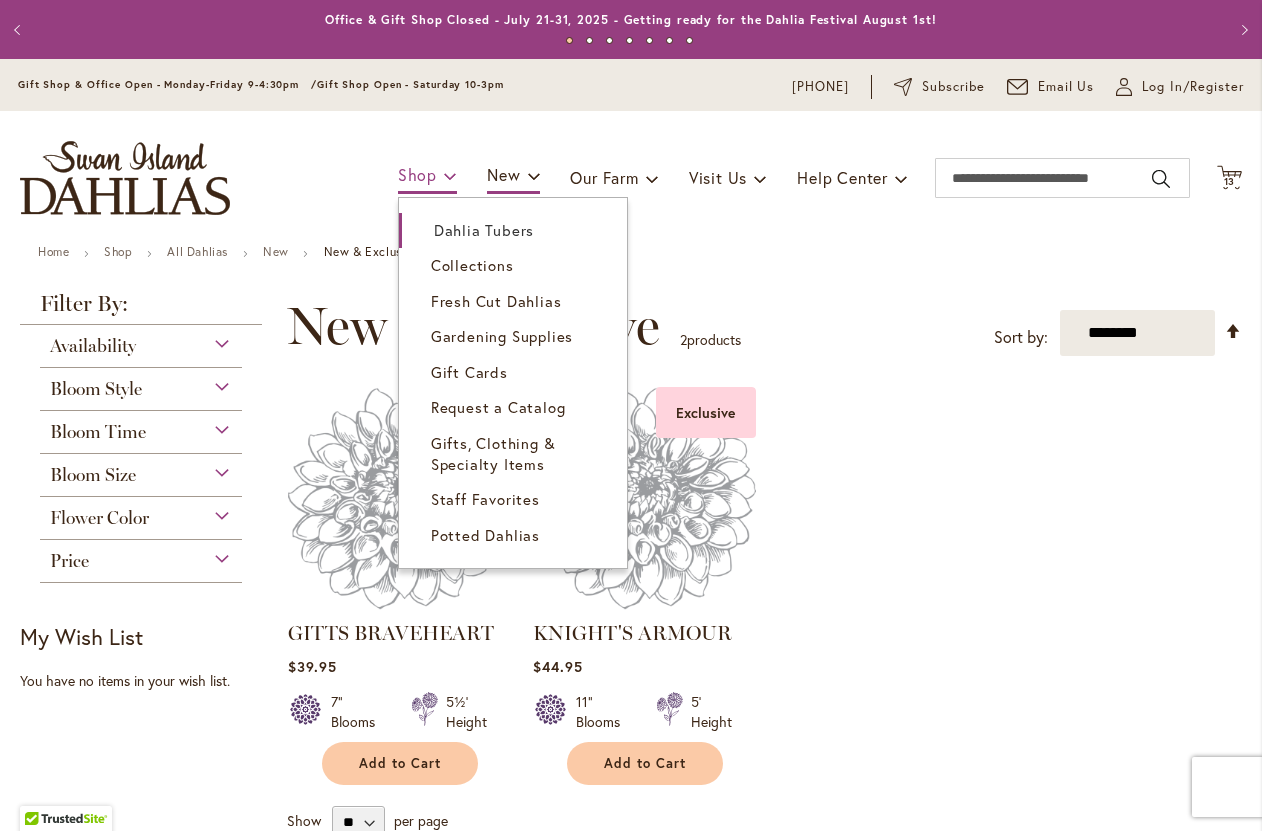 click on "Shop" at bounding box center [417, 174] 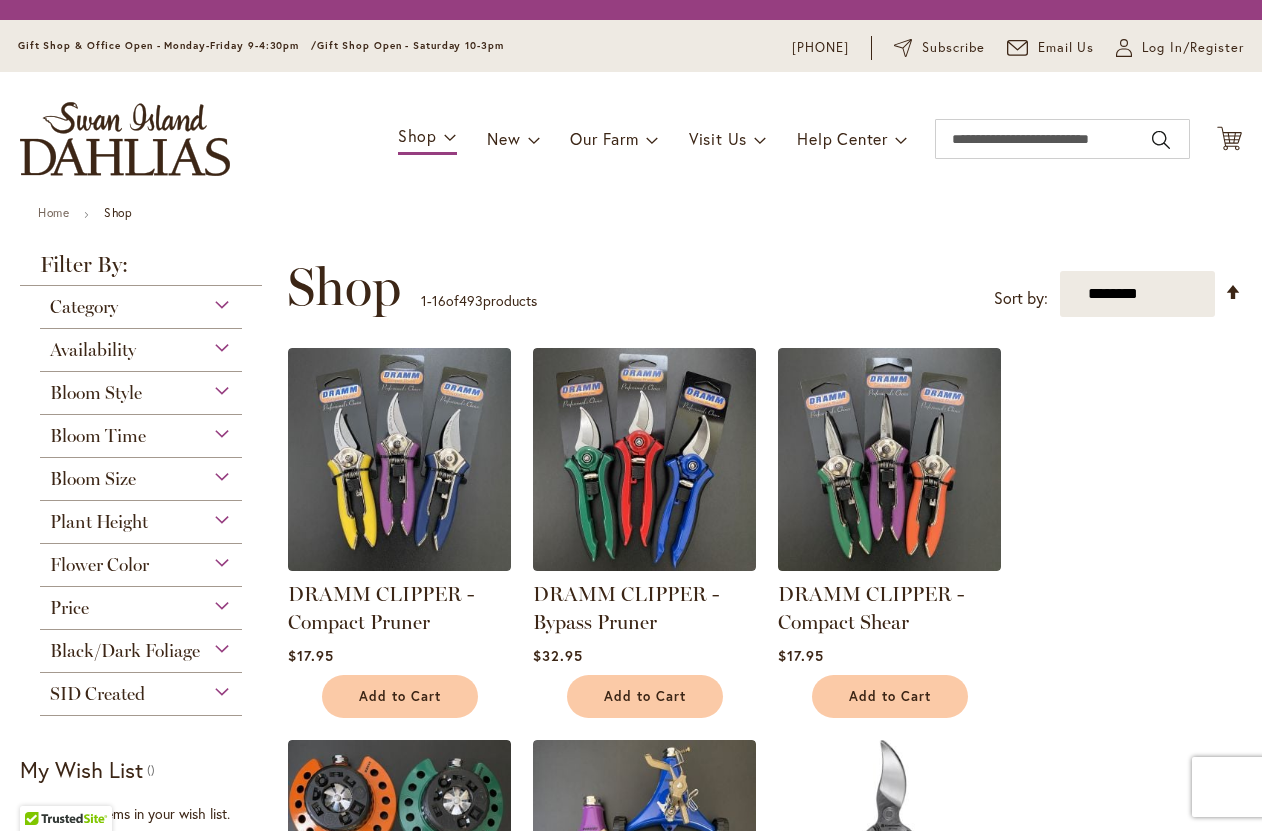 scroll, scrollTop: 0, scrollLeft: 0, axis: both 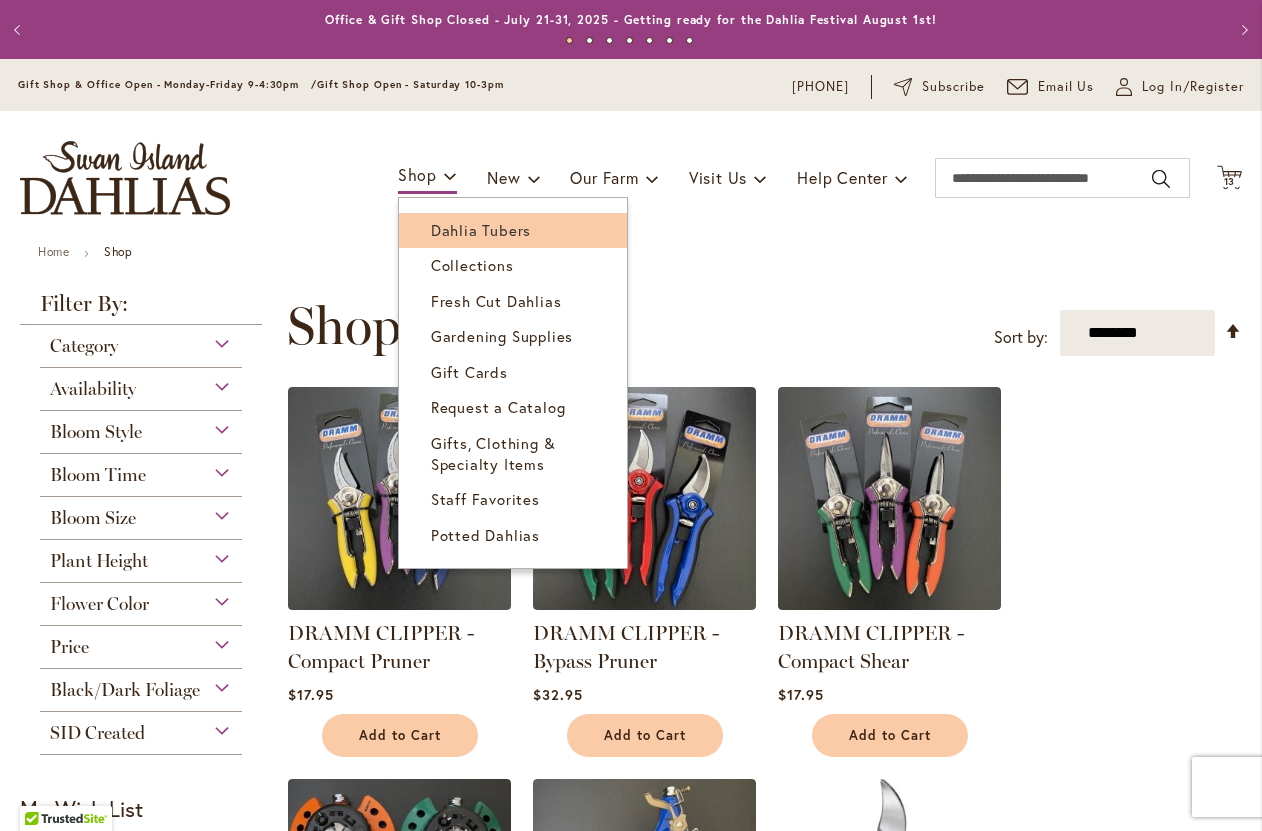 click on "Dahlia Tubers" at bounding box center [481, 230] 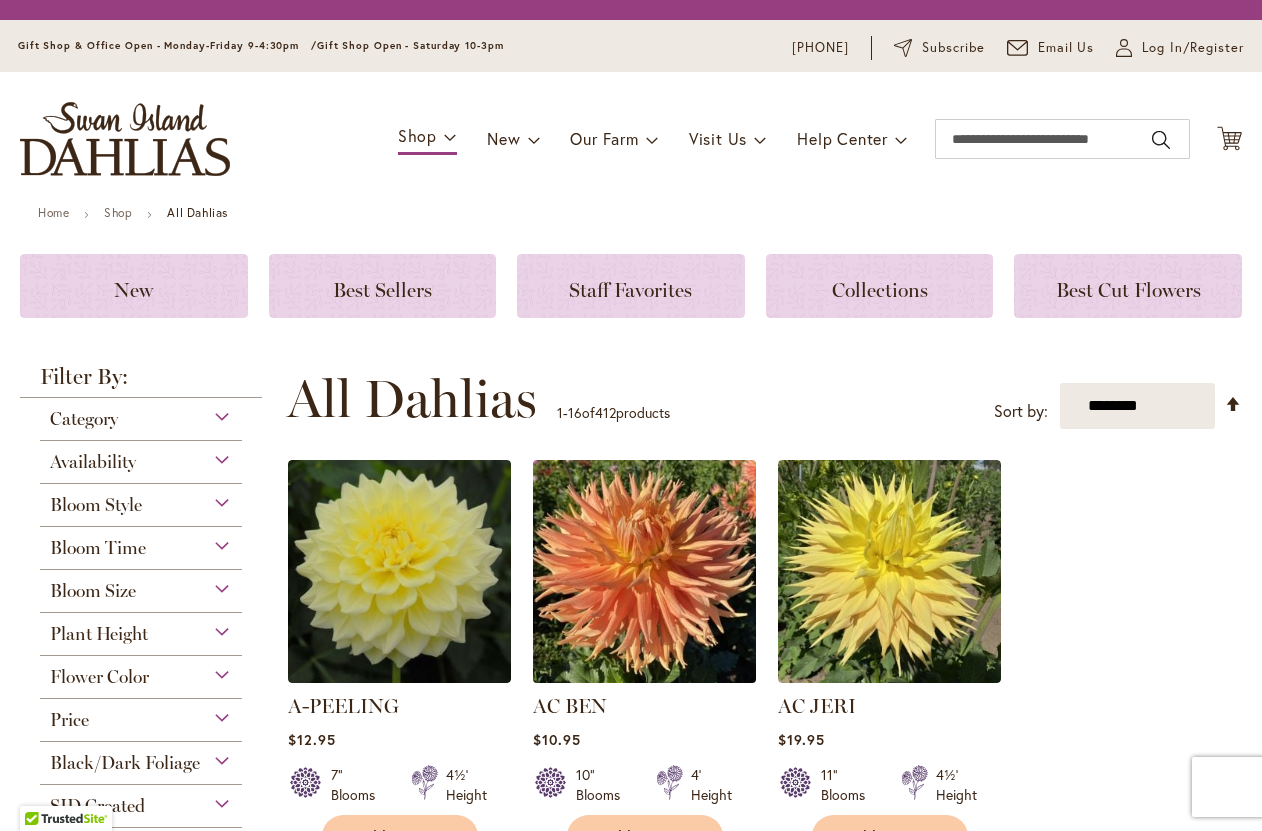 scroll, scrollTop: 0, scrollLeft: 0, axis: both 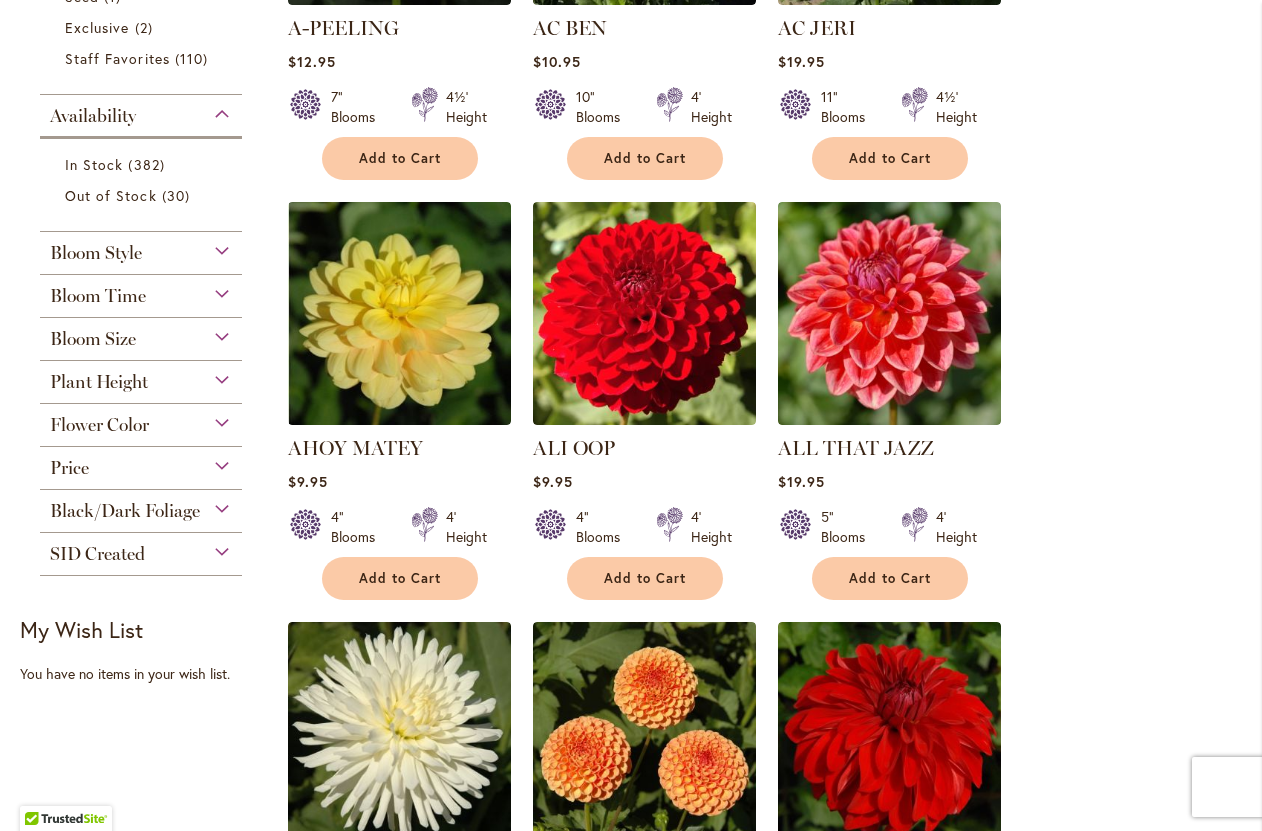 click on "Bloom Time" at bounding box center (98, 296) 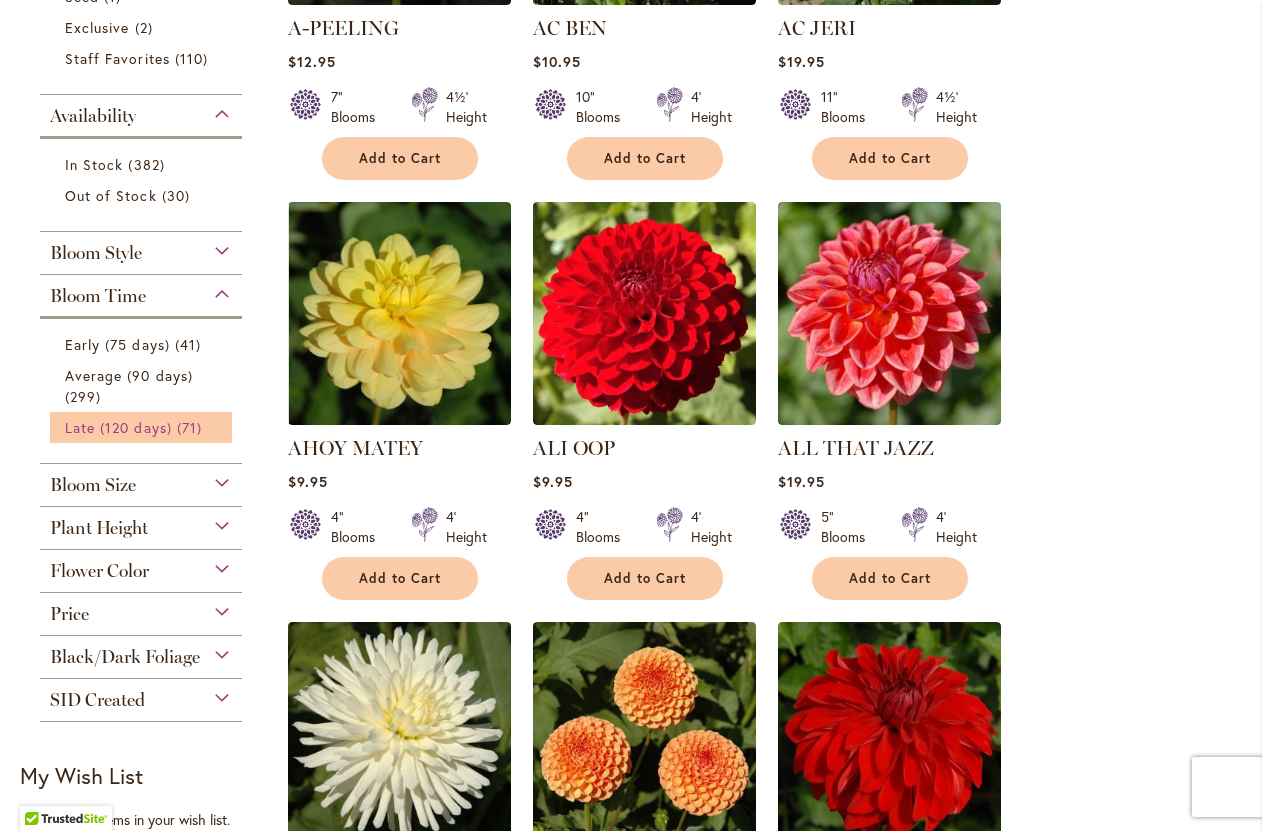 click on "Late (120 days)" at bounding box center (118, 427) 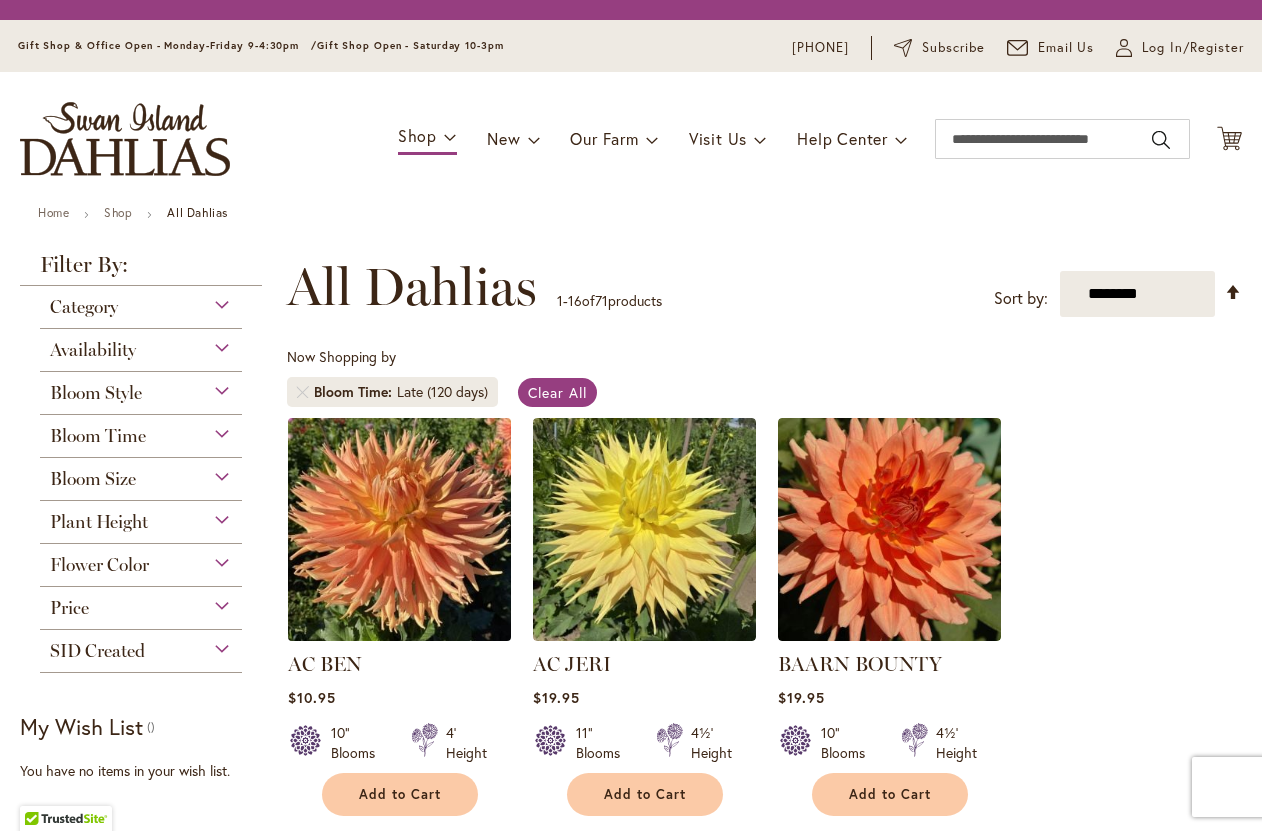 scroll, scrollTop: 0, scrollLeft: 0, axis: both 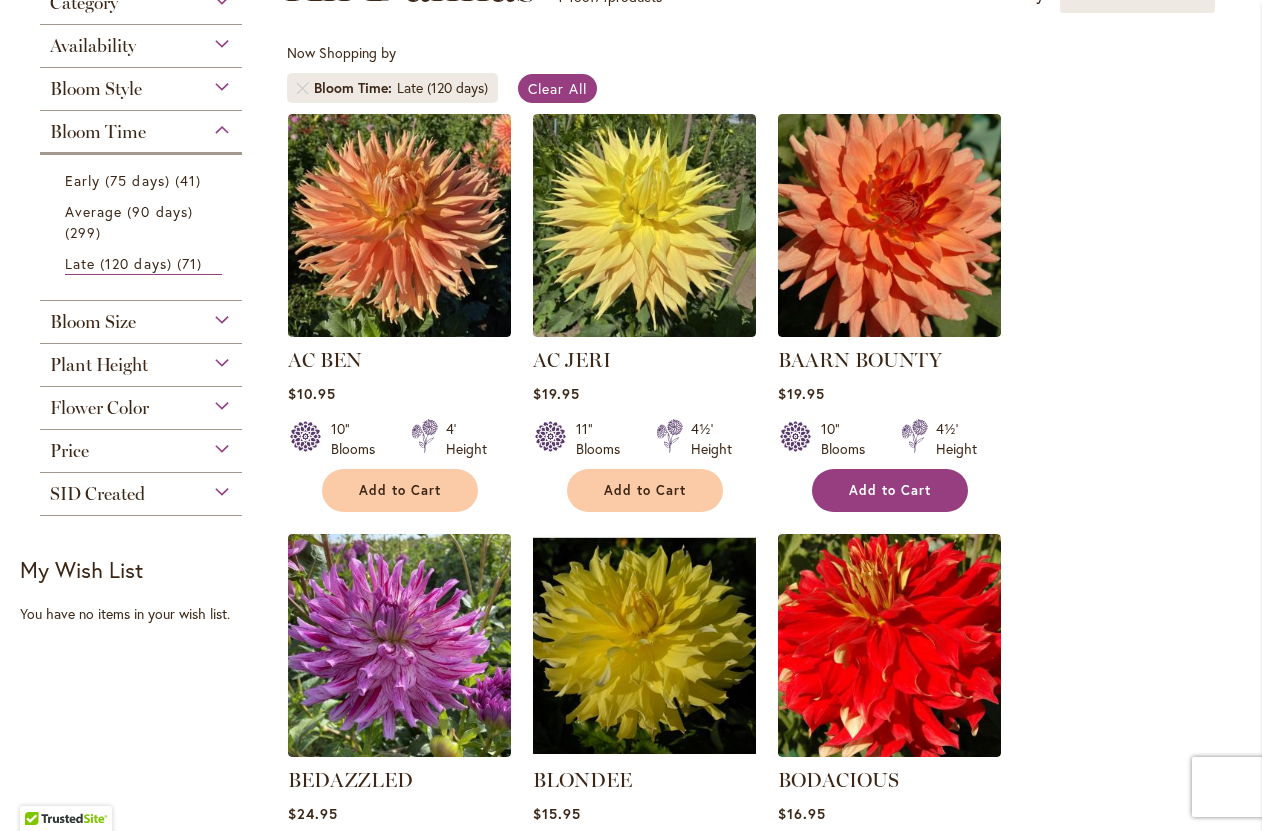 click on "Add to Cart" at bounding box center [890, 490] 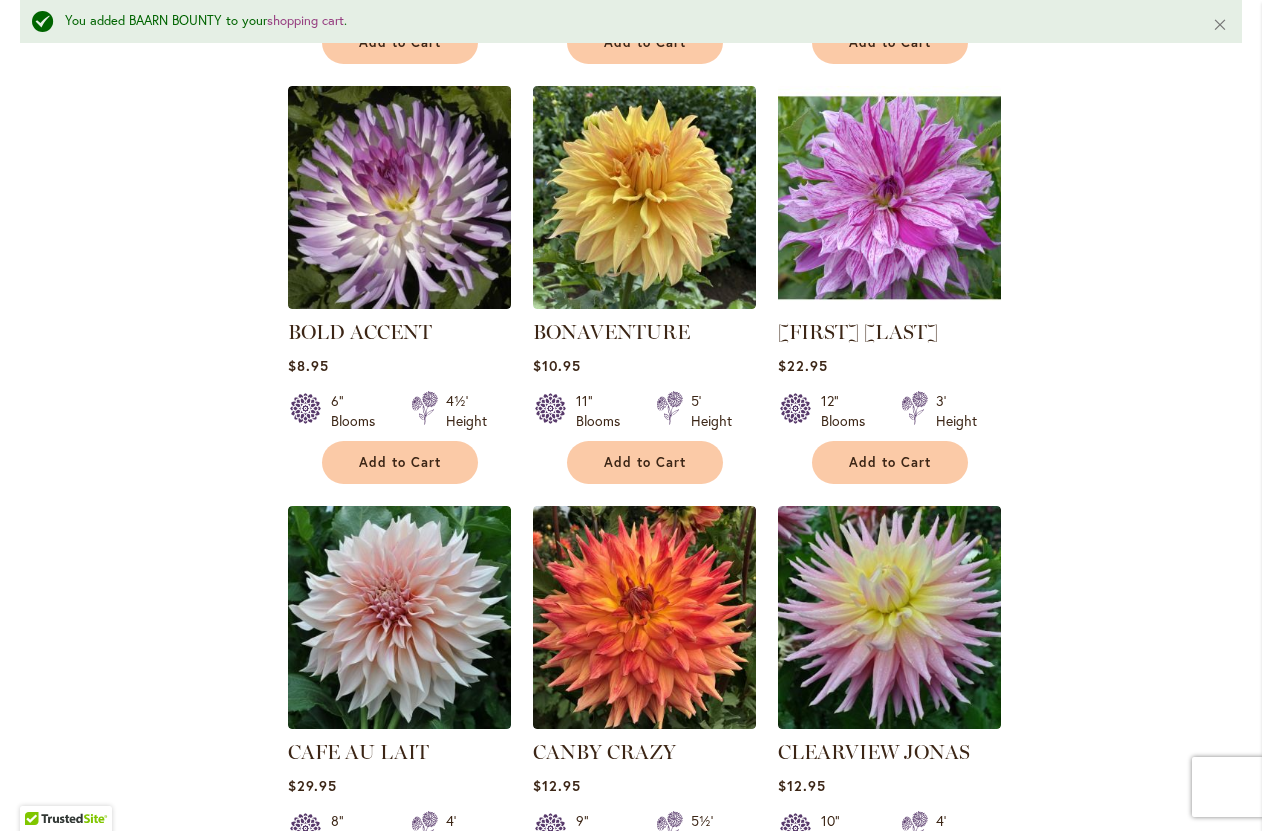 scroll, scrollTop: 1268, scrollLeft: 0, axis: vertical 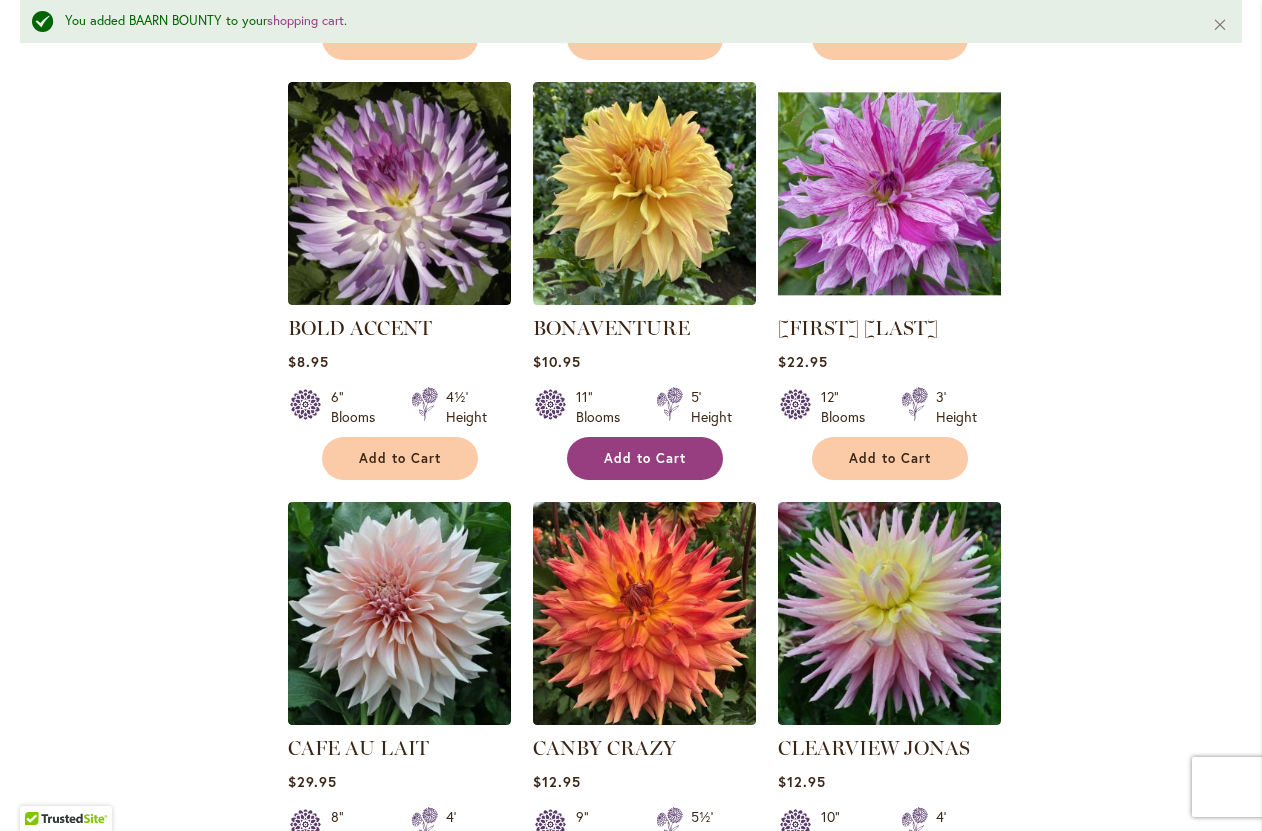 click on "Add to Cart" at bounding box center [645, 458] 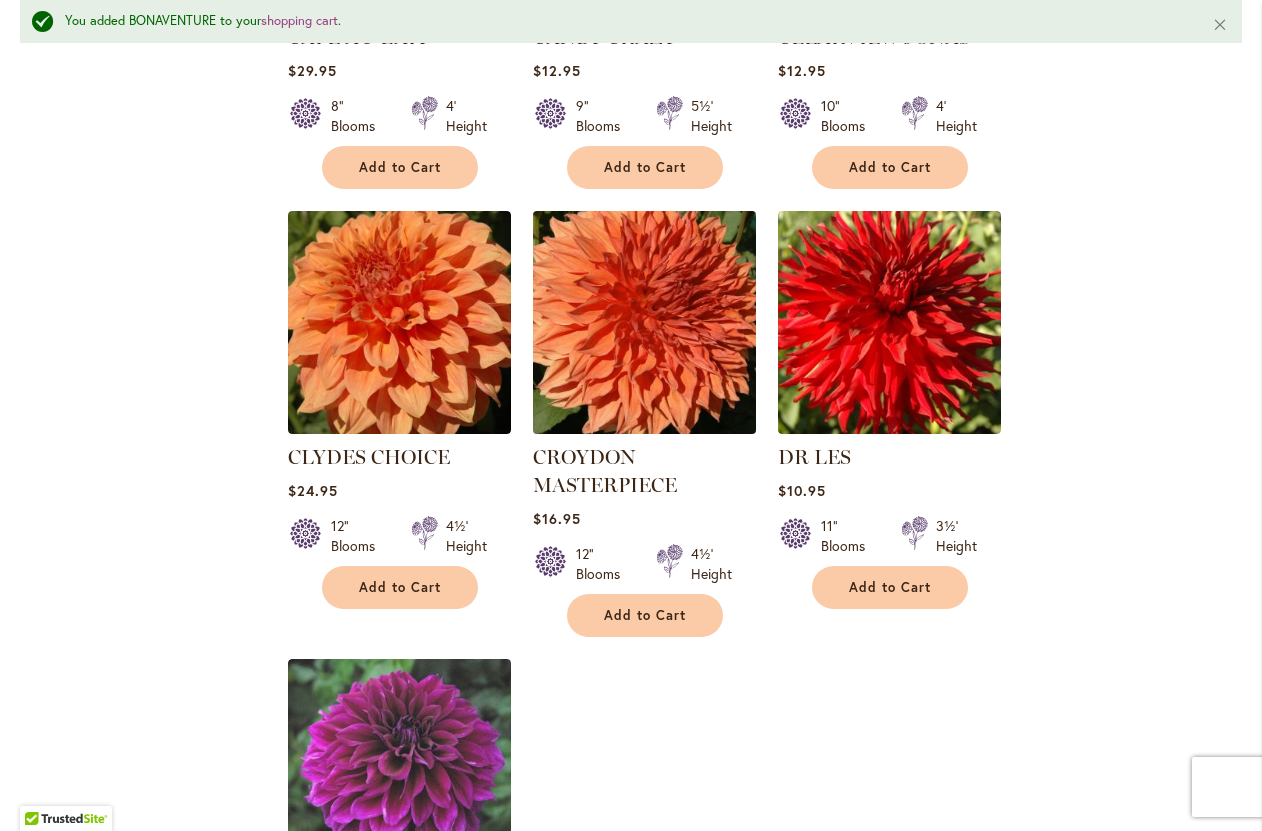 scroll, scrollTop: 2015, scrollLeft: 0, axis: vertical 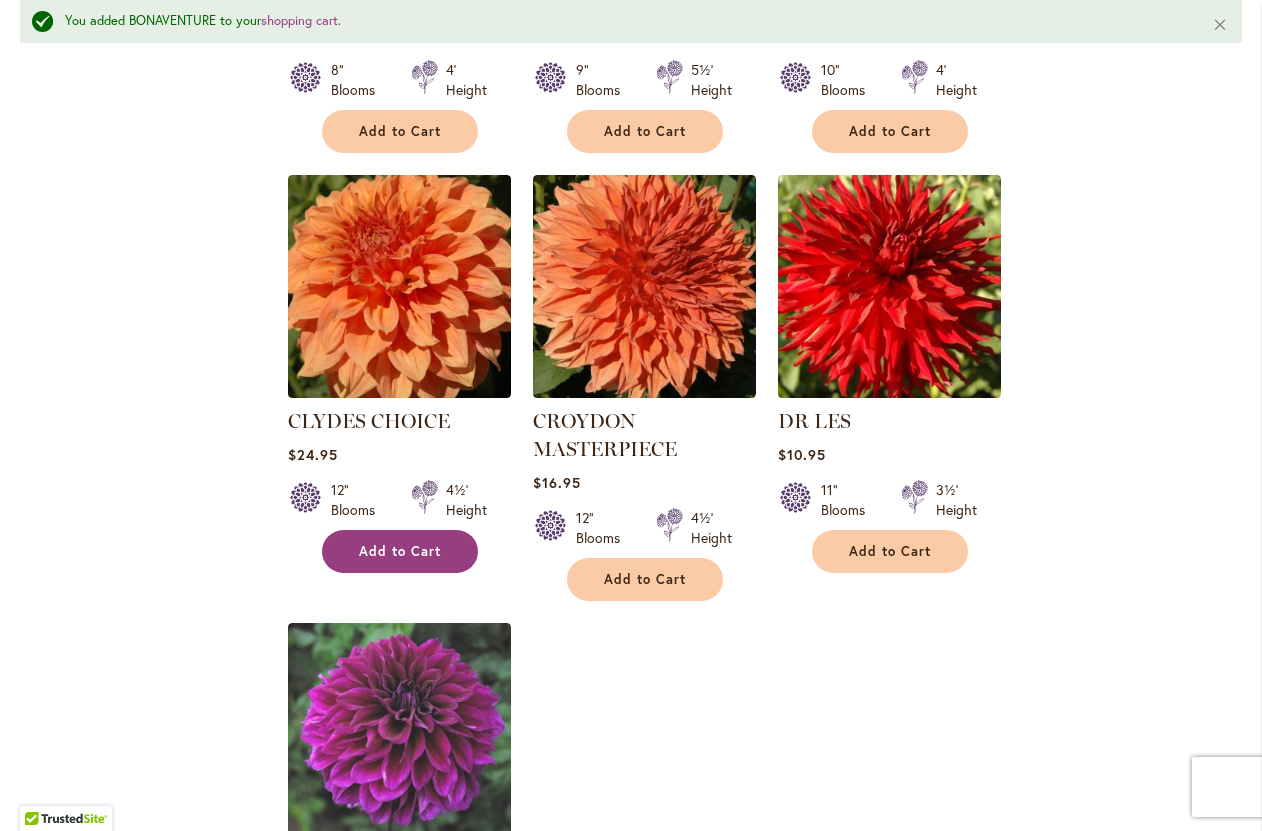 click on "Add to Cart" at bounding box center (400, 551) 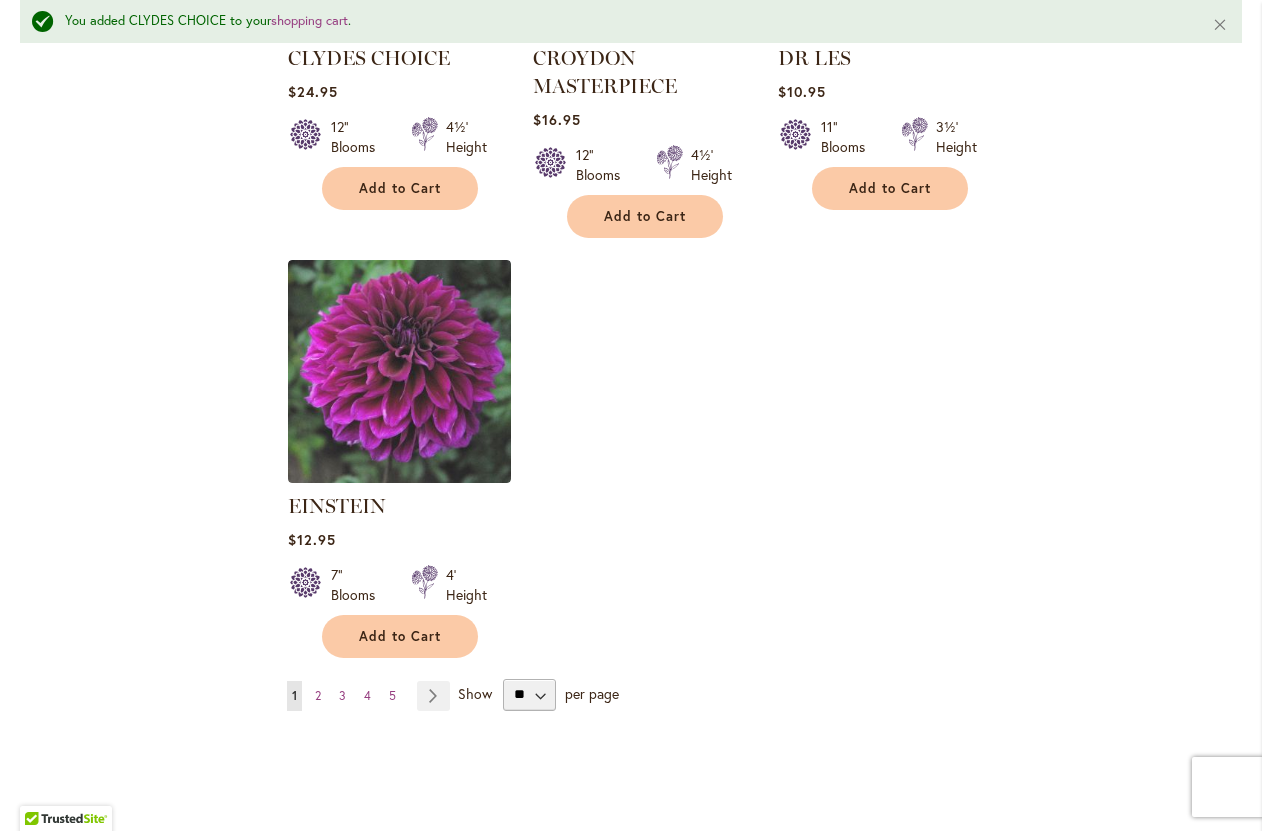 scroll, scrollTop: 2388, scrollLeft: 0, axis: vertical 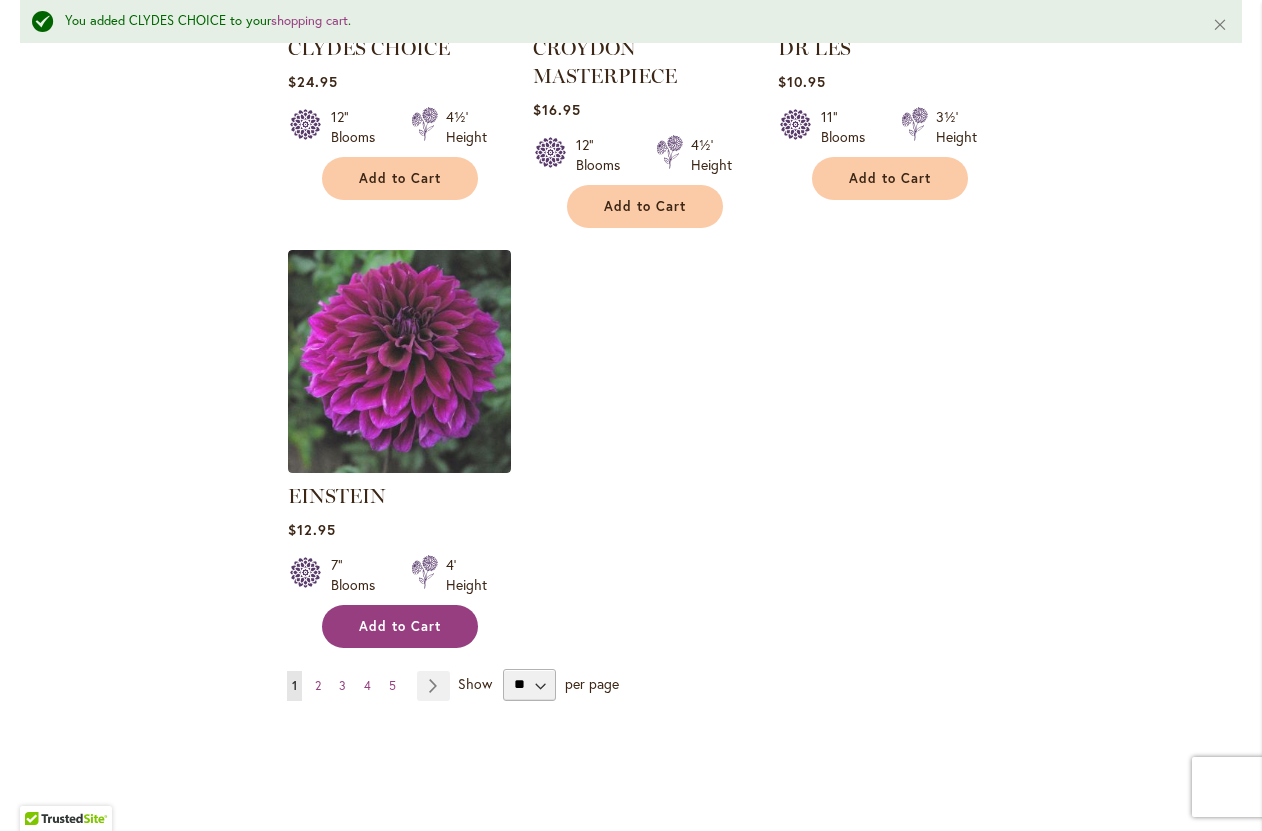 click on "Add to Cart" at bounding box center (400, 626) 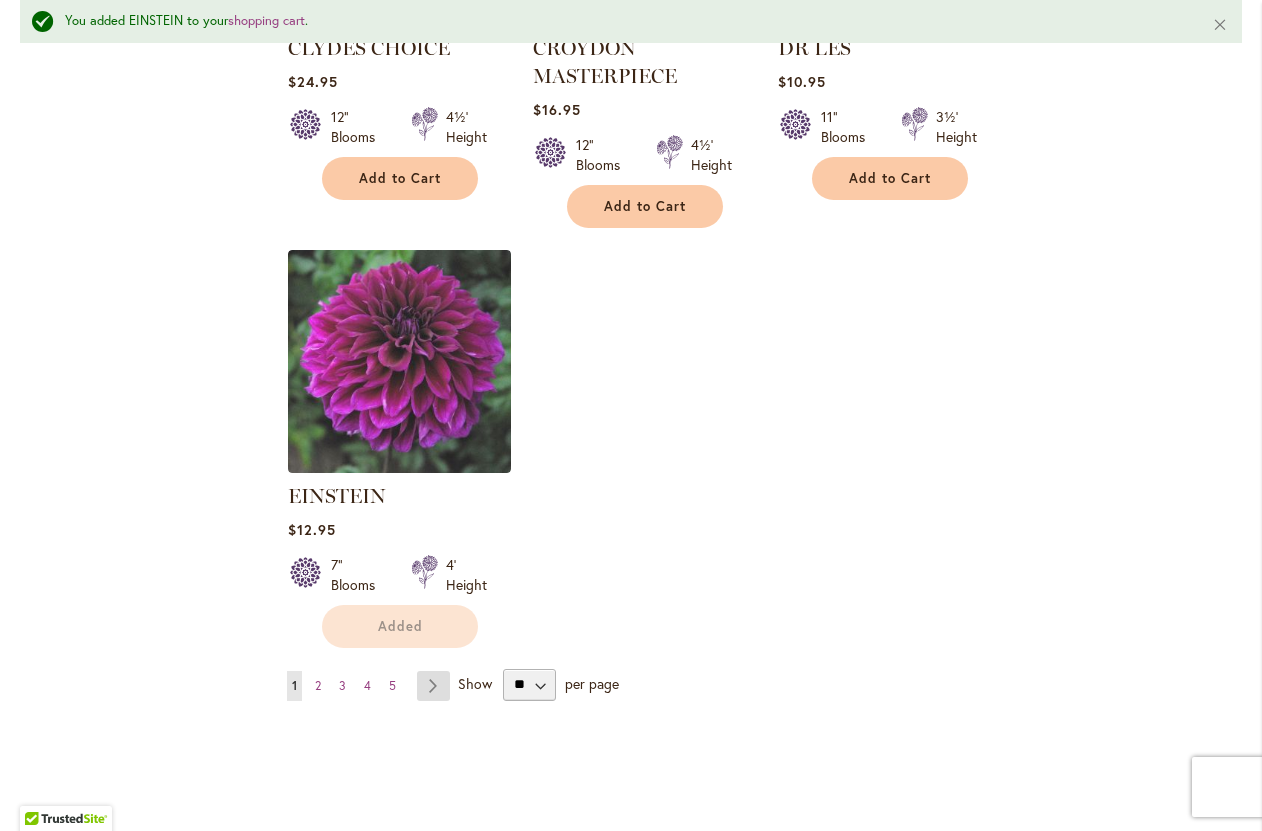 click on "Page
Next" at bounding box center (433, 686) 